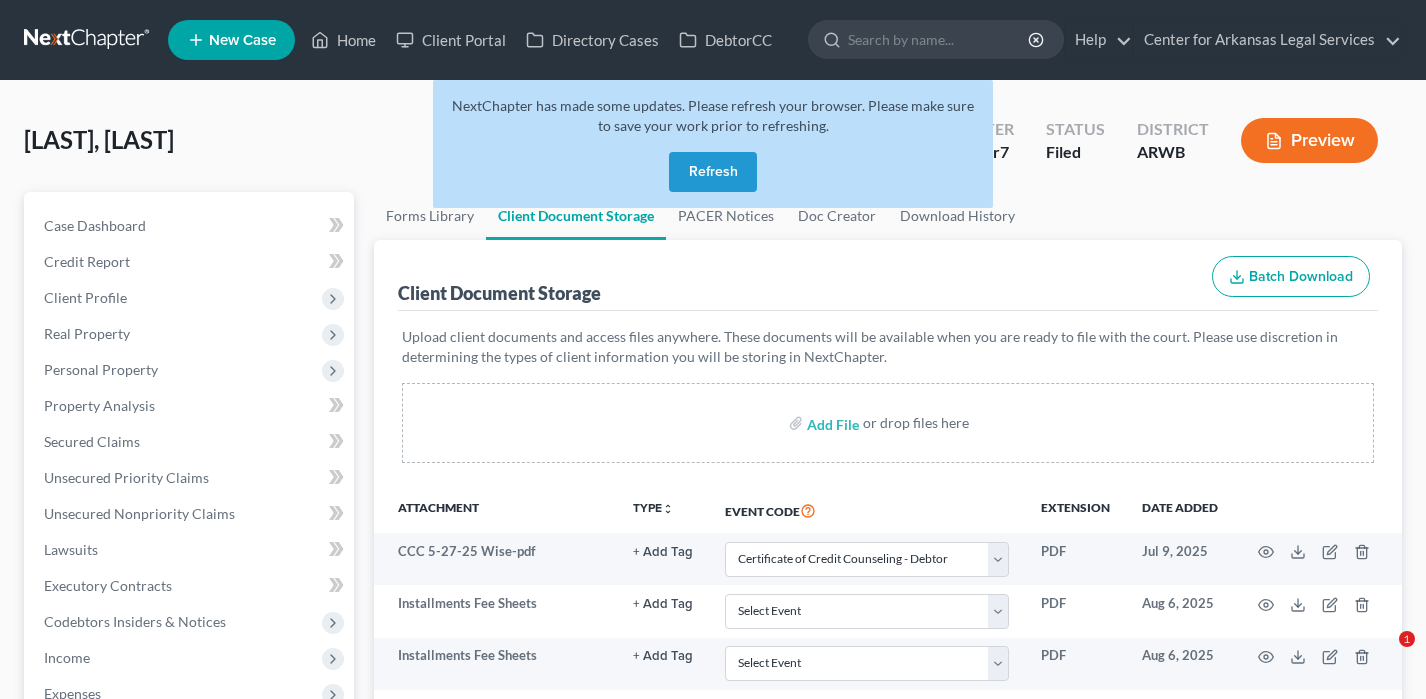 select on "0" 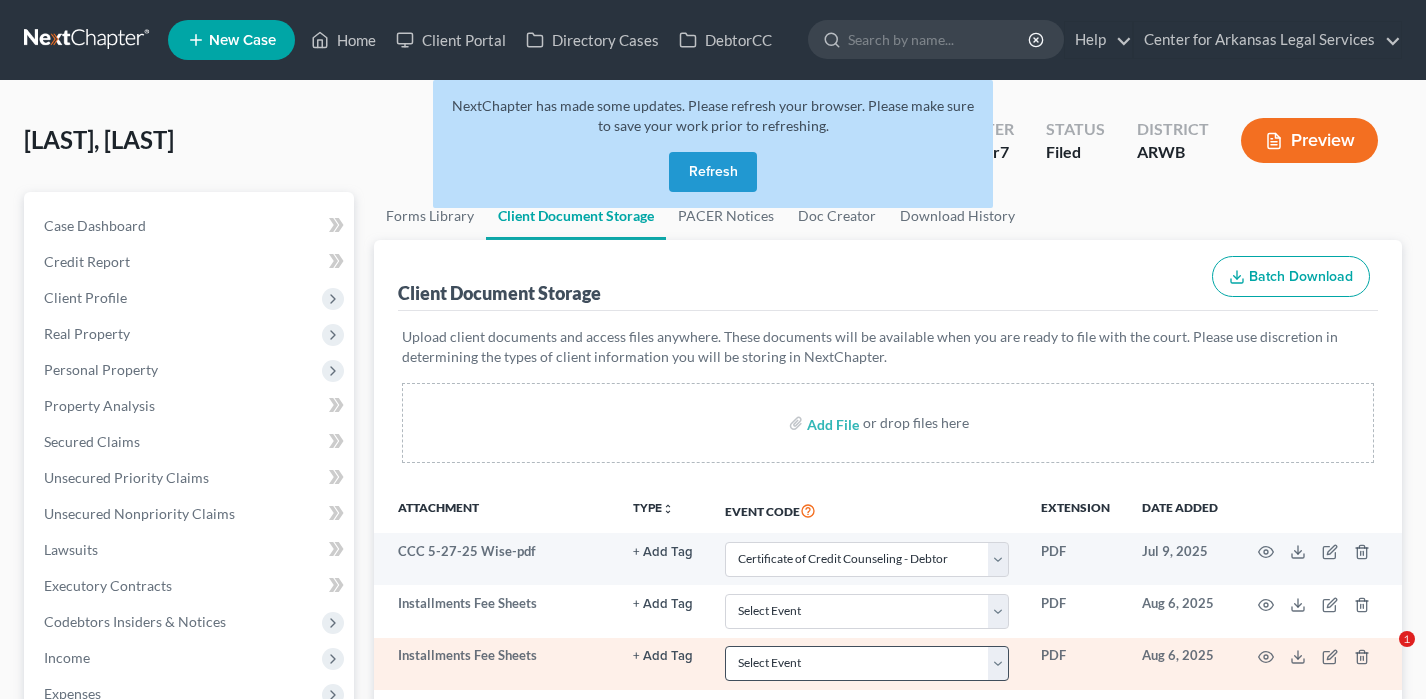 scroll, scrollTop: 200, scrollLeft: 0, axis: vertical 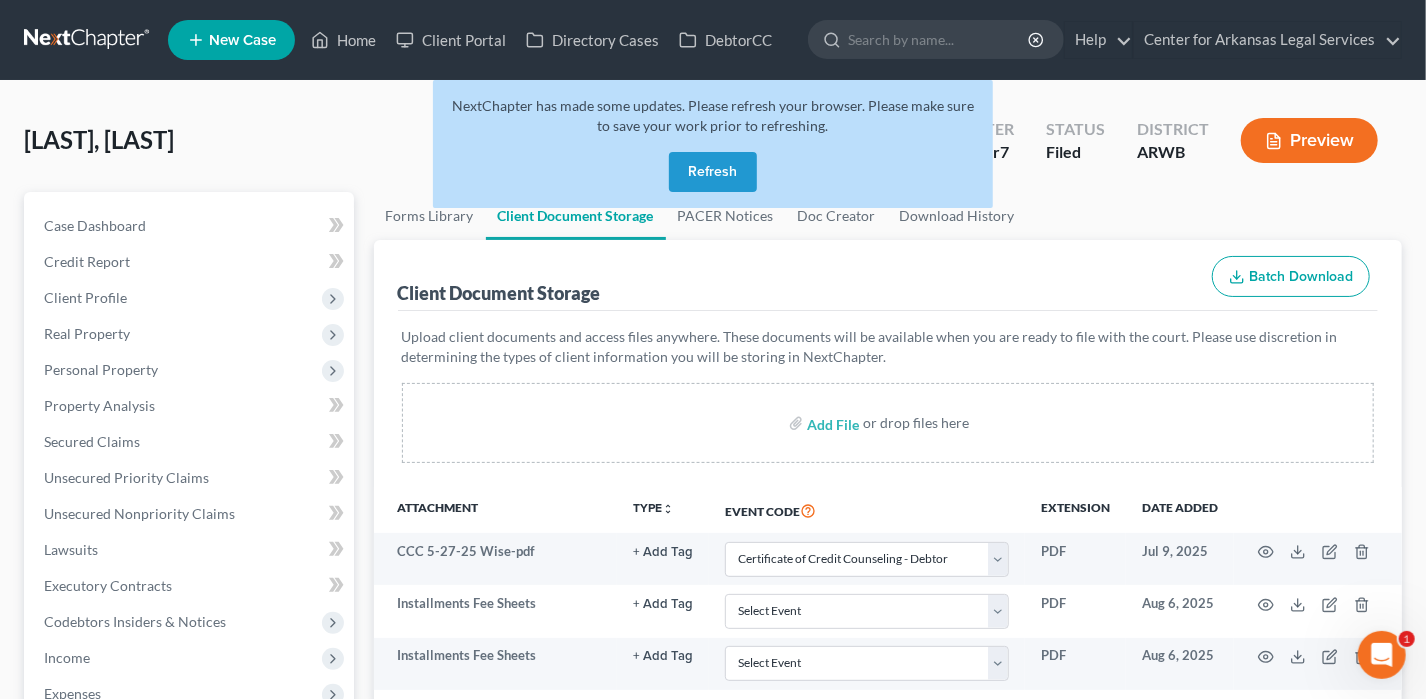 click on "Refresh" at bounding box center [713, 172] 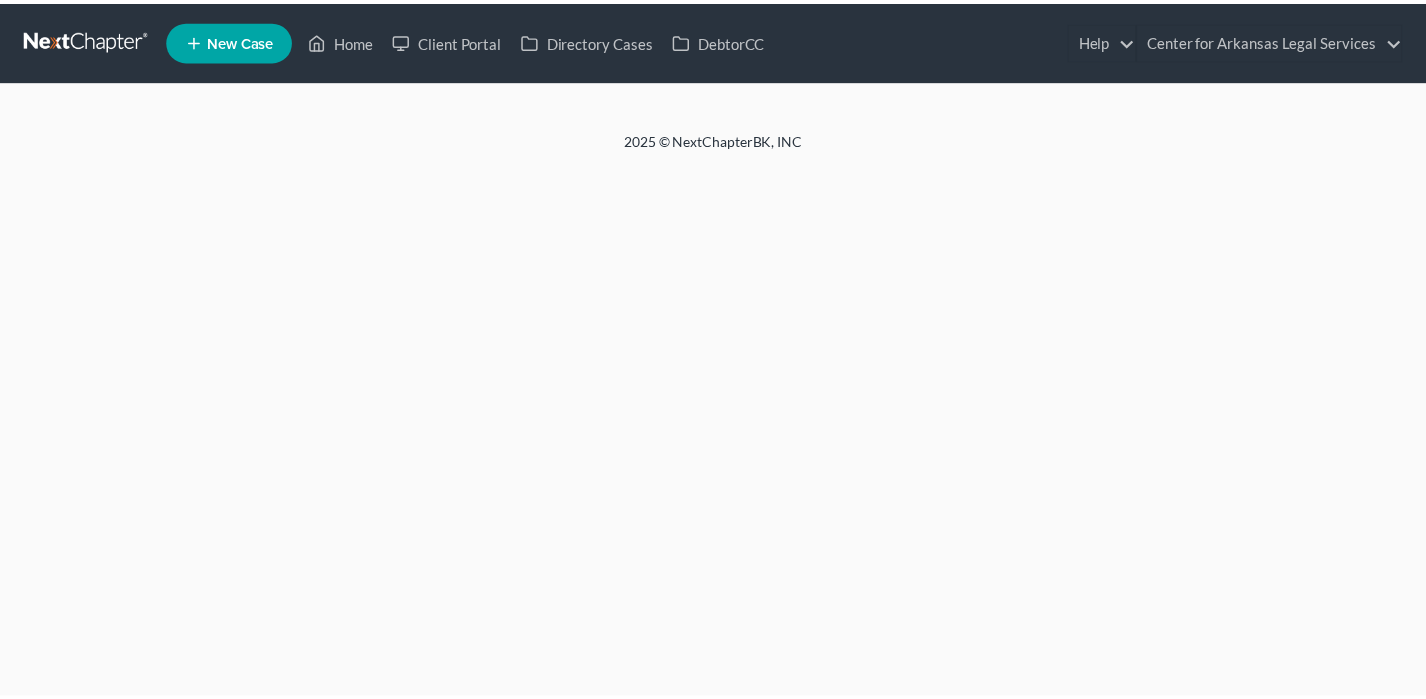scroll, scrollTop: 0, scrollLeft: 0, axis: both 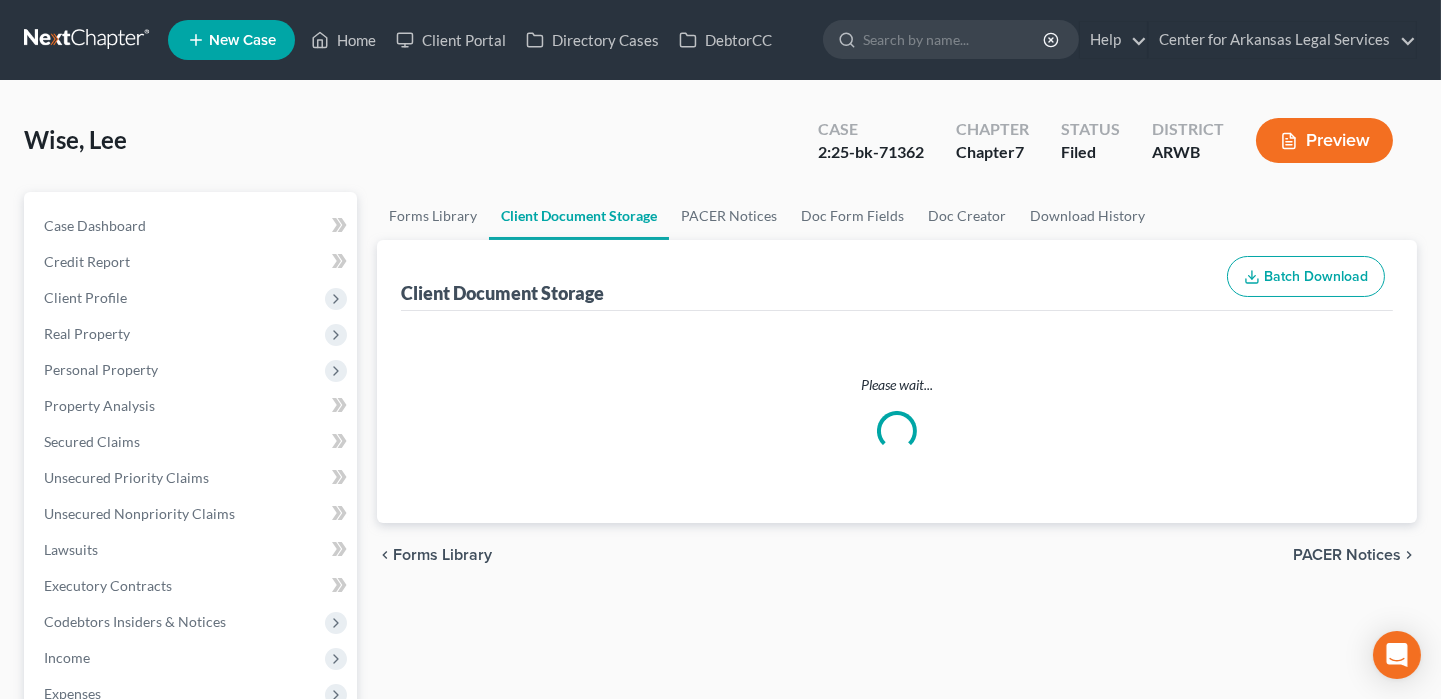 select on "0" 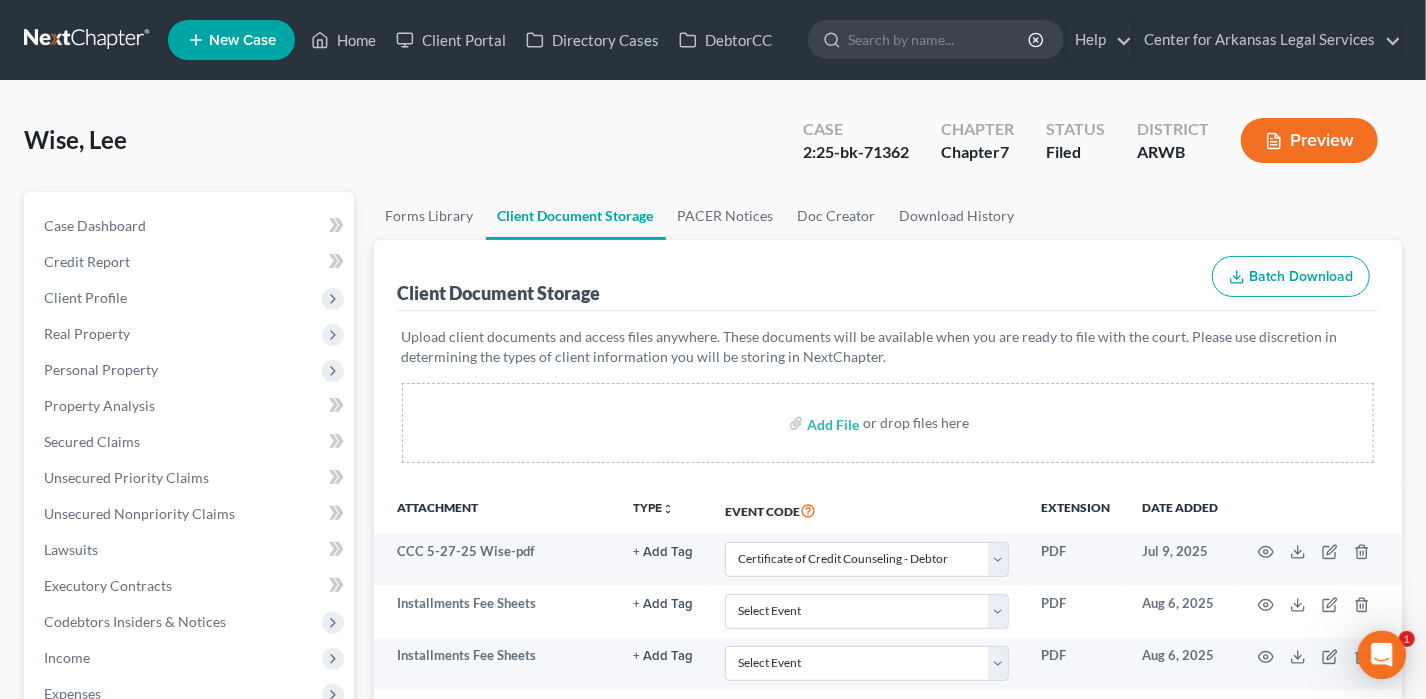 scroll, scrollTop: 0, scrollLeft: 0, axis: both 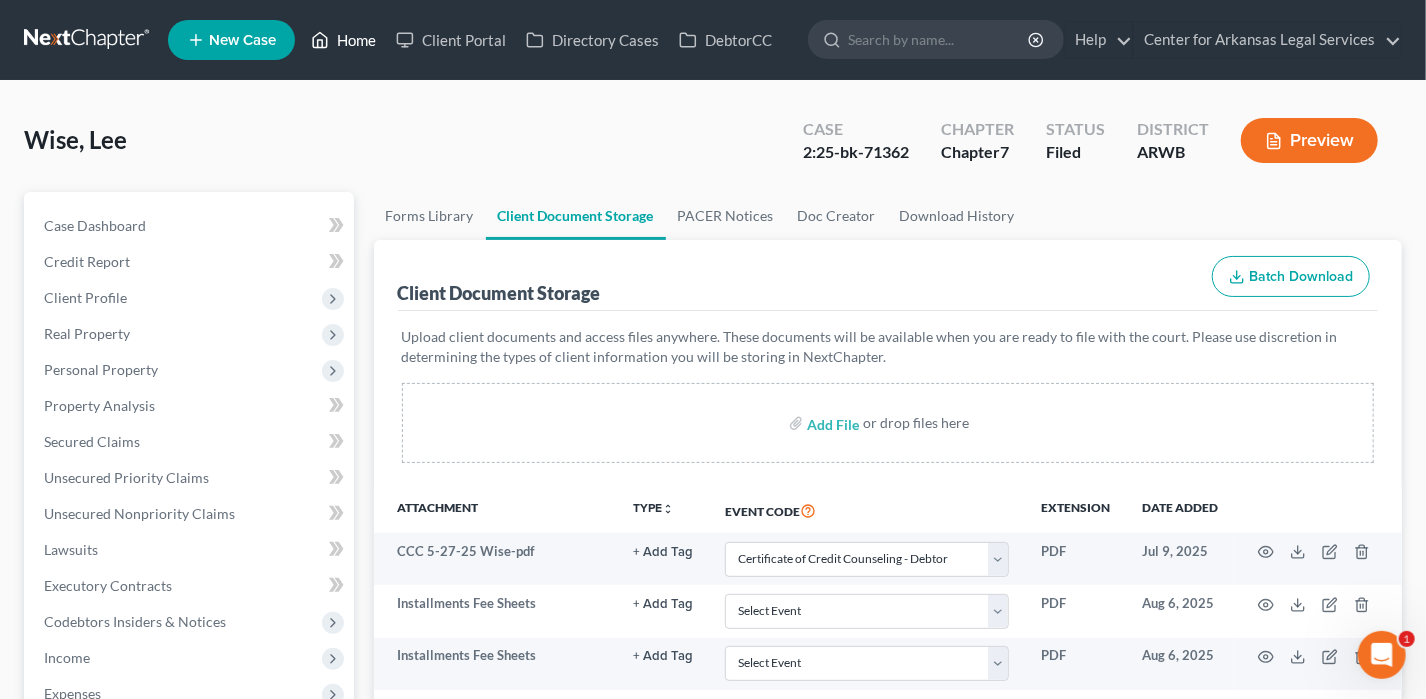 click on "Home" at bounding box center [343, 40] 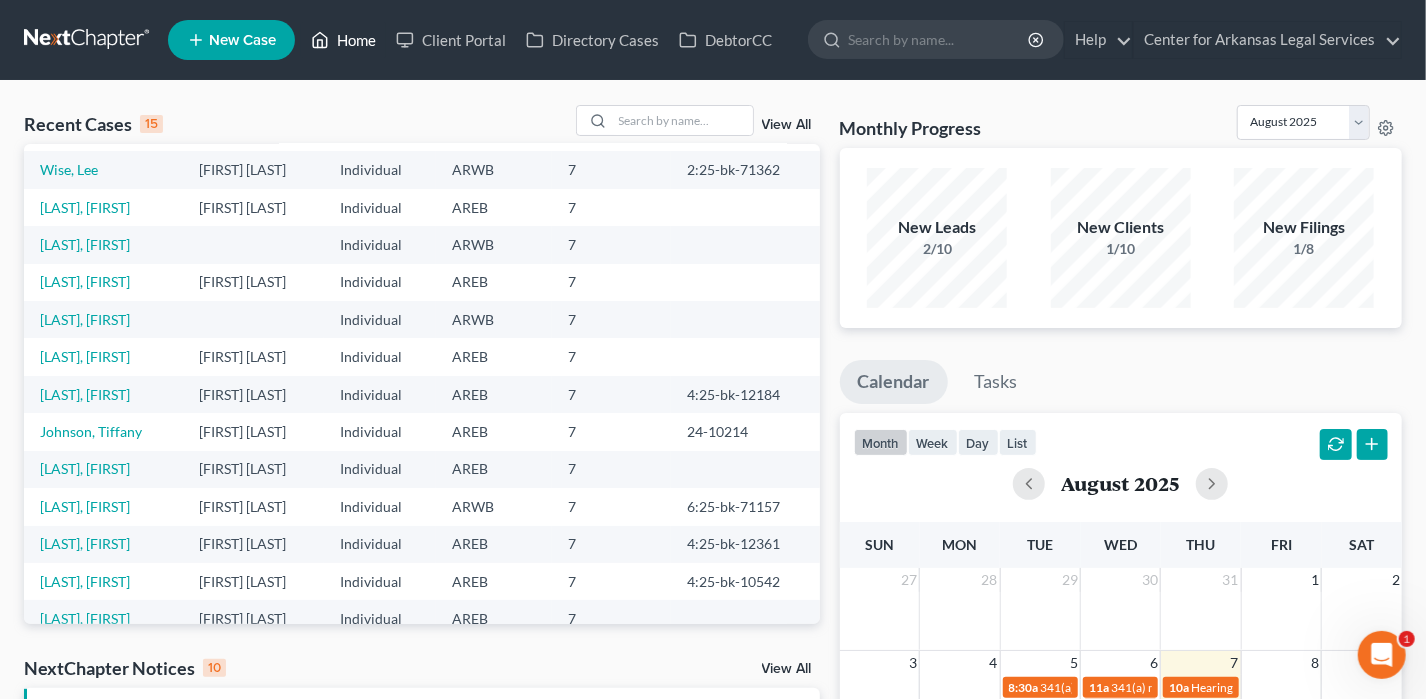 scroll, scrollTop: 0, scrollLeft: 0, axis: both 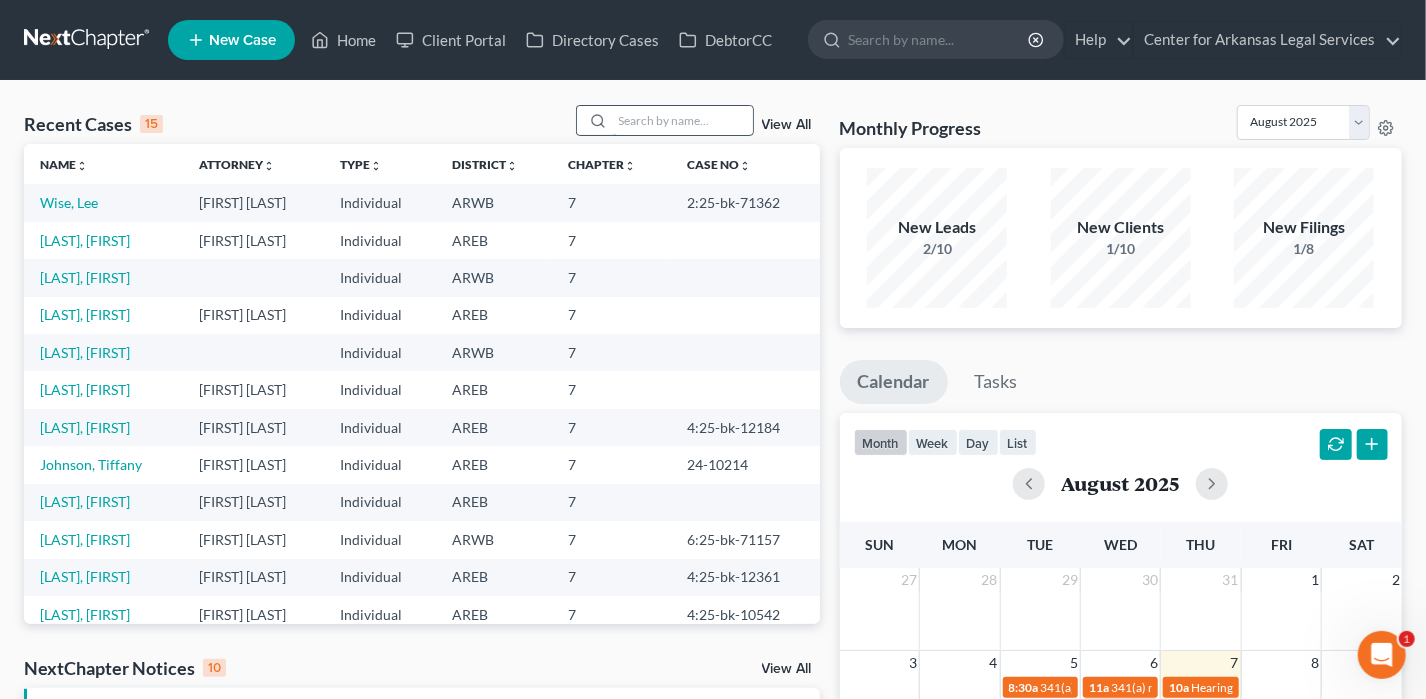 click at bounding box center [683, 120] 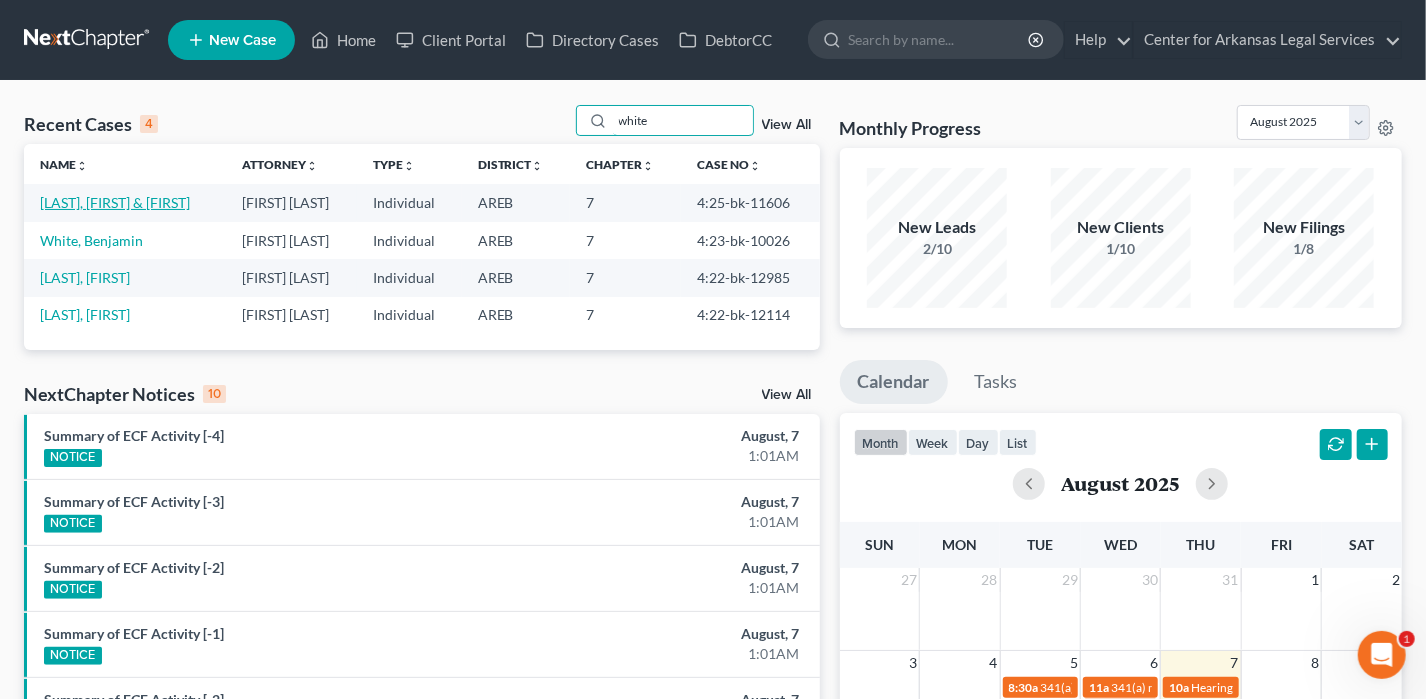 type on "white" 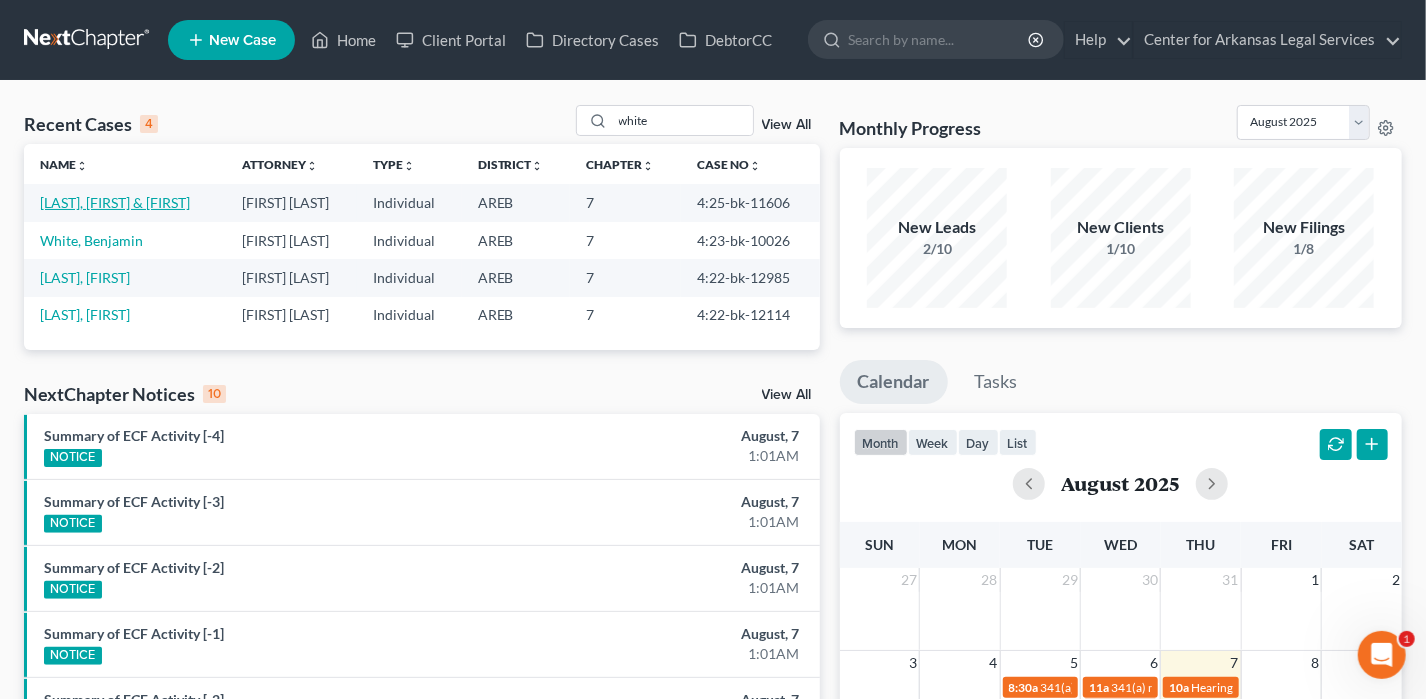 click on "[LAST], [FIRST] & [FIRST]" at bounding box center [115, 202] 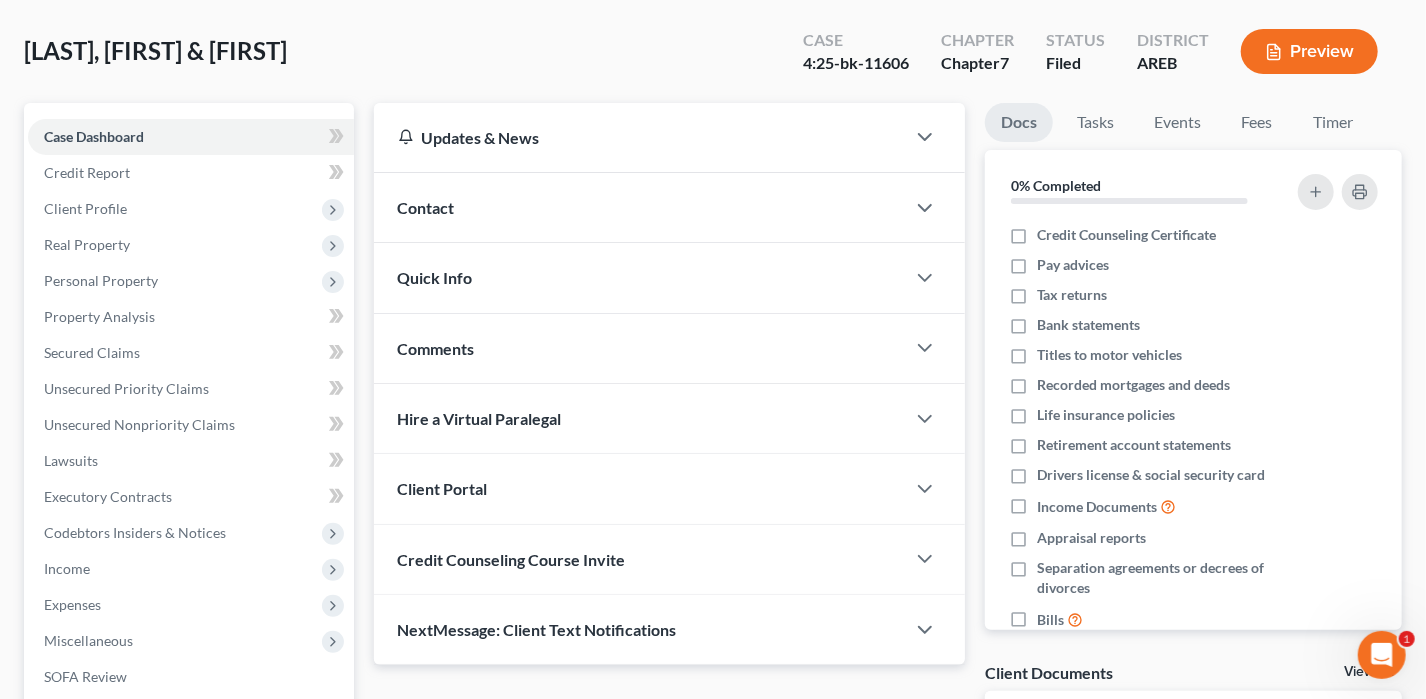 scroll, scrollTop: 60, scrollLeft: 0, axis: vertical 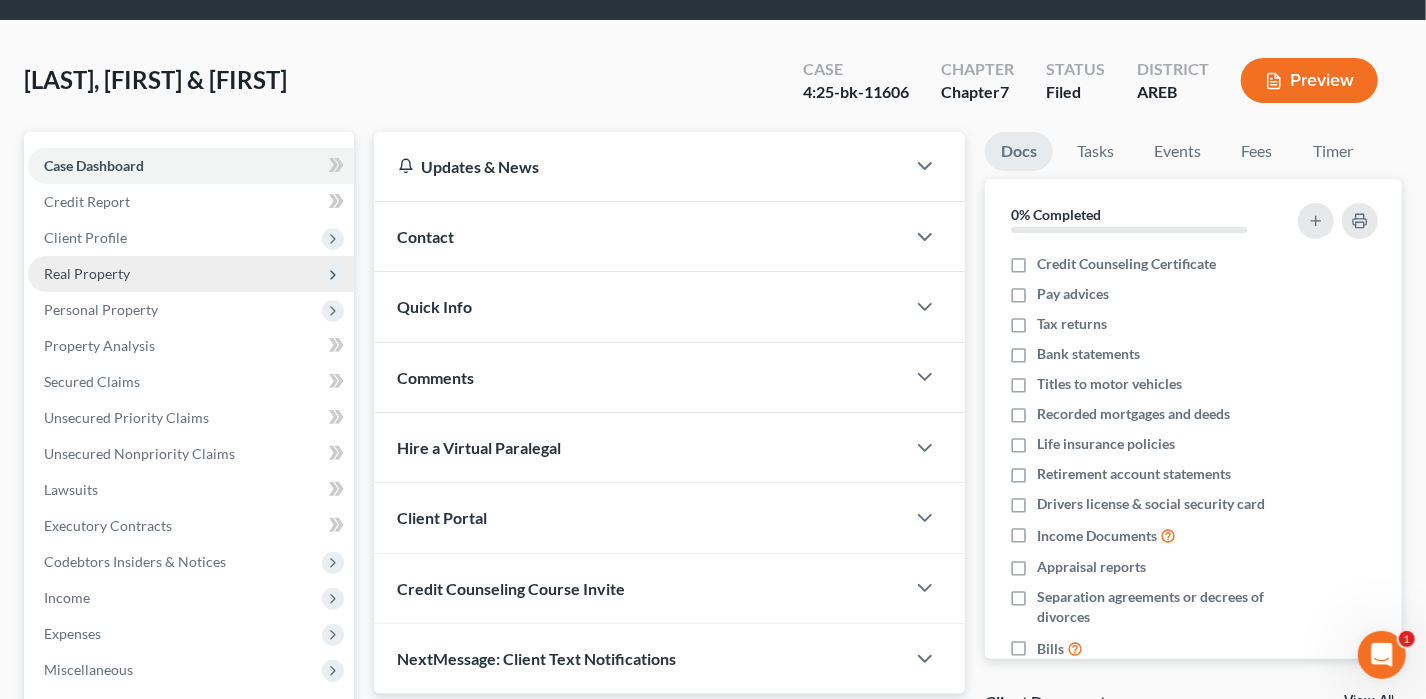 click on "Real Property" at bounding box center [87, 273] 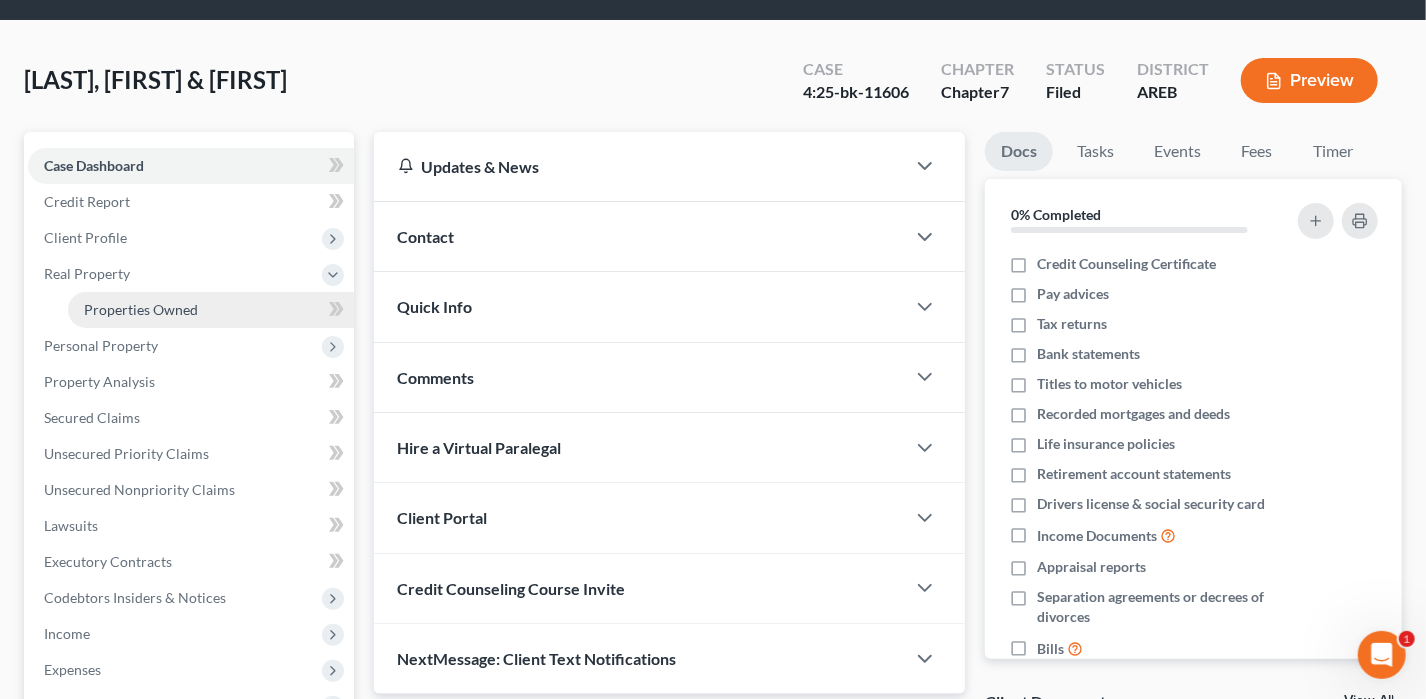 click on "Properties Owned" at bounding box center [141, 309] 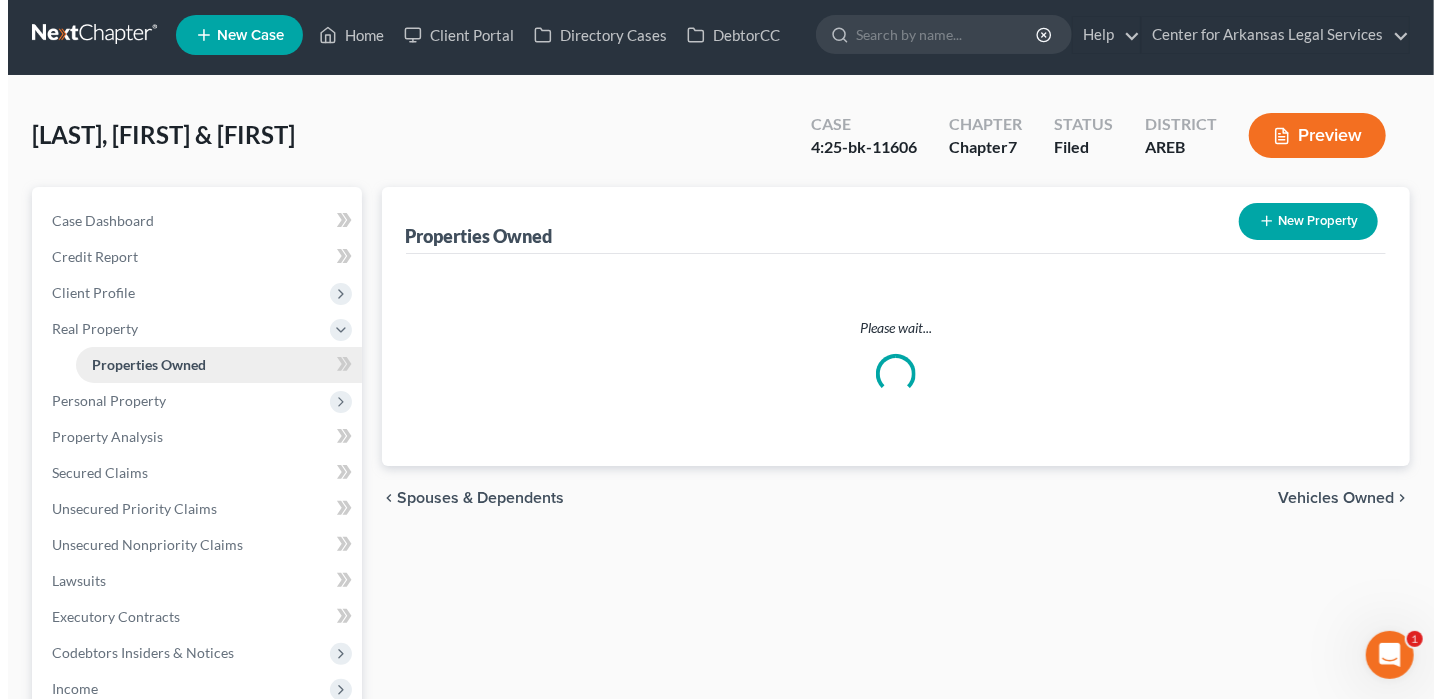 scroll, scrollTop: 0, scrollLeft: 0, axis: both 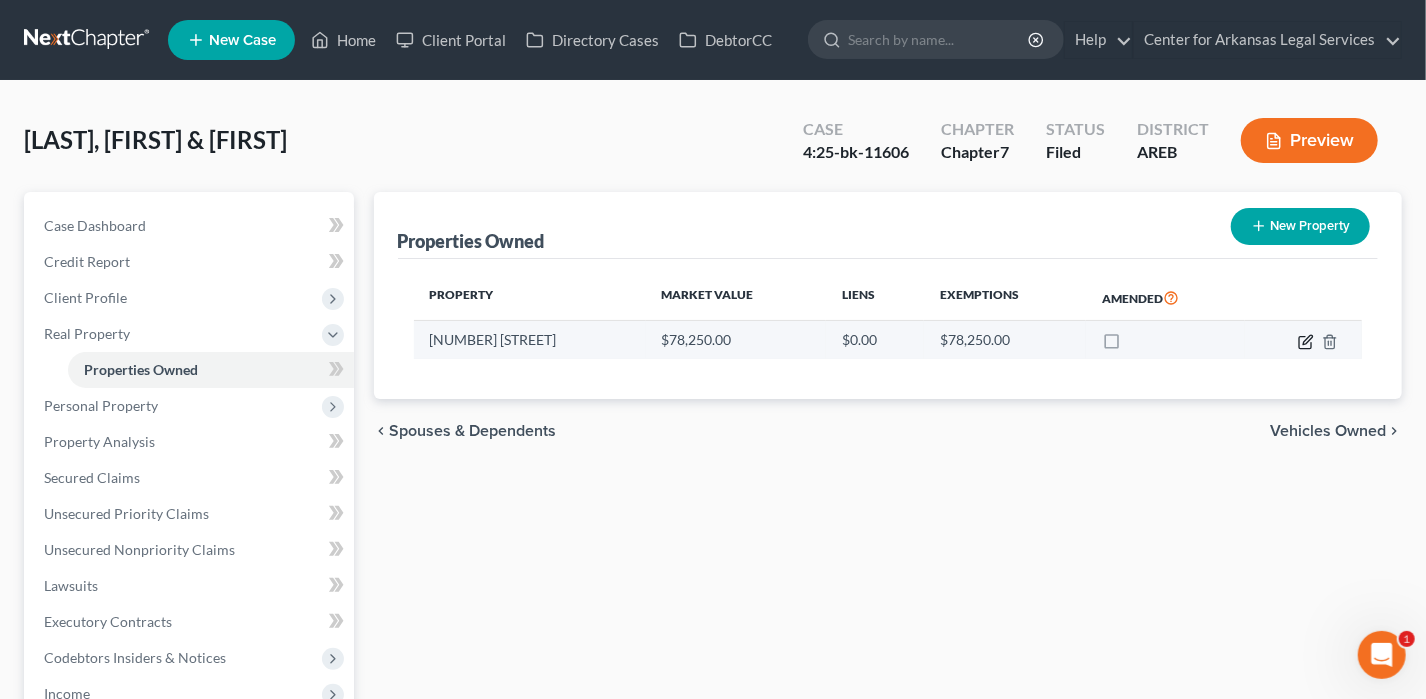 click 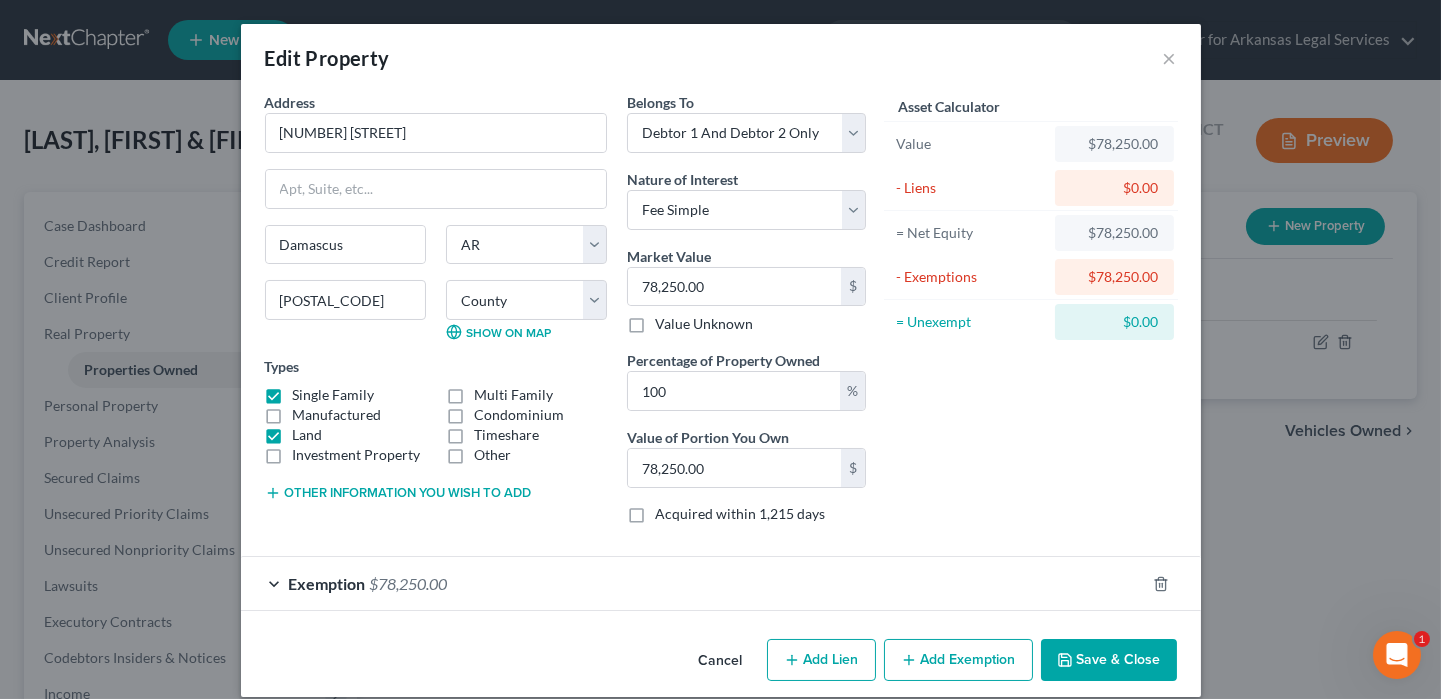 click on "$78,250.00" at bounding box center [409, 583] 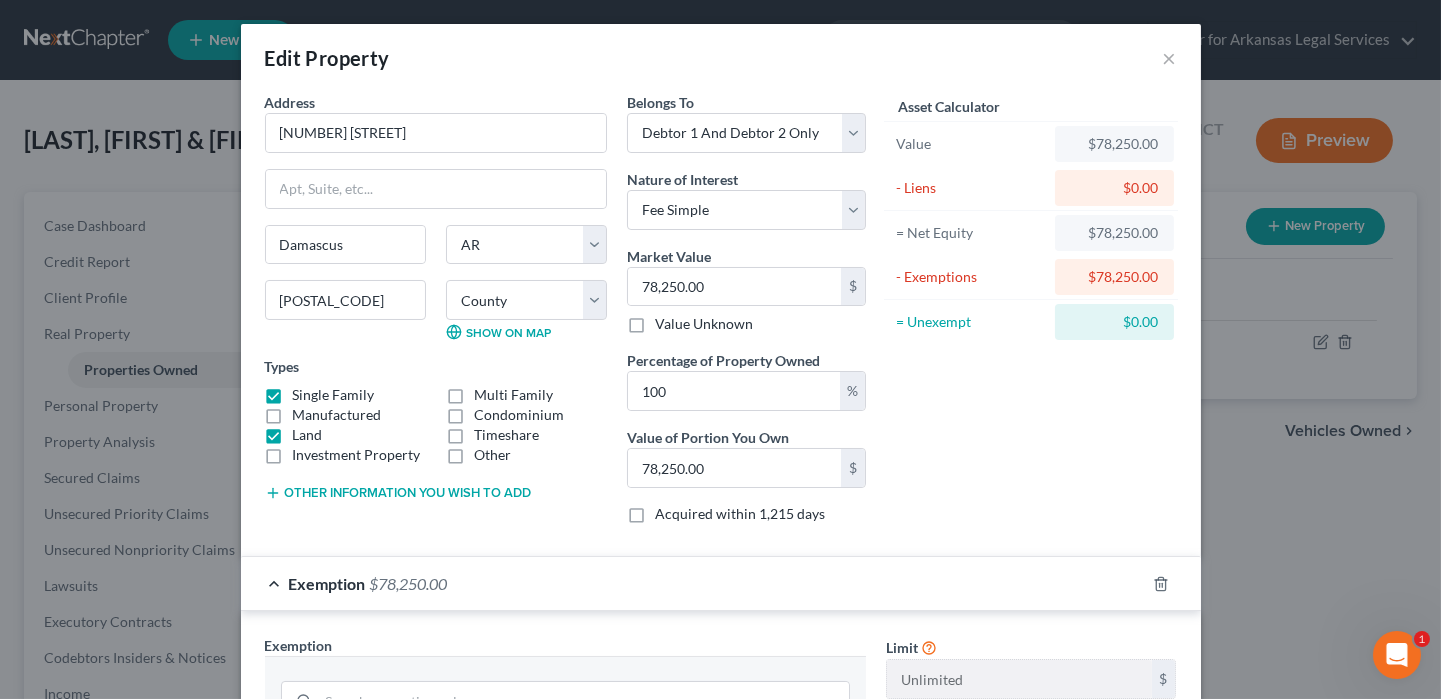 scroll, scrollTop: 0, scrollLeft: 0, axis: both 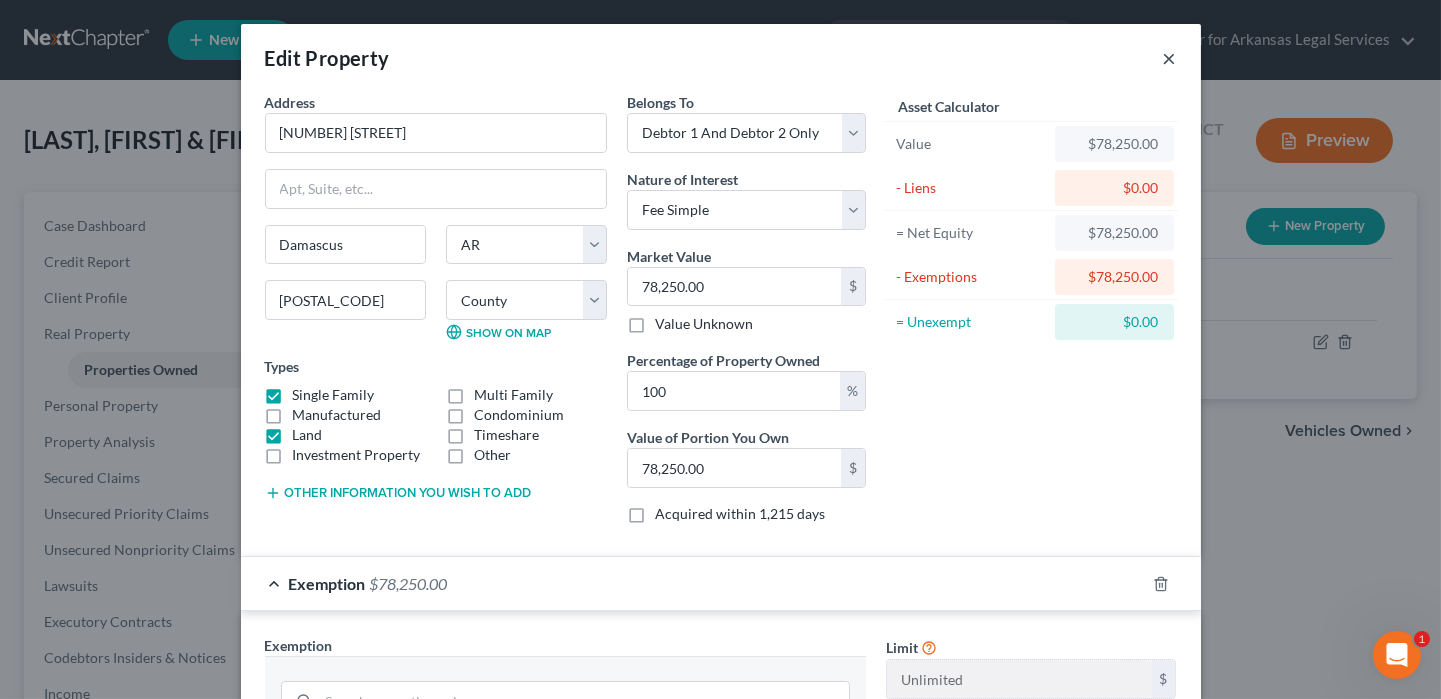 click on "×" at bounding box center [1170, 58] 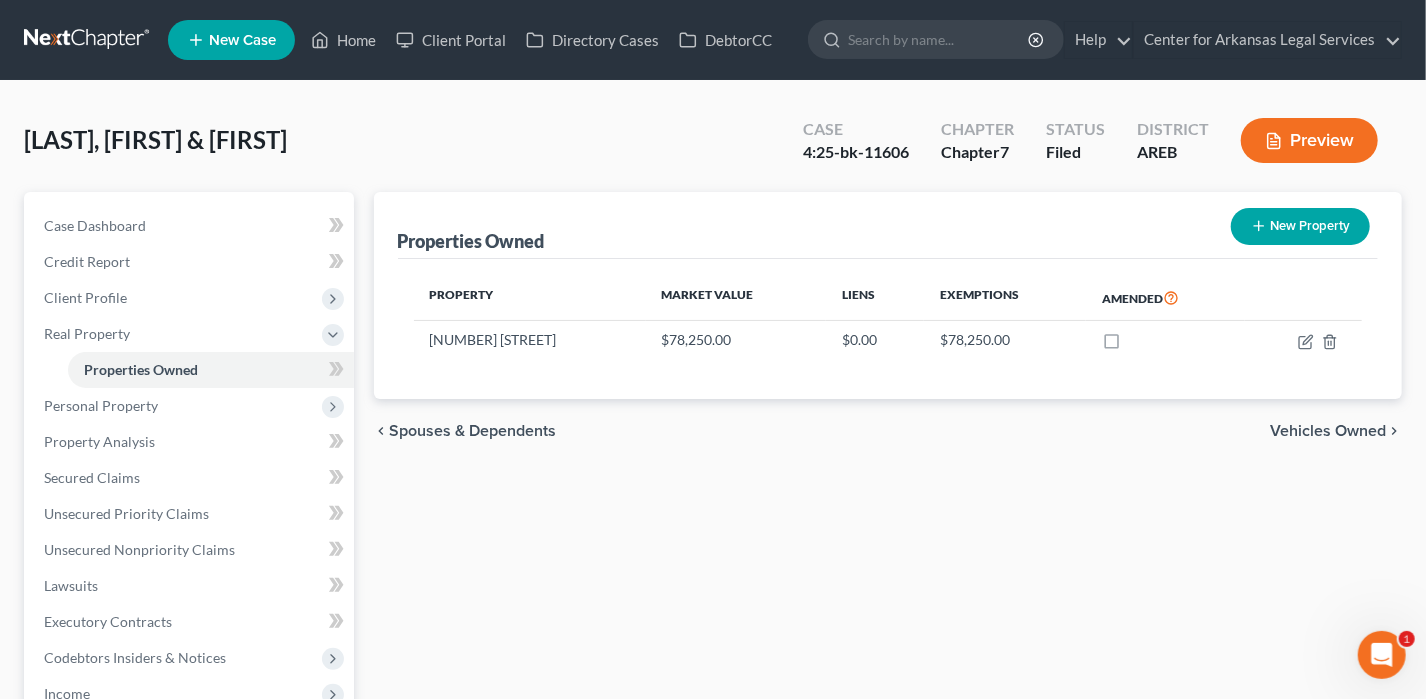 click on "Preview" at bounding box center (1309, 140) 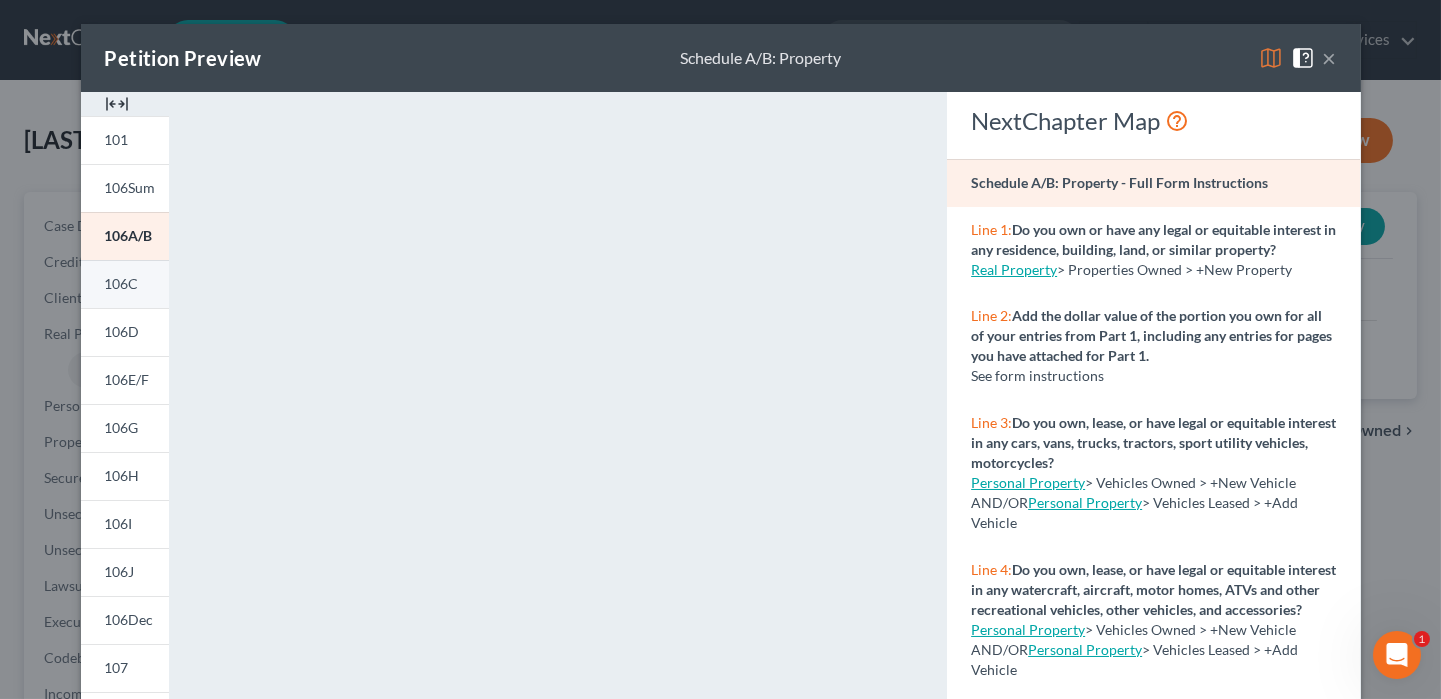 click on "106C" at bounding box center [125, 284] 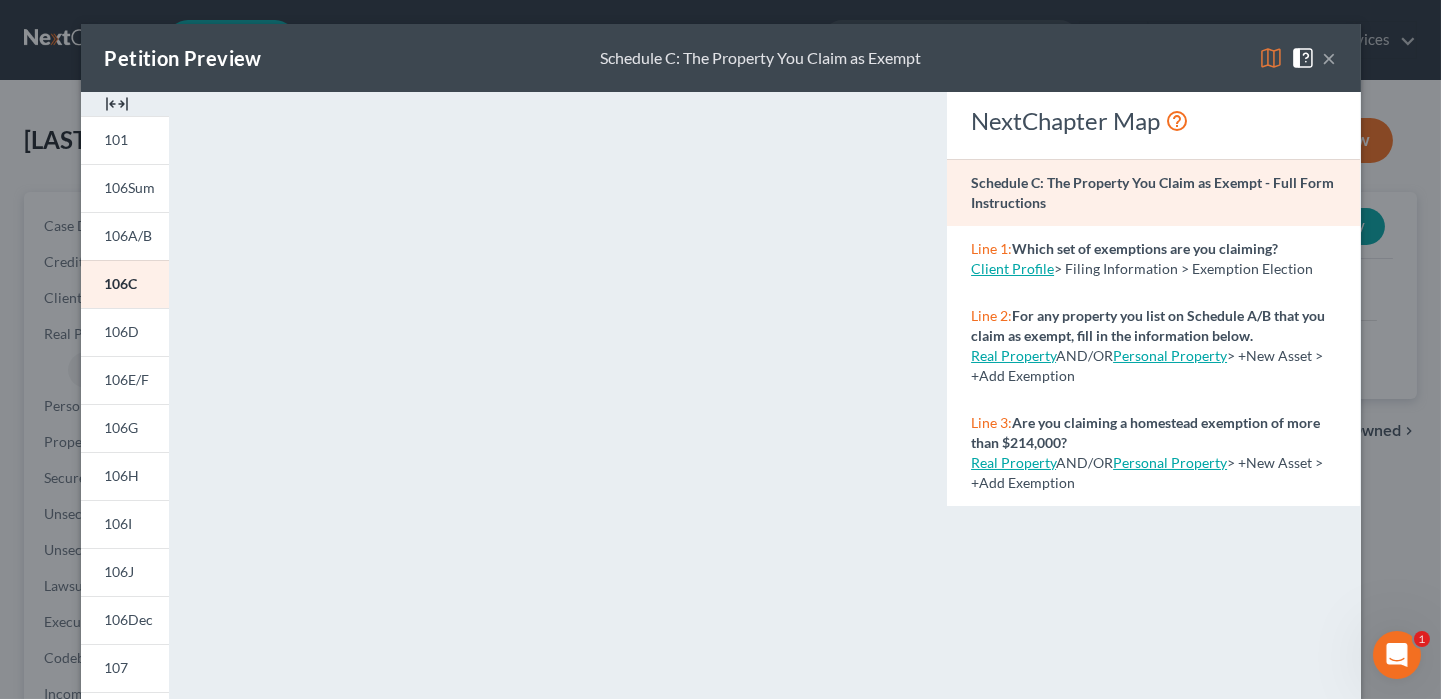 click on "×" at bounding box center (1330, 58) 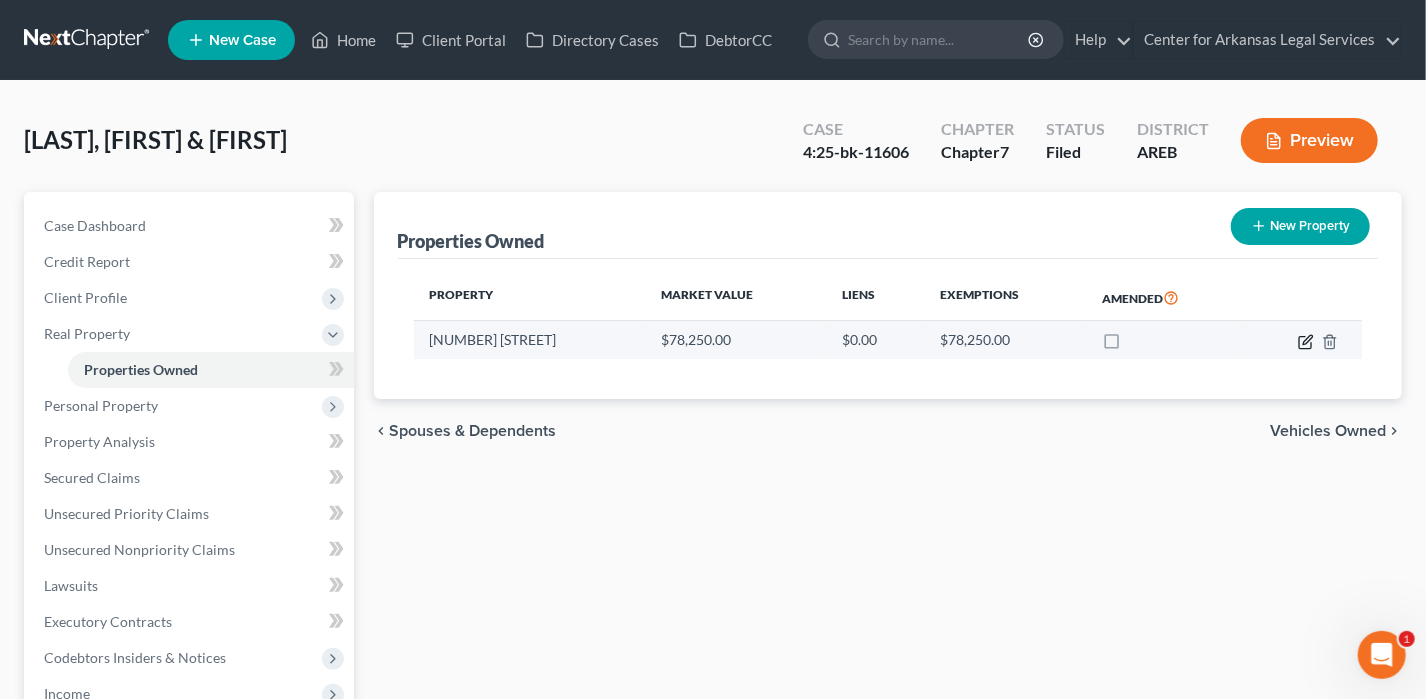 click 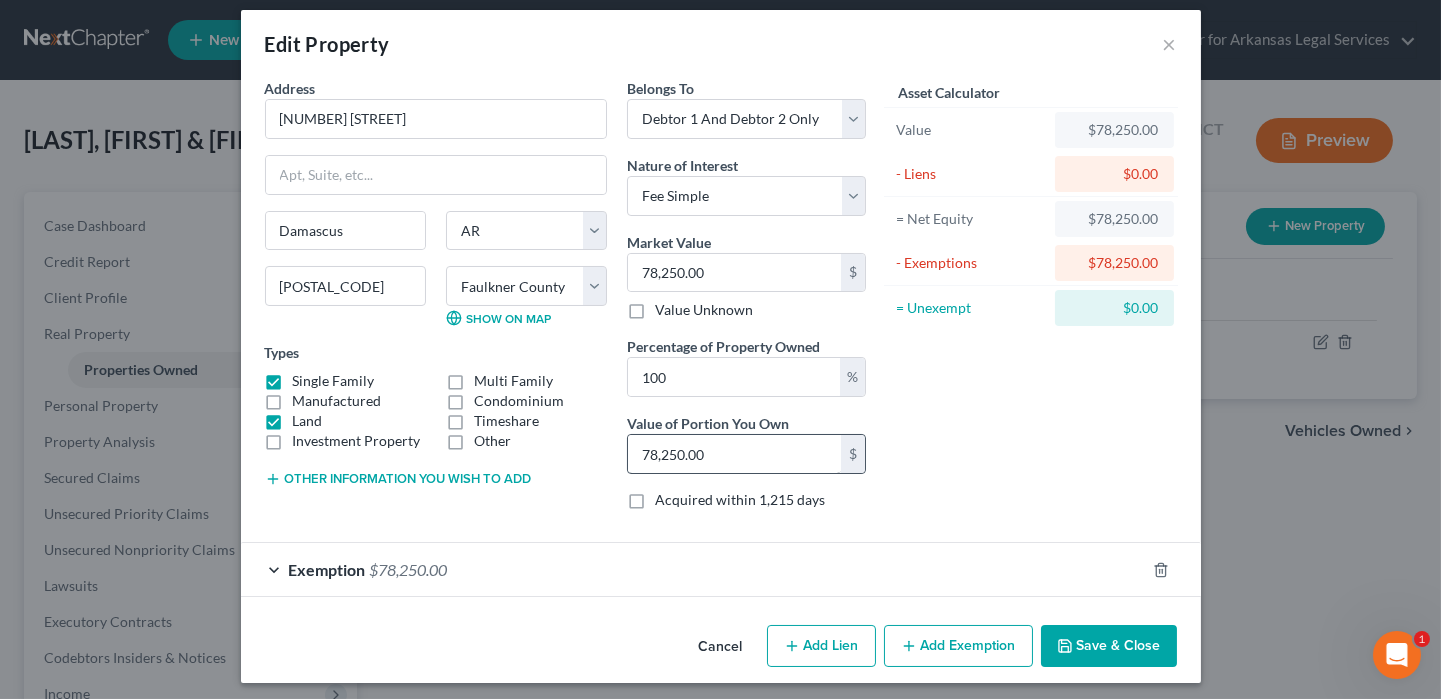 scroll, scrollTop: 18, scrollLeft: 0, axis: vertical 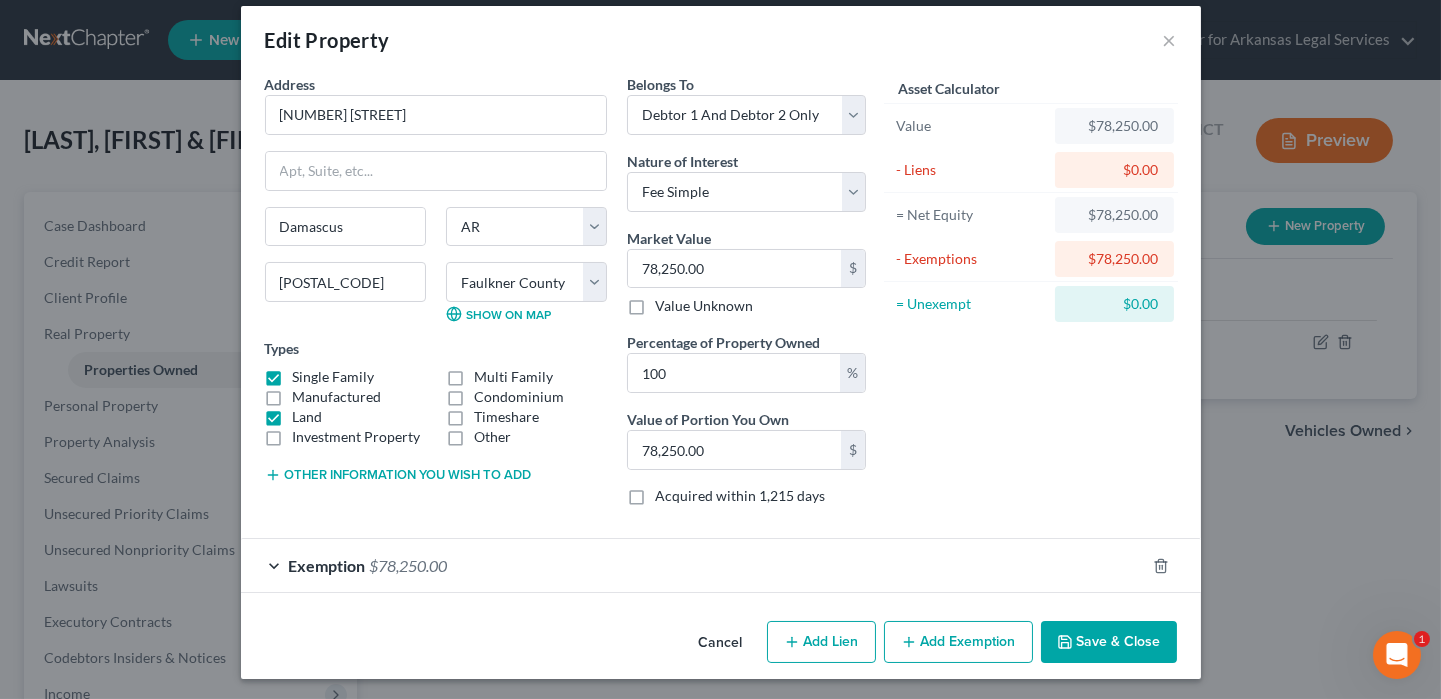 click on "Add Exemption" at bounding box center [958, 642] 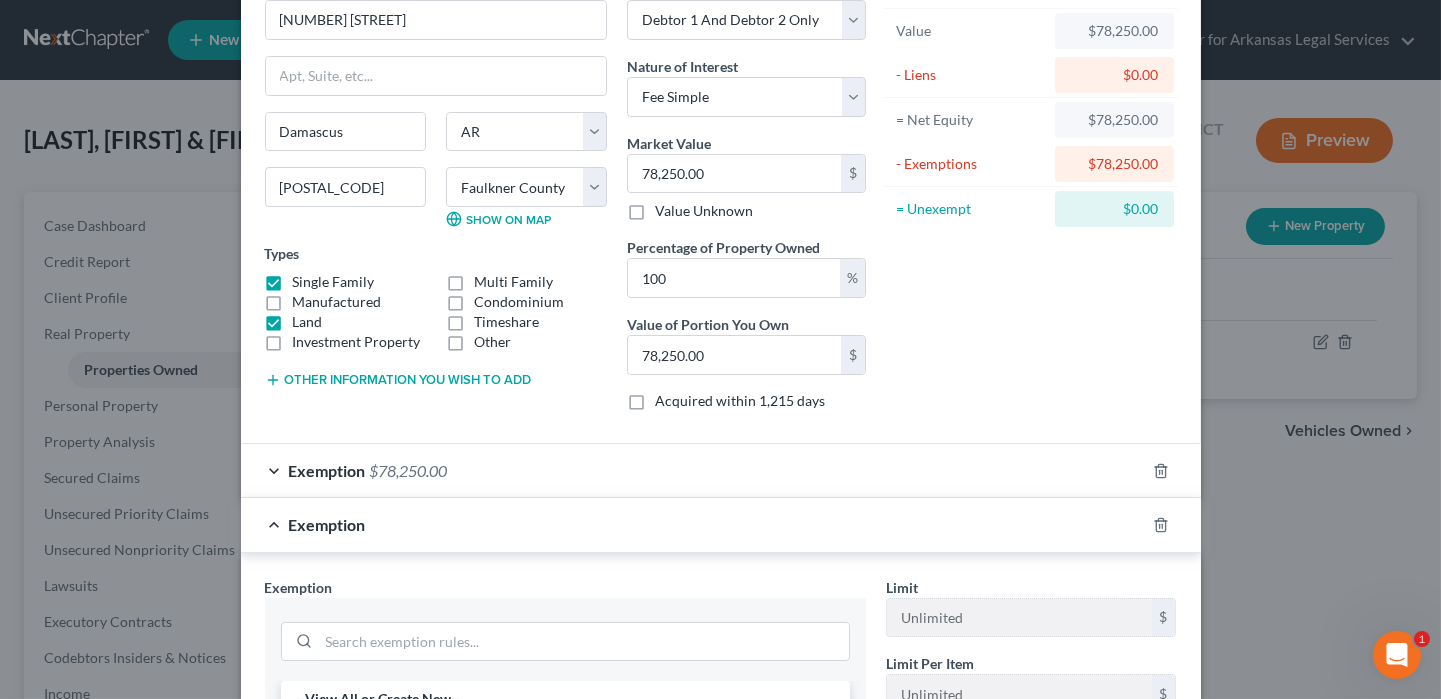 scroll, scrollTop: 418, scrollLeft: 0, axis: vertical 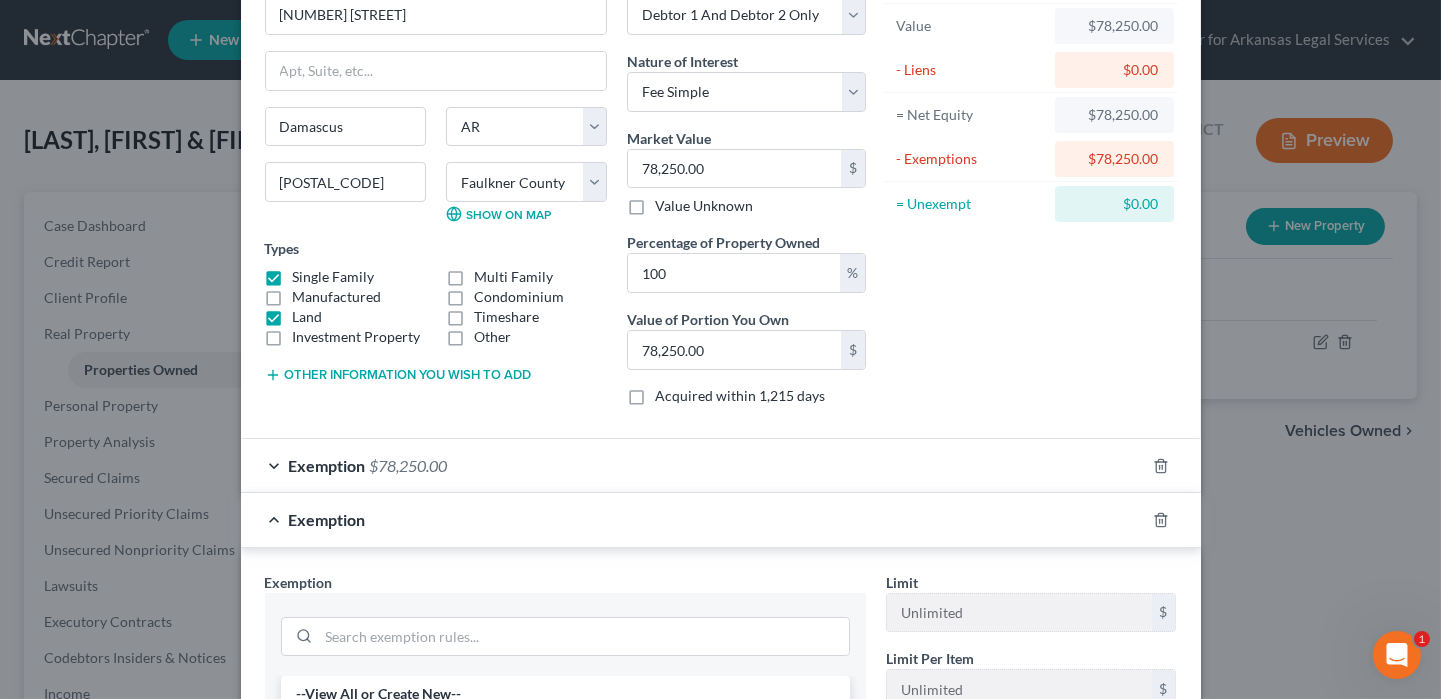 click on "Exemption $[AMOUNT]" at bounding box center (693, 465) 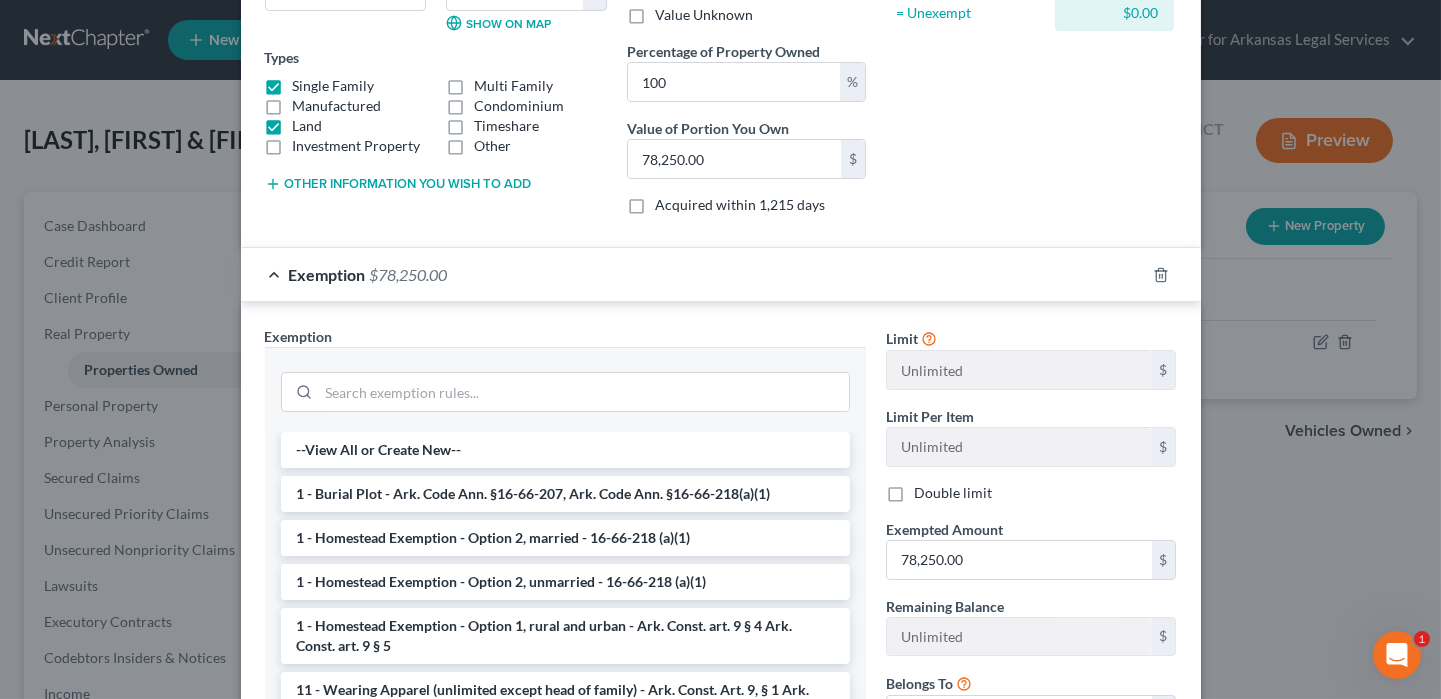 scroll, scrollTop: 218, scrollLeft: 0, axis: vertical 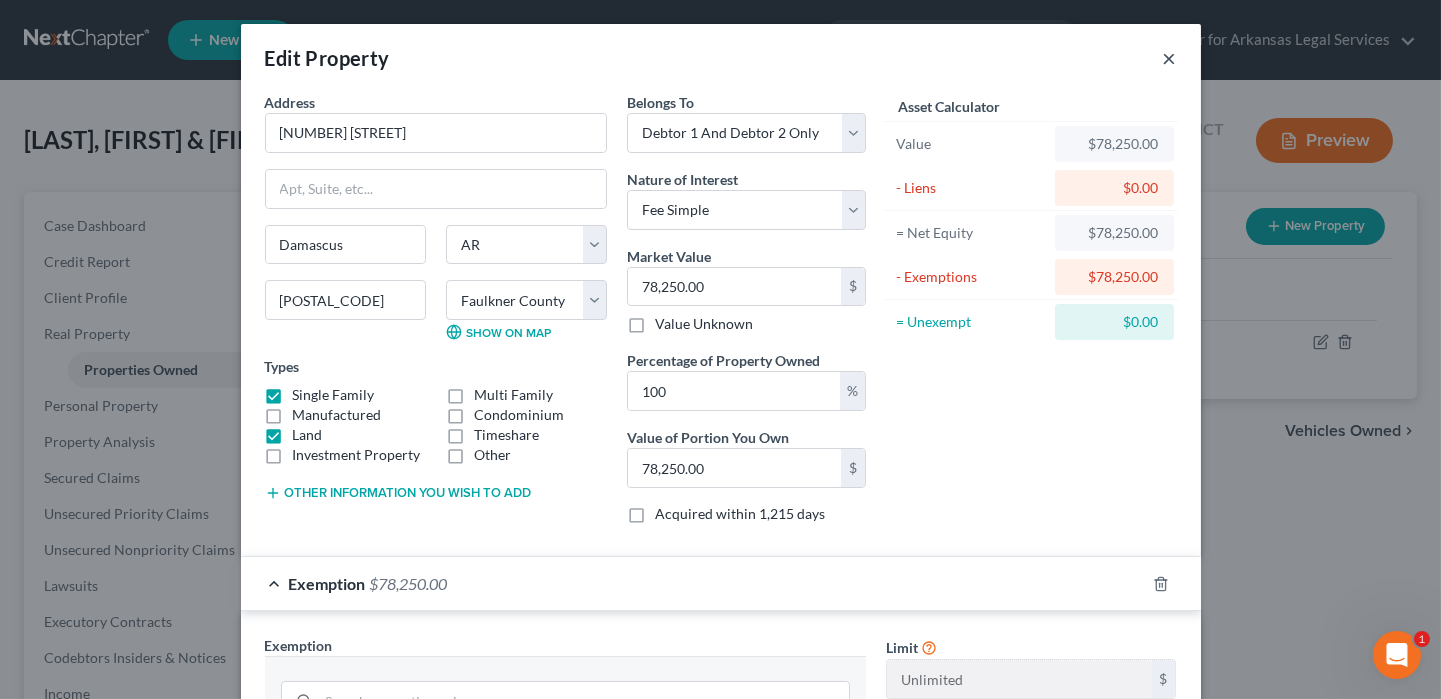 click on "×" at bounding box center (1170, 58) 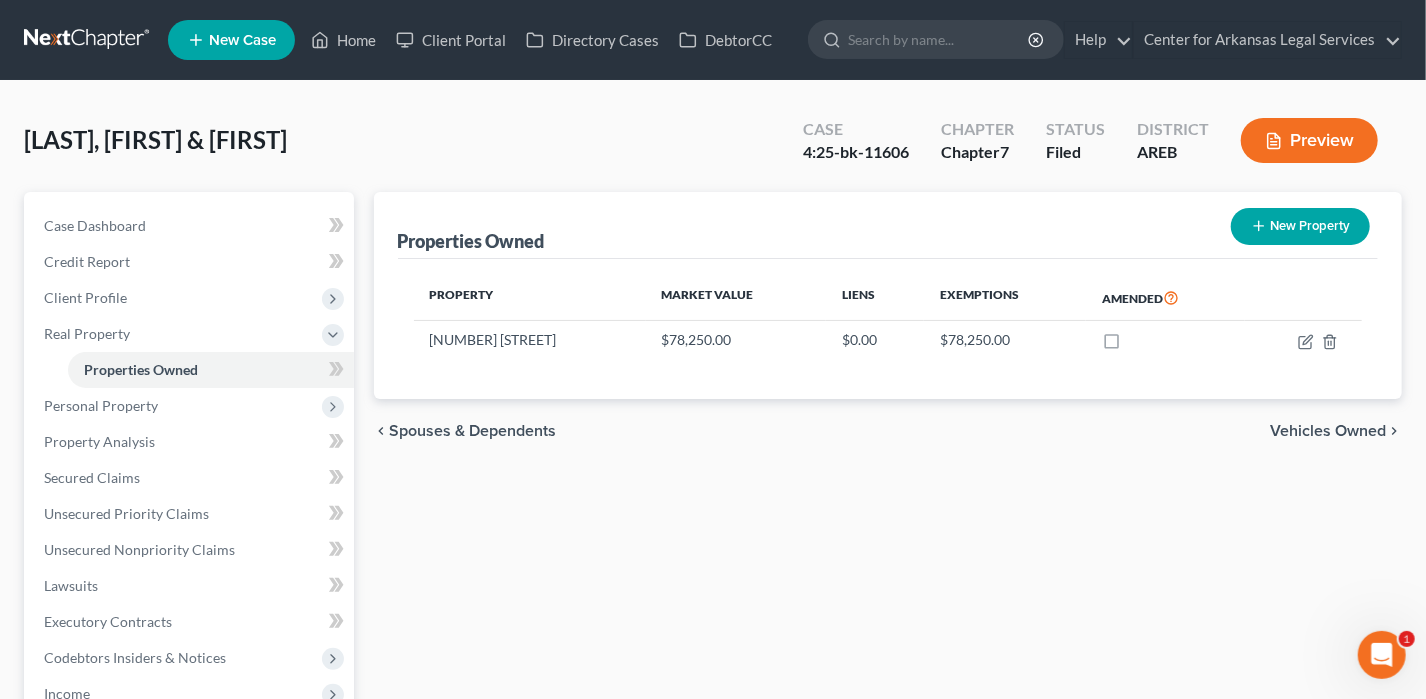 click on "Preview" at bounding box center [1309, 140] 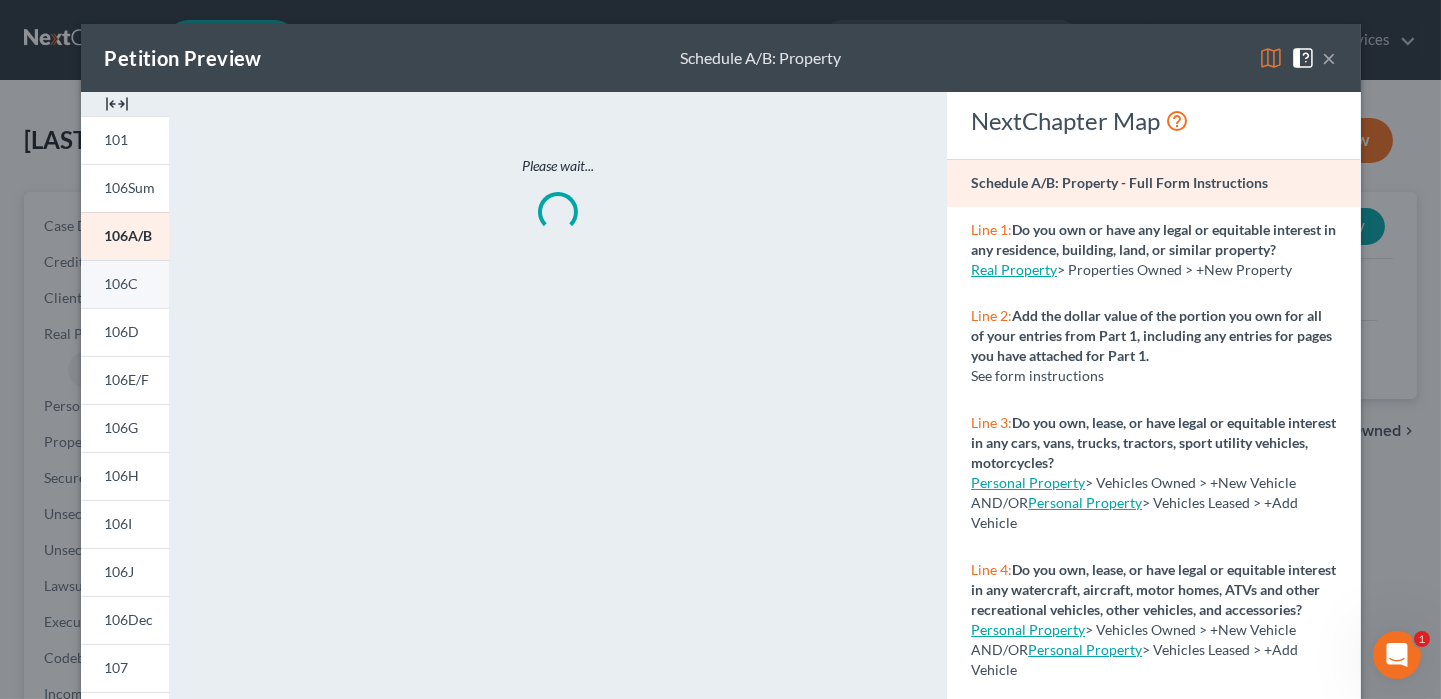 click on "106C" at bounding box center (122, 283) 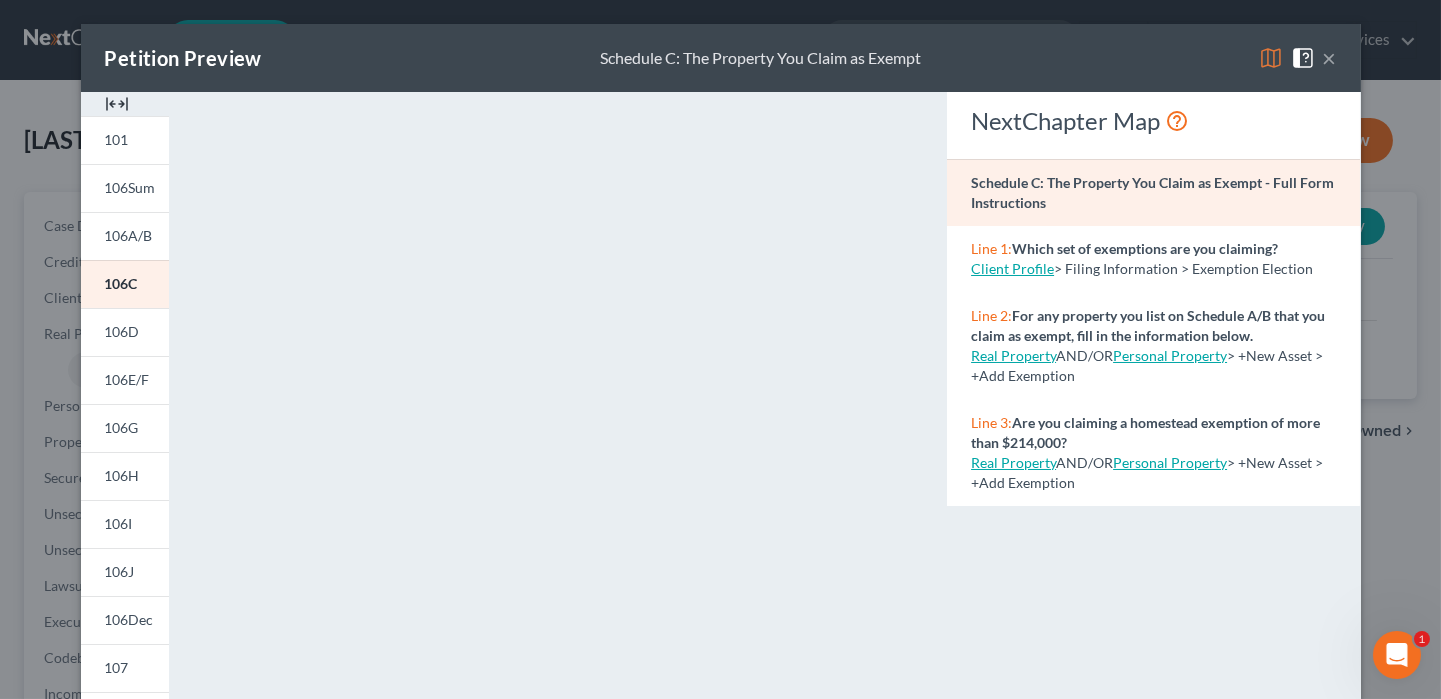 click on "×" at bounding box center (1330, 58) 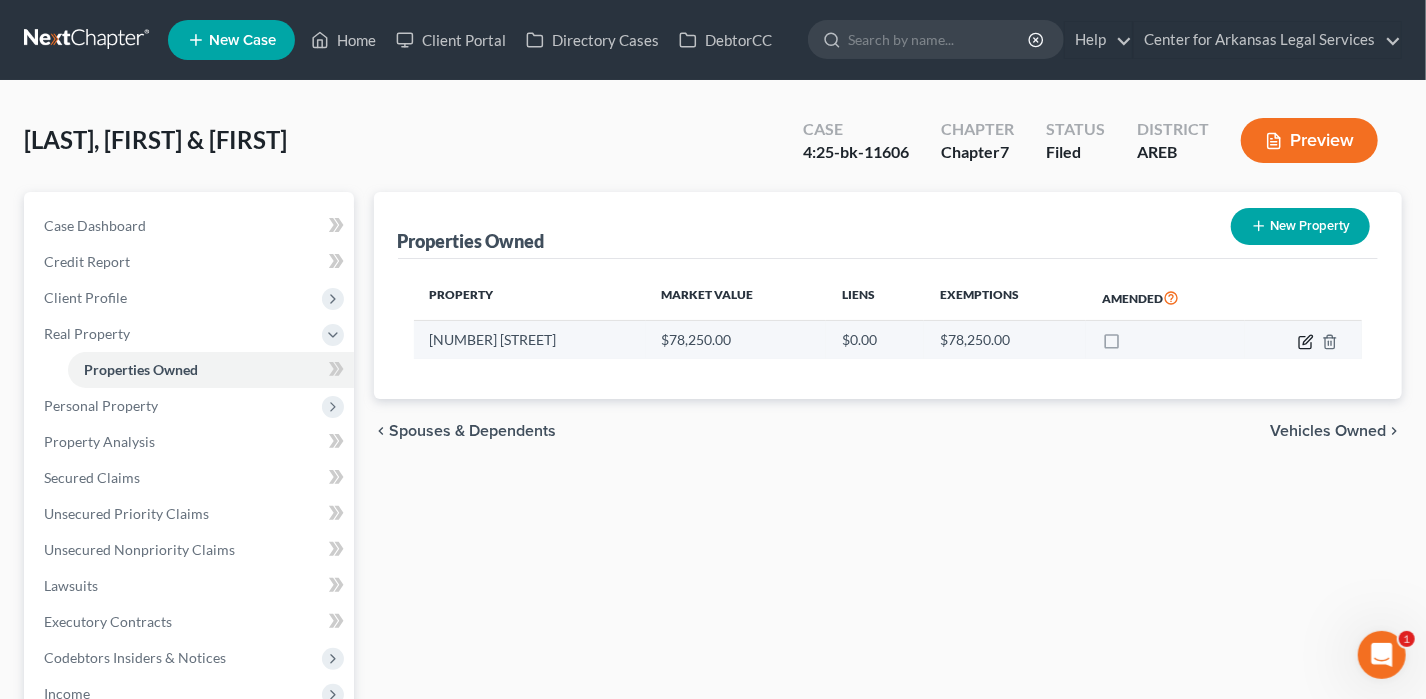 click 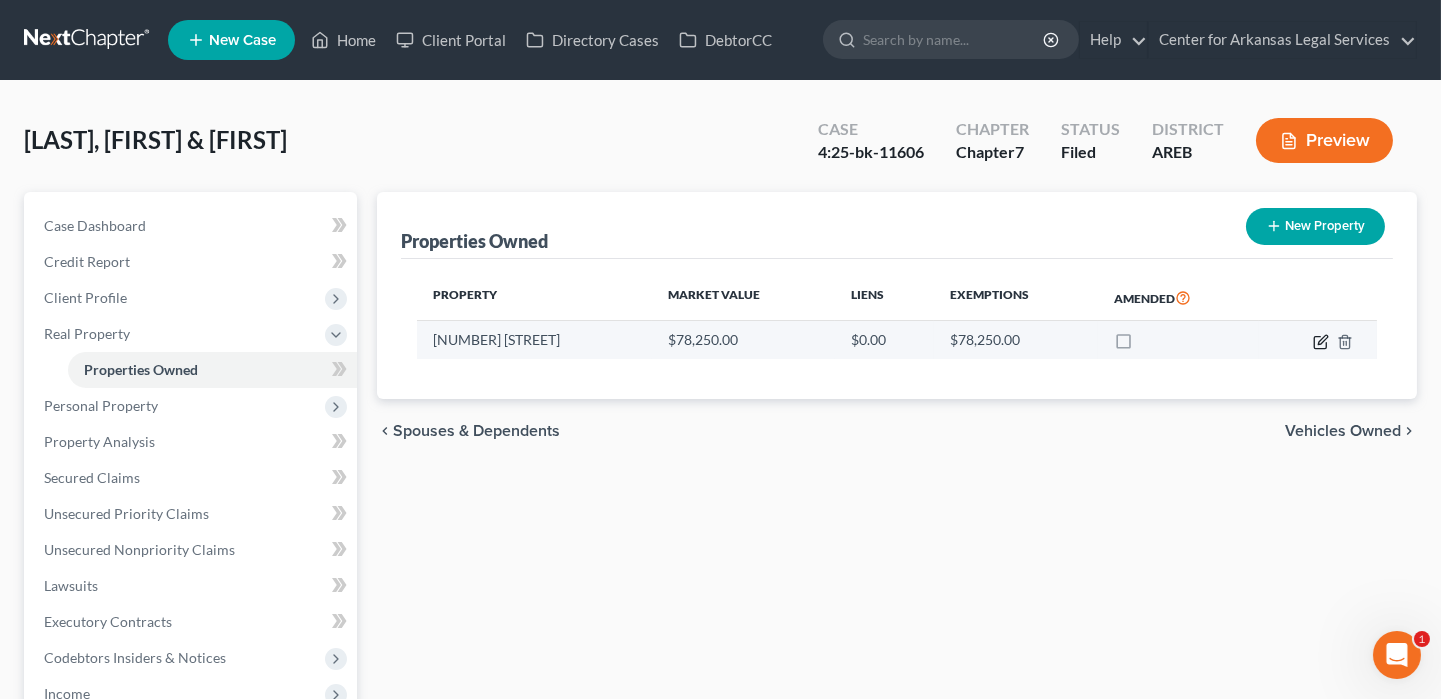 select on "2" 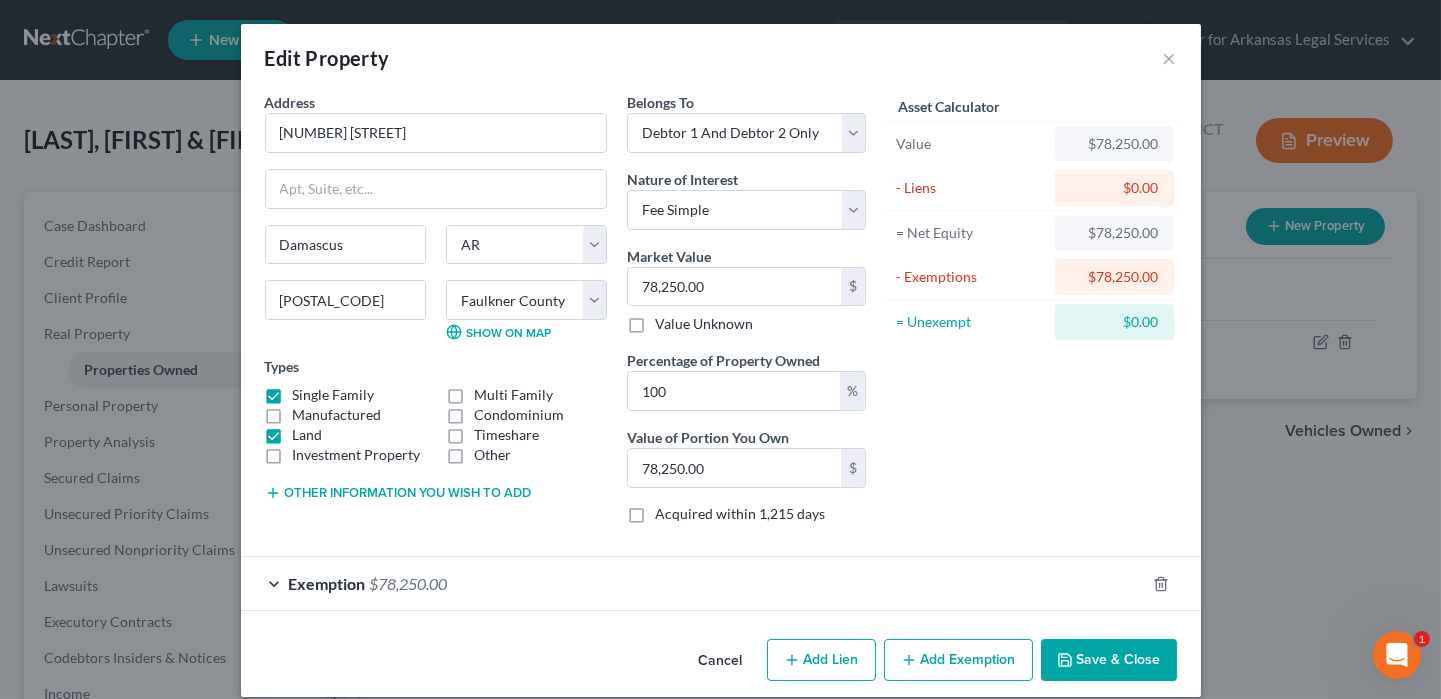 scroll, scrollTop: 18, scrollLeft: 0, axis: vertical 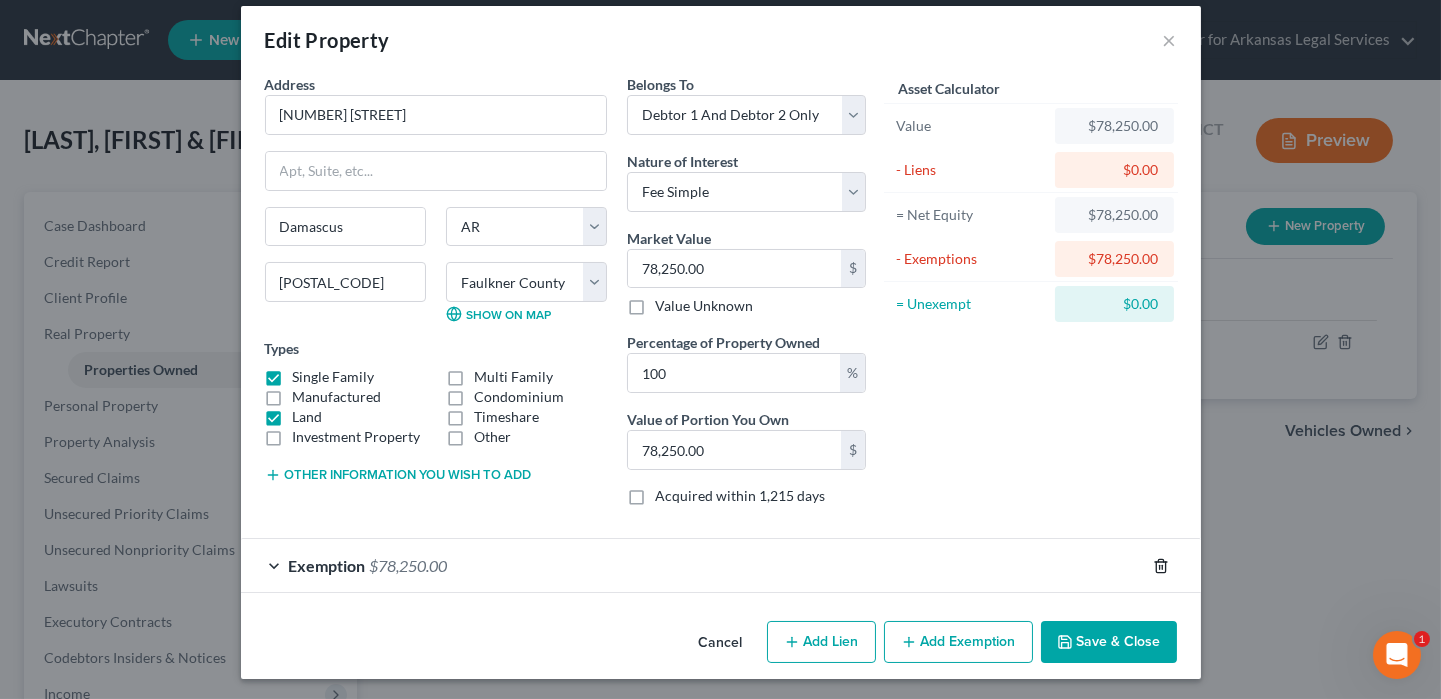 click 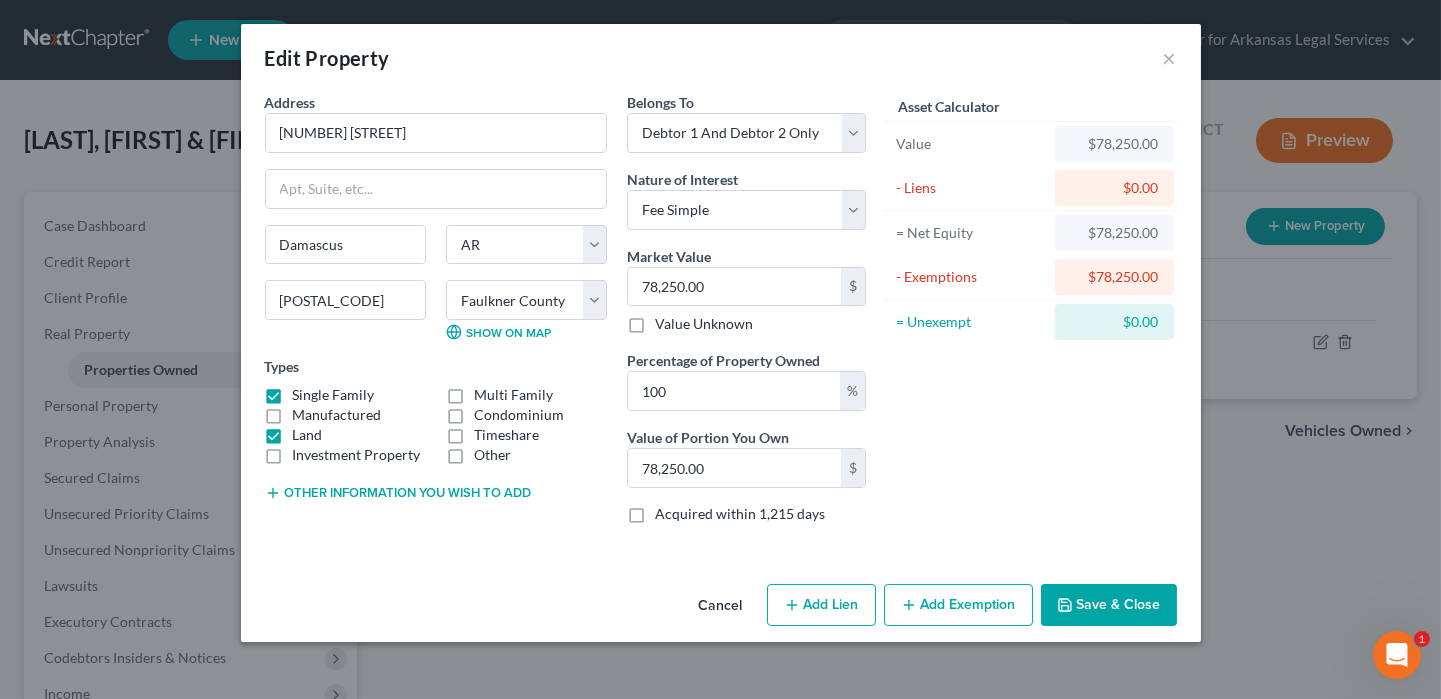 scroll, scrollTop: 0, scrollLeft: 0, axis: both 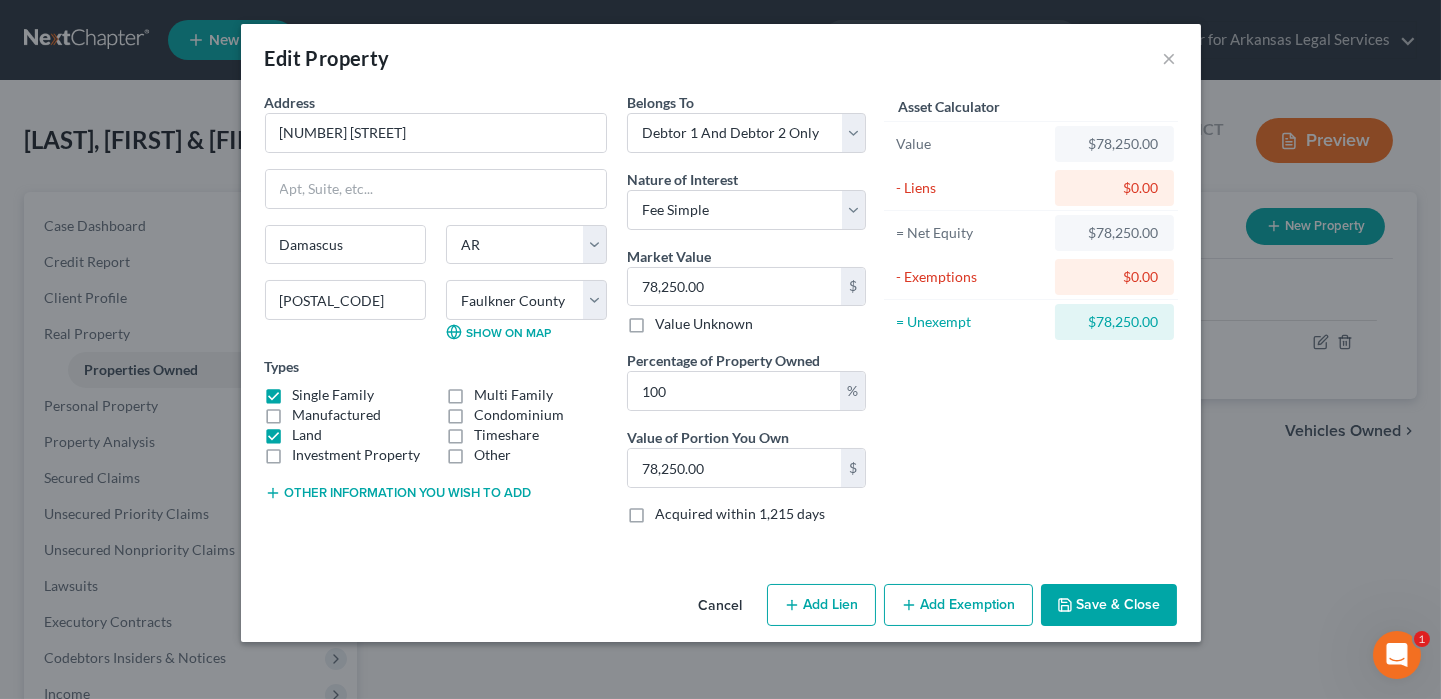 click on "Add Exemption" at bounding box center [958, 605] 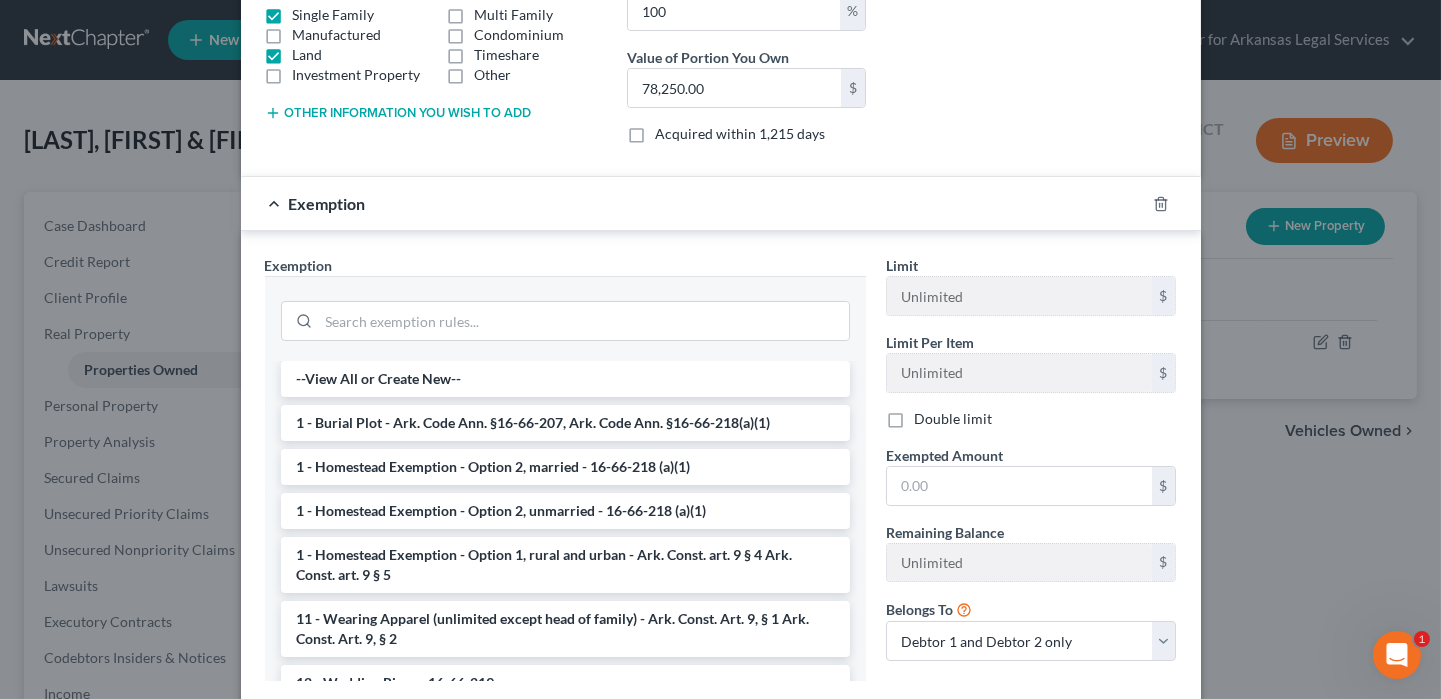 scroll, scrollTop: 400, scrollLeft: 0, axis: vertical 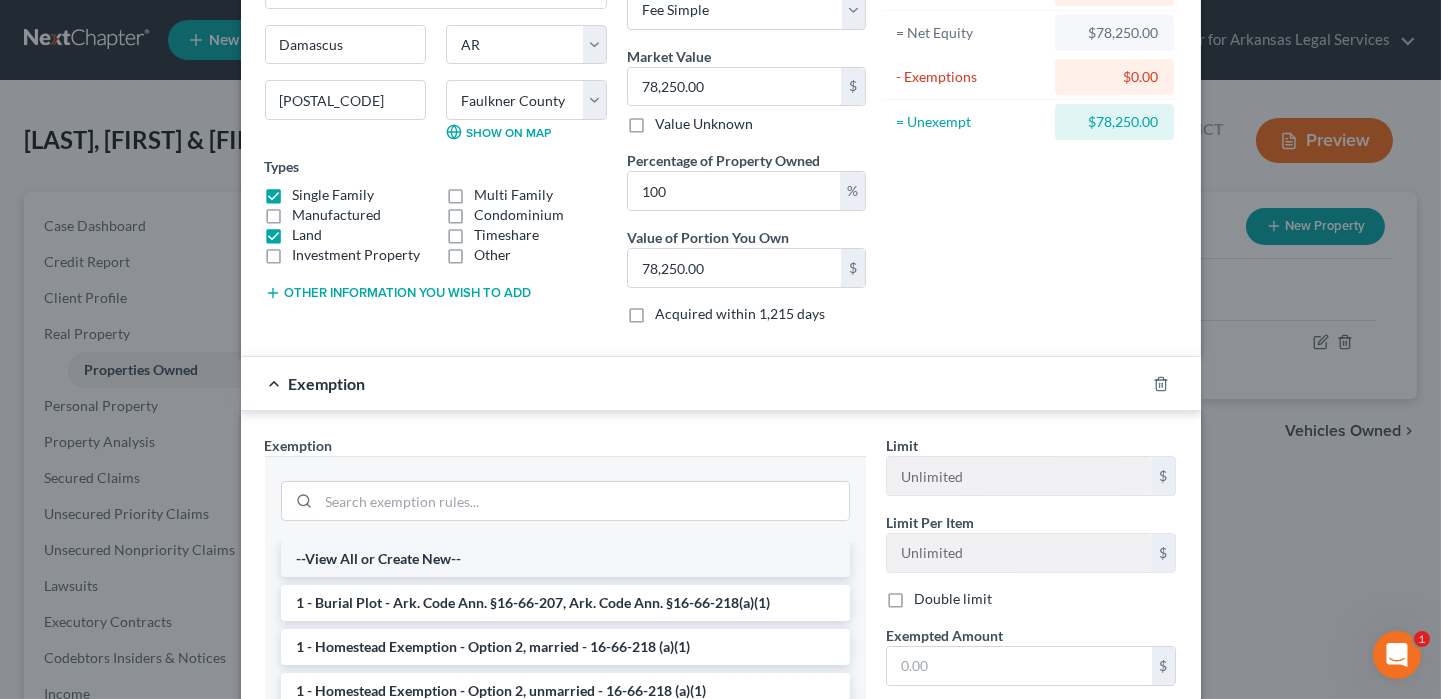 click on "--View All or Create New--" at bounding box center (565, 559) 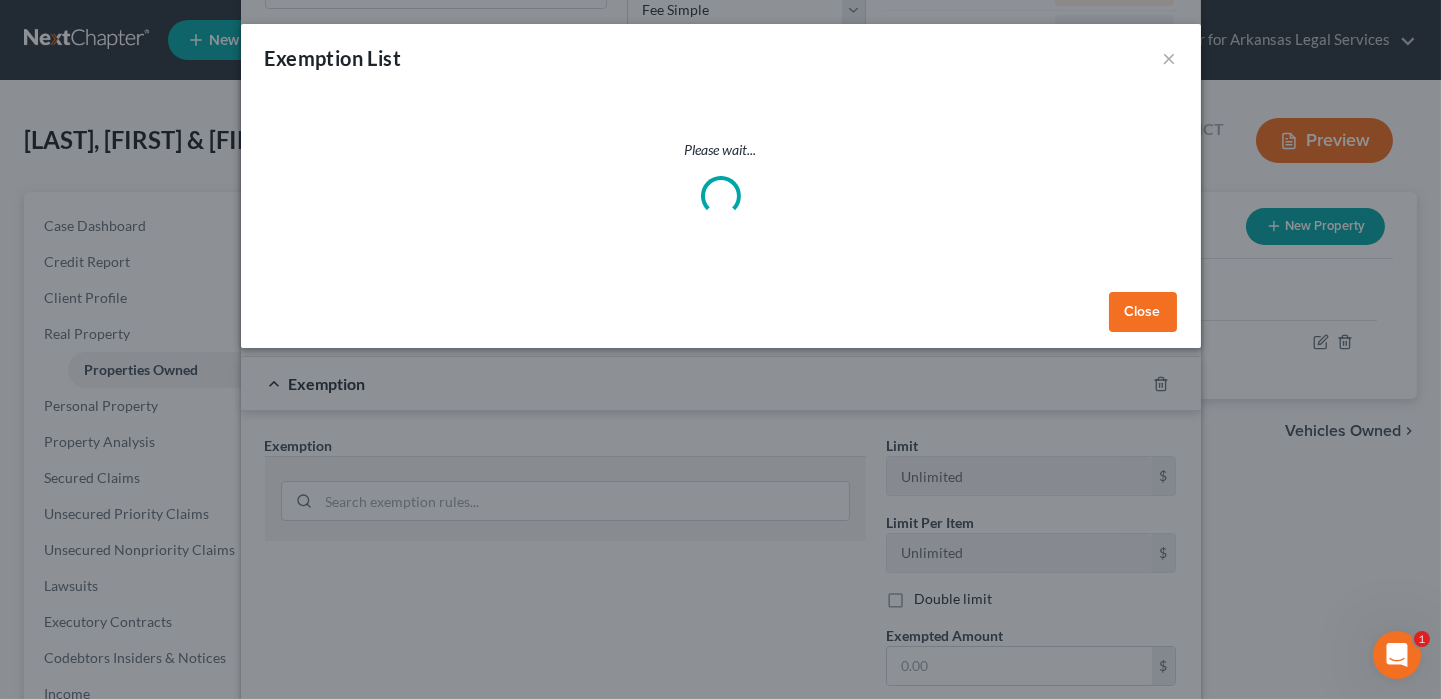 select on "3" 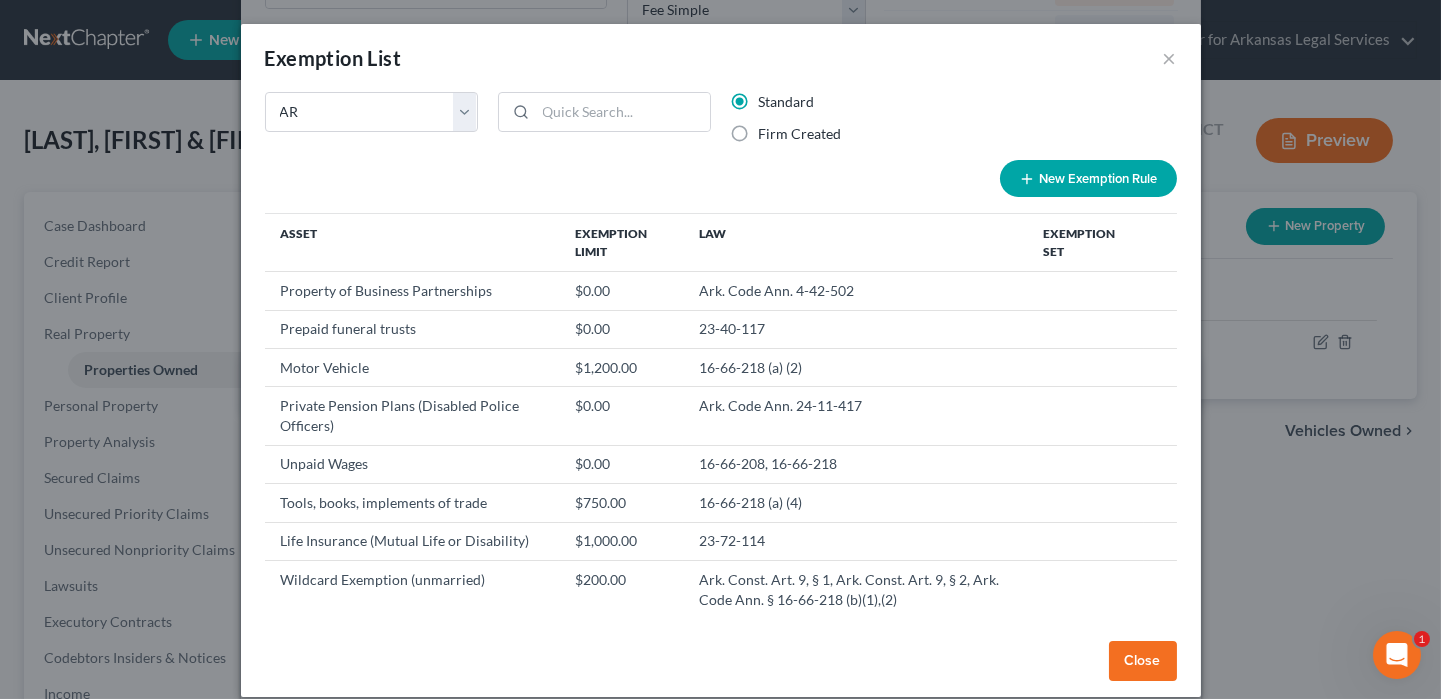 click 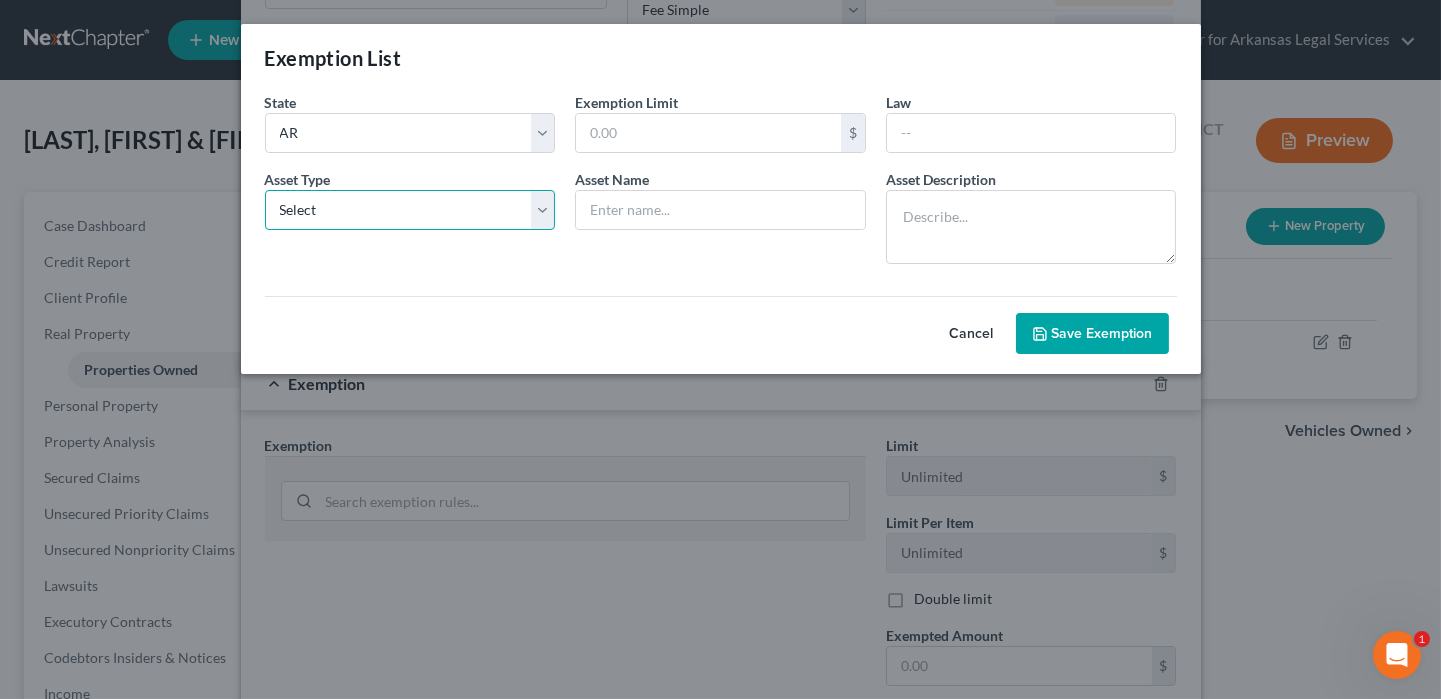 click on "Select Homestead Other" at bounding box center (410, 210) 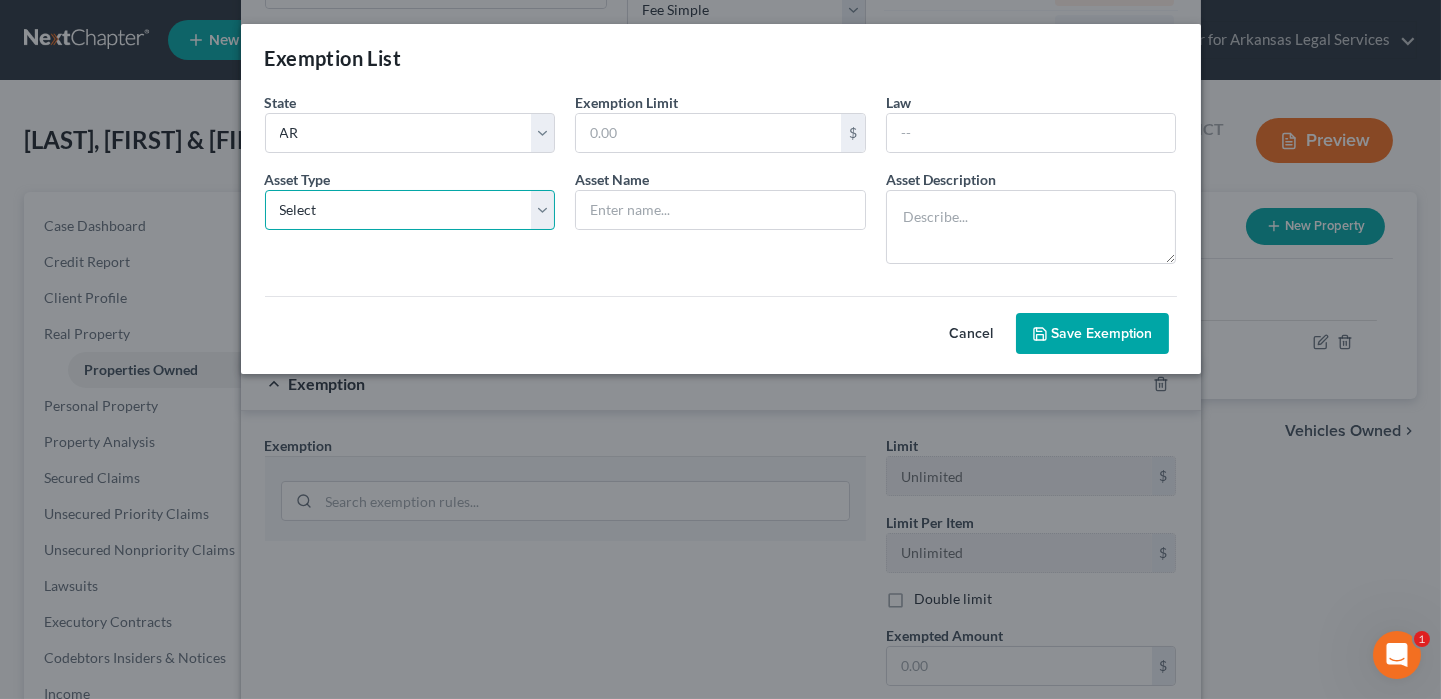select on "0" 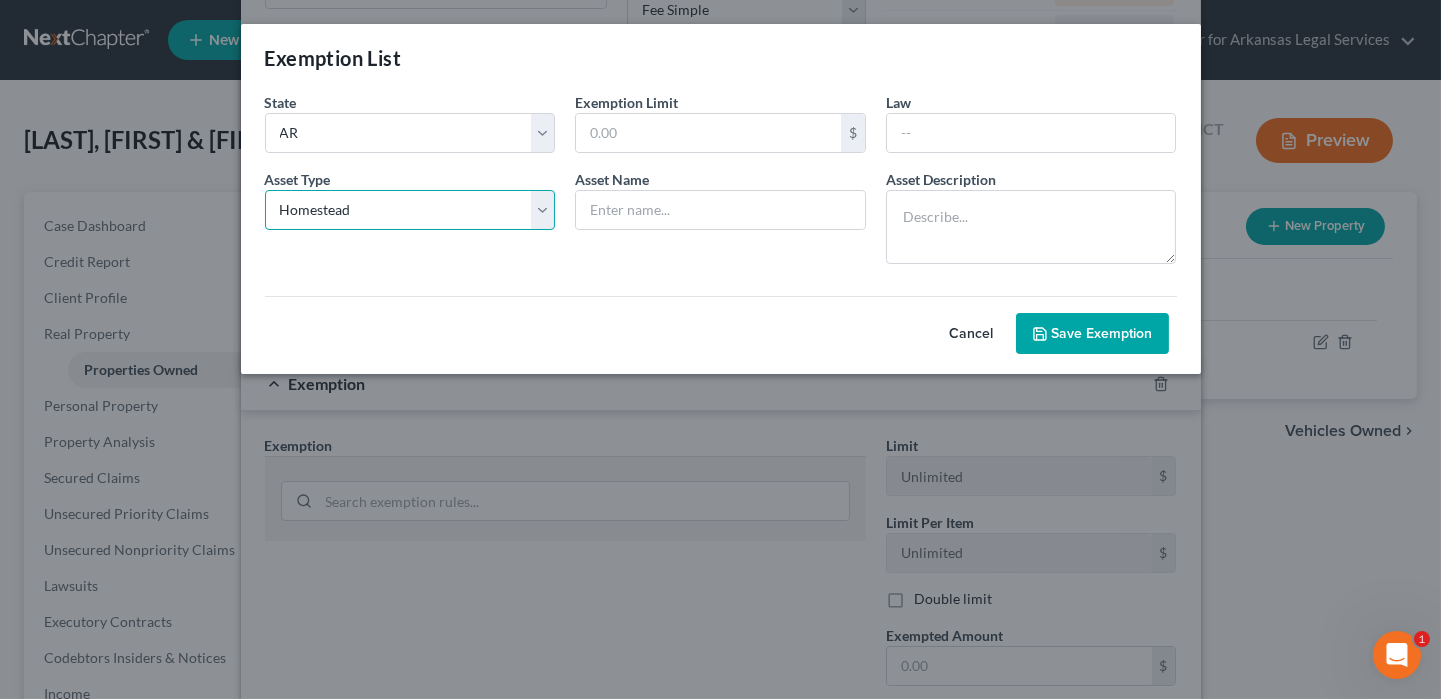 click on "Select Homestead Other" at bounding box center [410, 210] 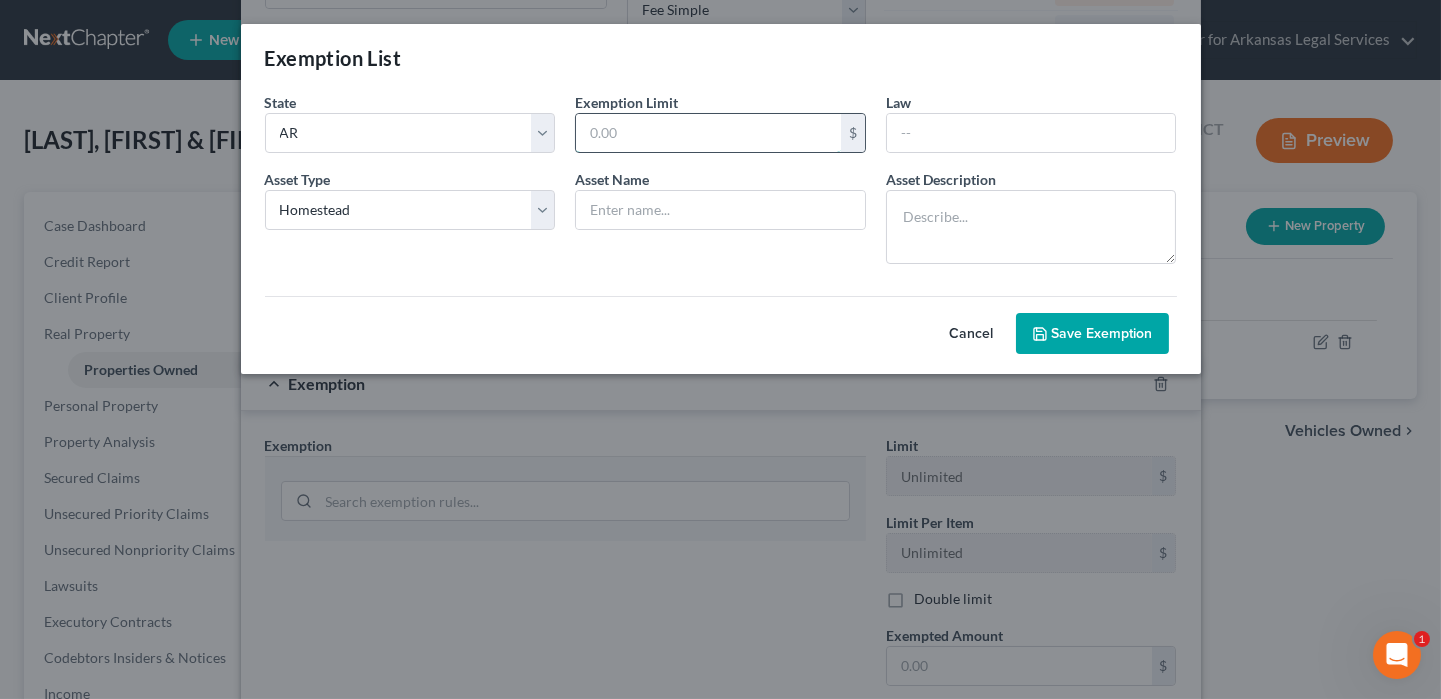 click at bounding box center (708, 133) 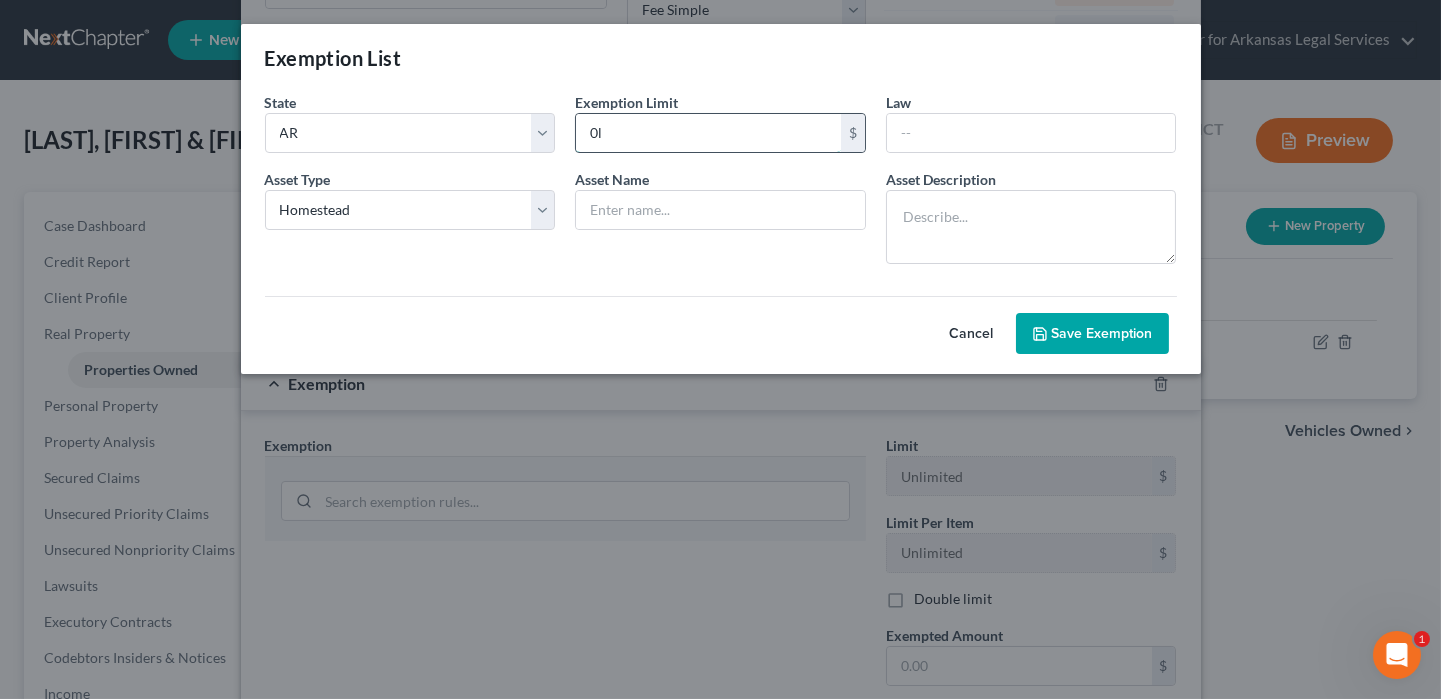 type on "0" 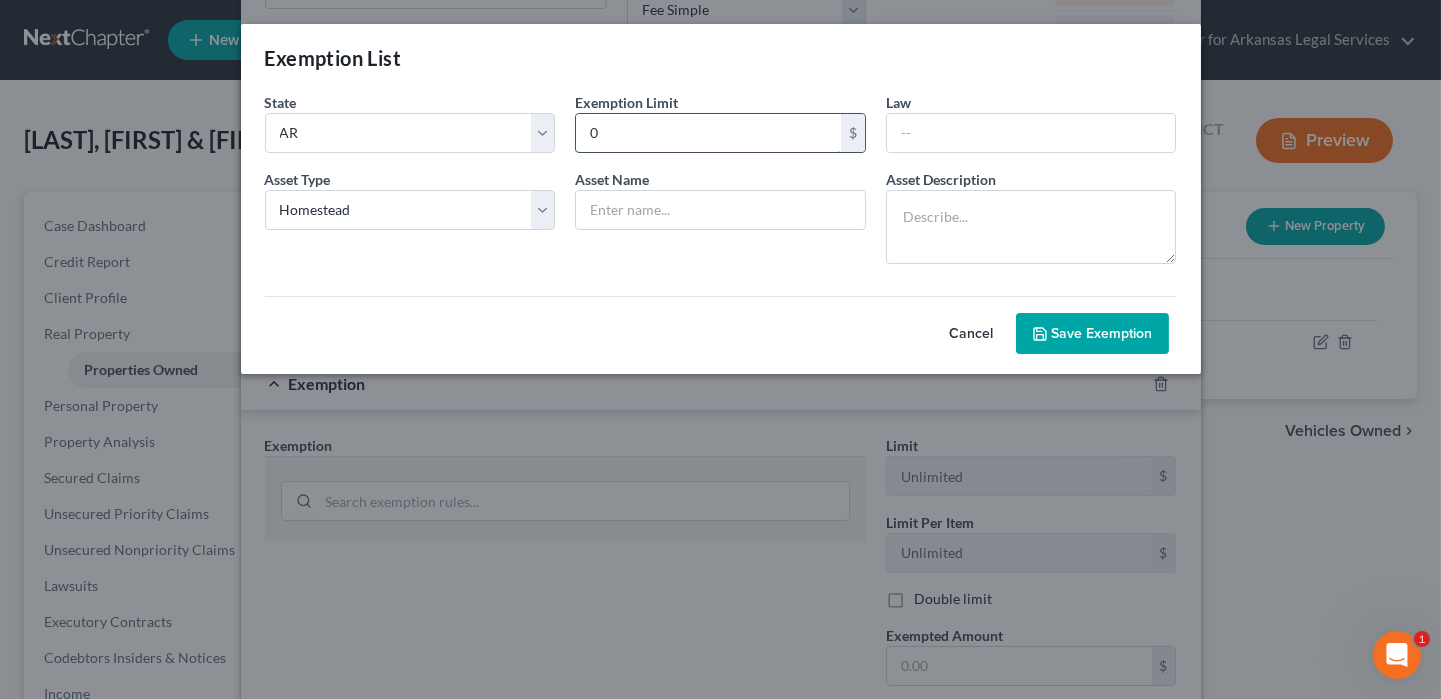 type on "0" 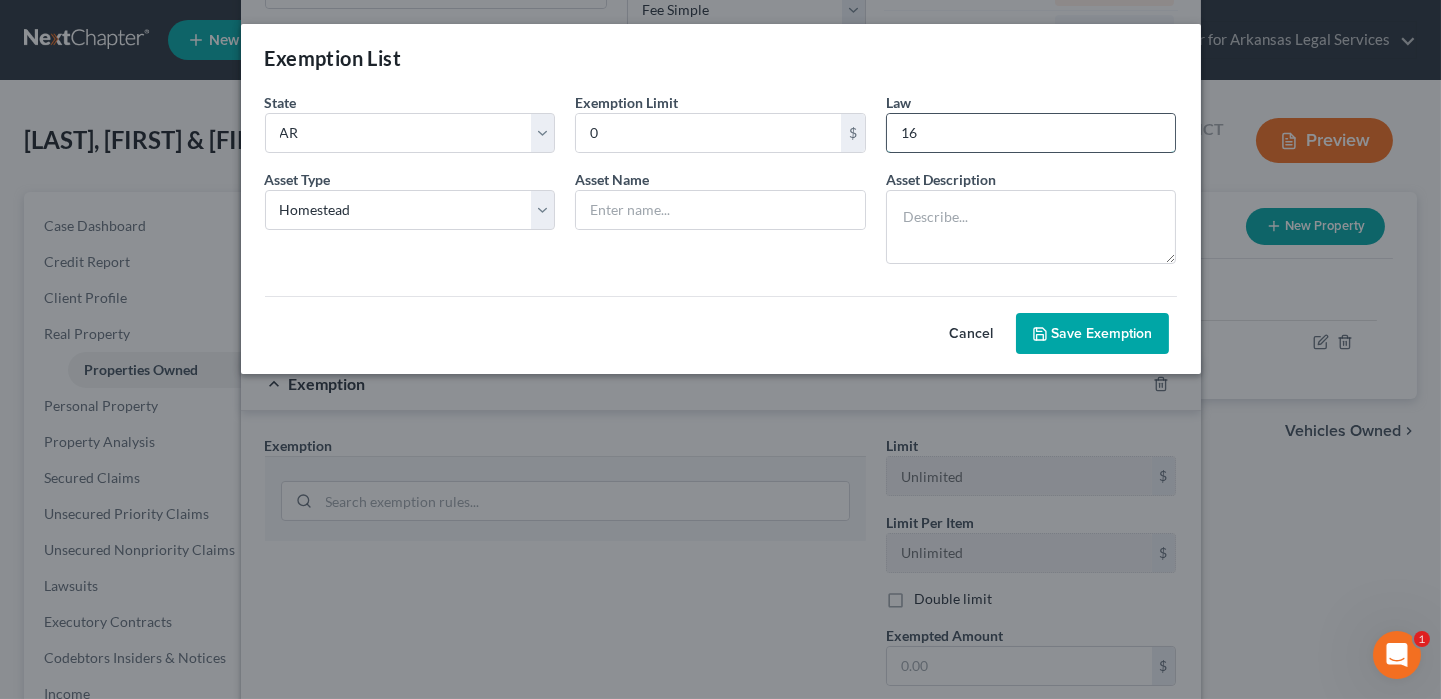 type on "1" 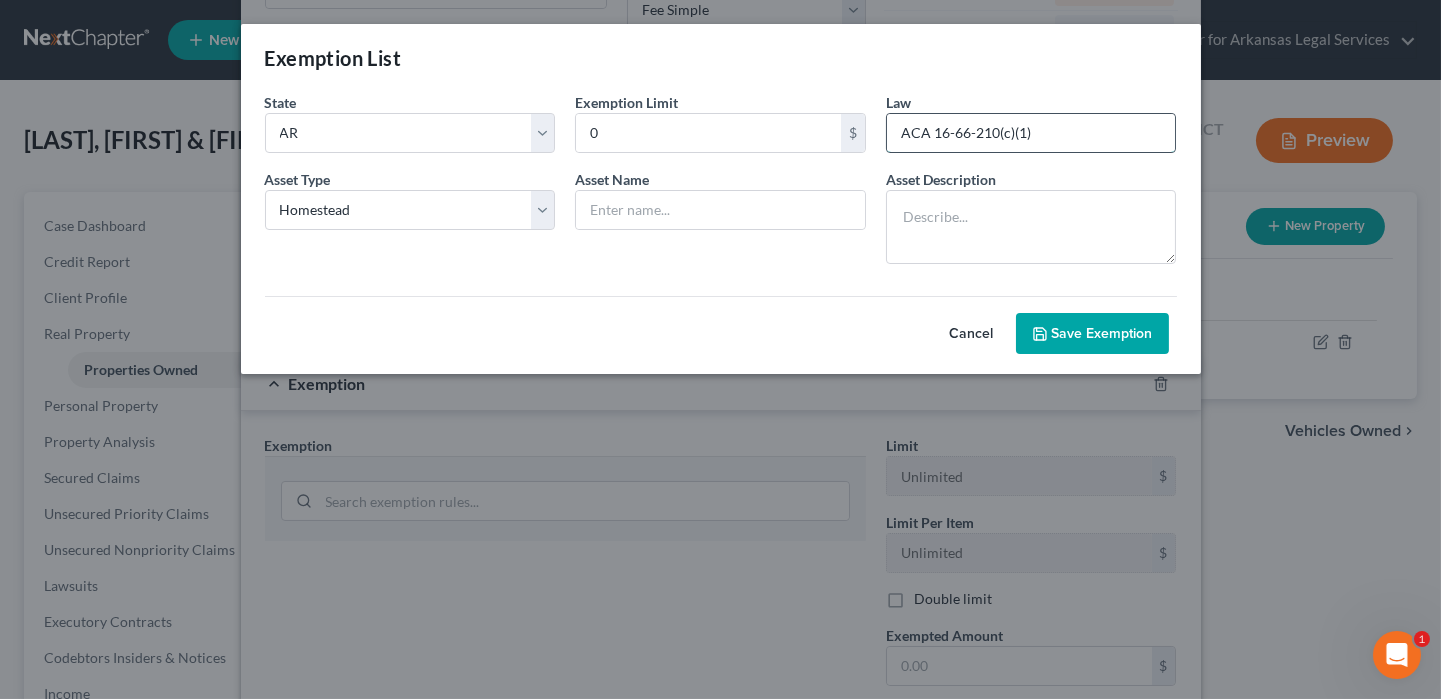 type on "ACA 16-66-210(c)(1)" 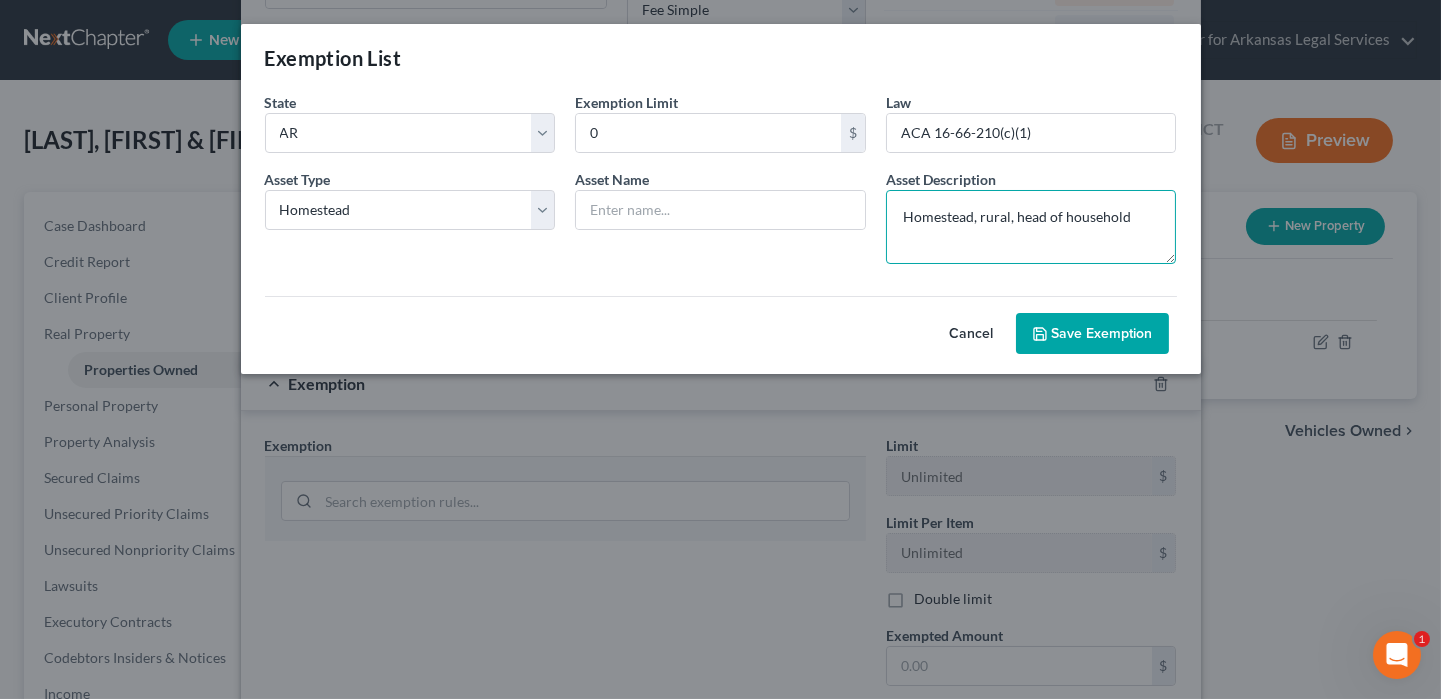 type on "Homestead, rural, head of household" 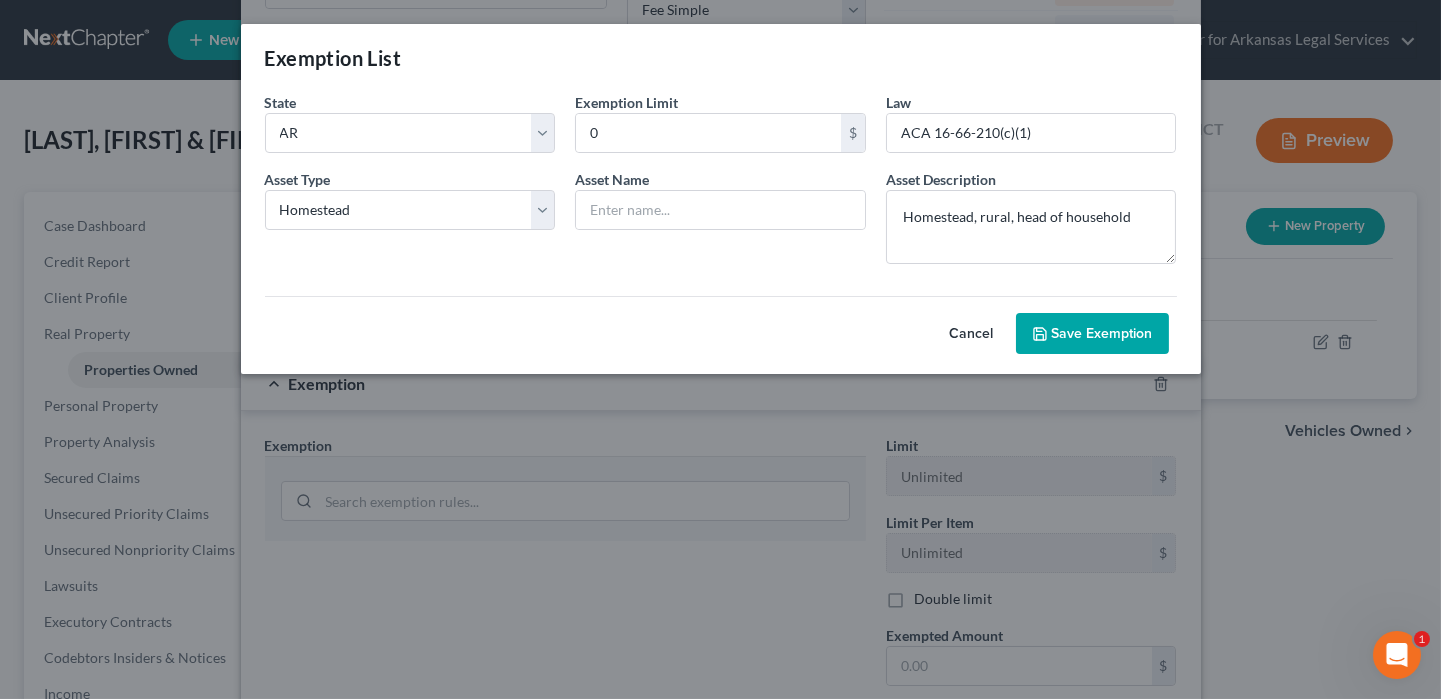 click on "Save Exemption" at bounding box center (1092, 334) 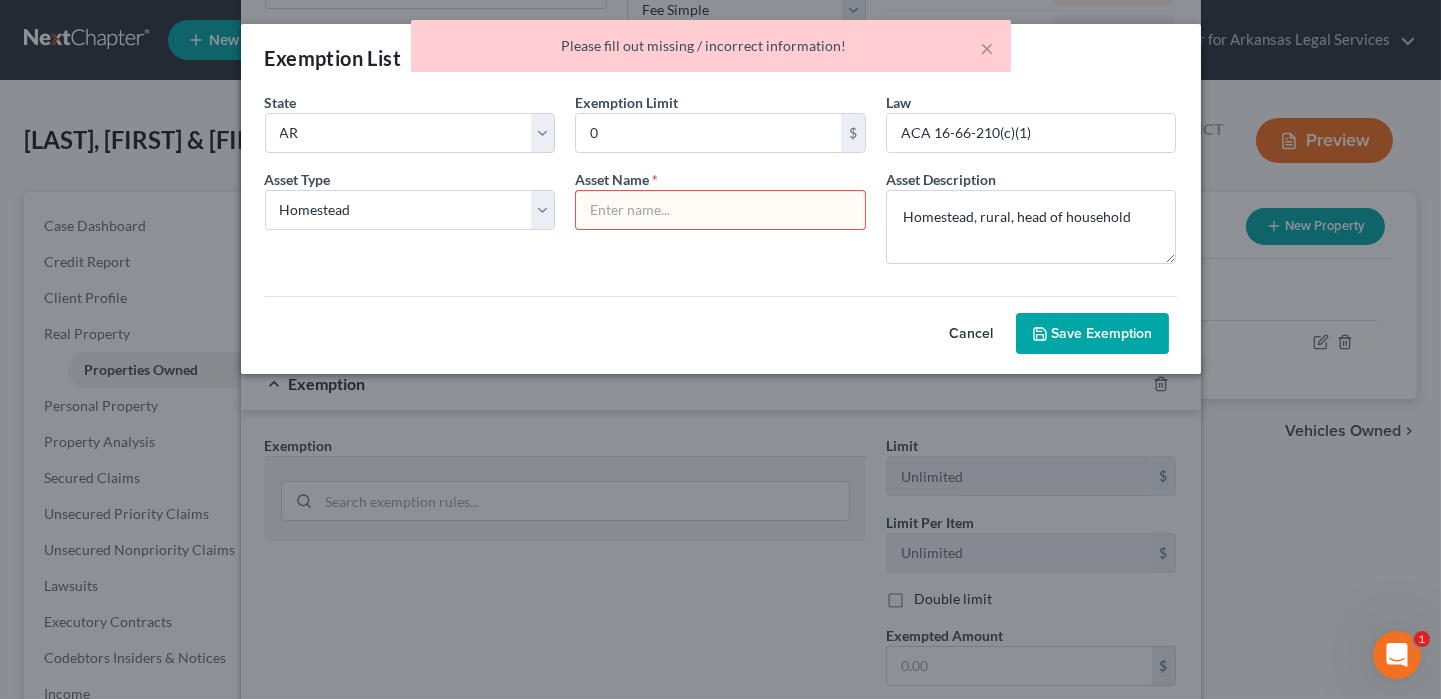 click at bounding box center [720, 210] 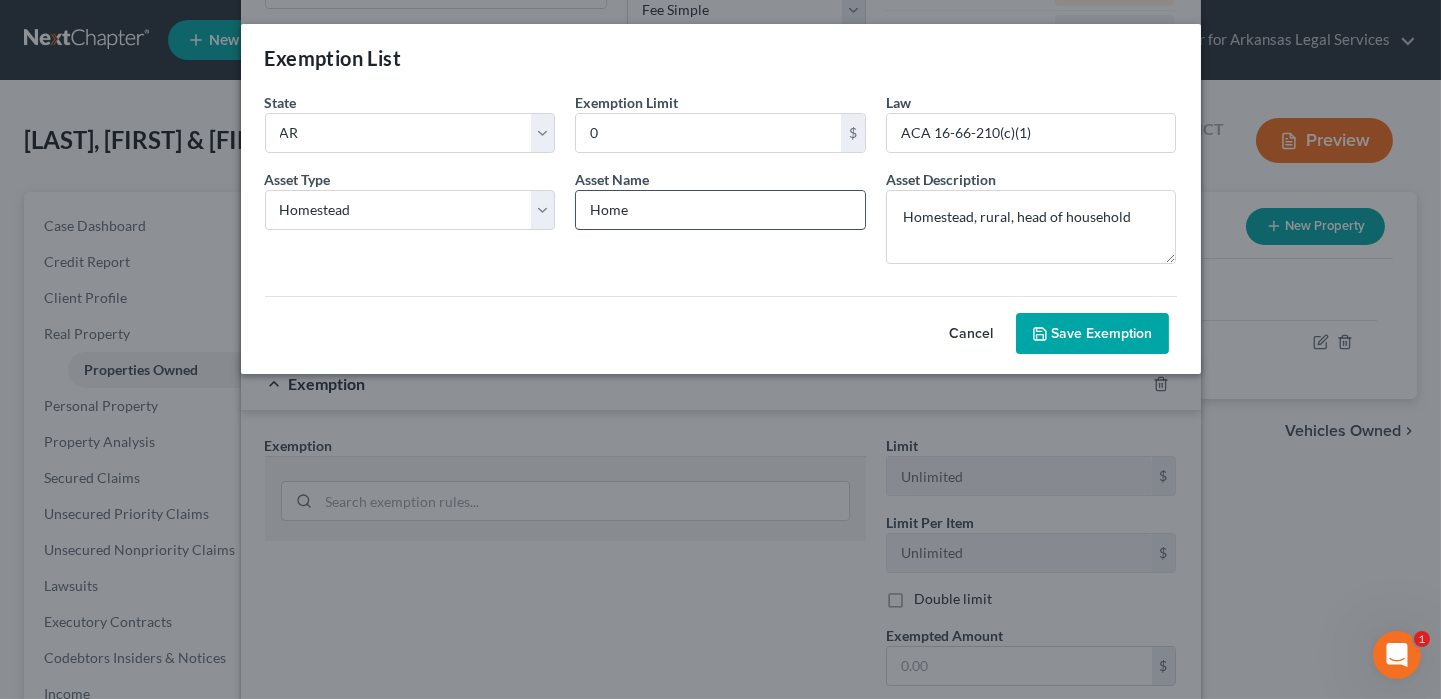 type on "Home" 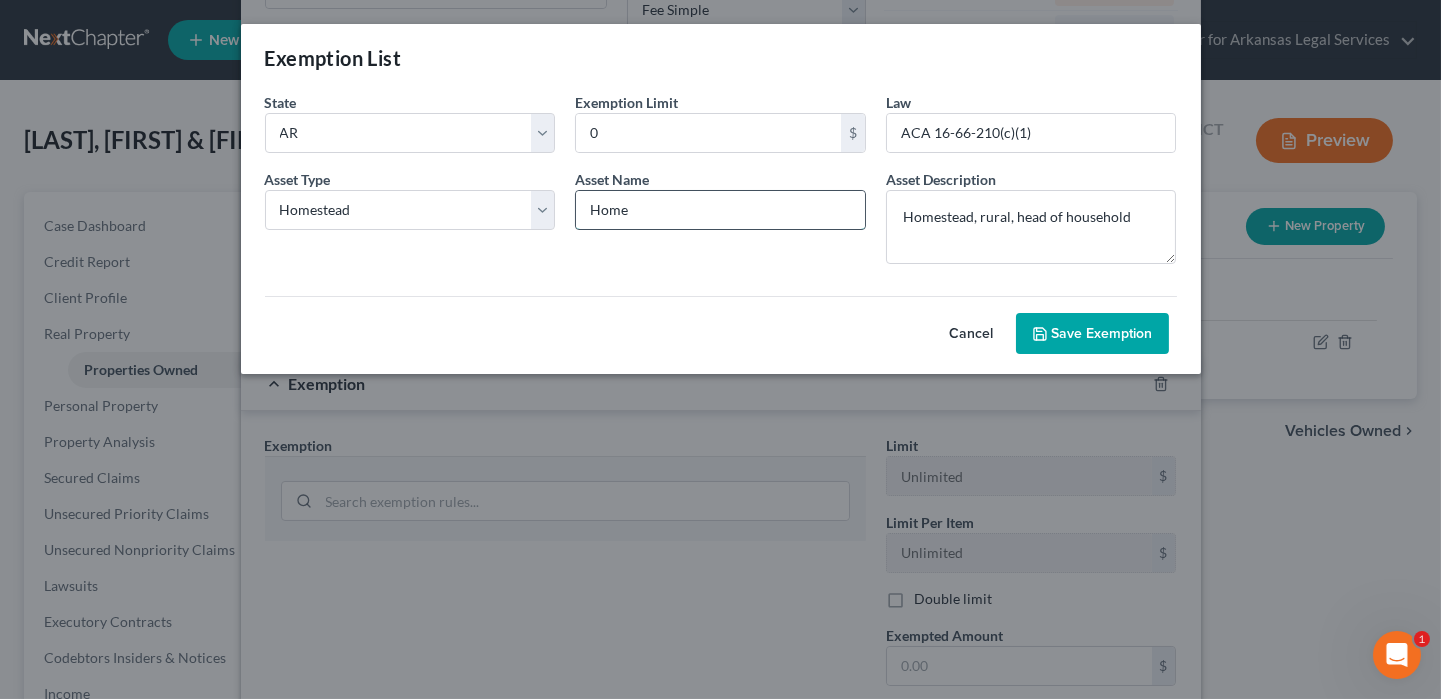 click on "Save Exemption" at bounding box center [1092, 334] 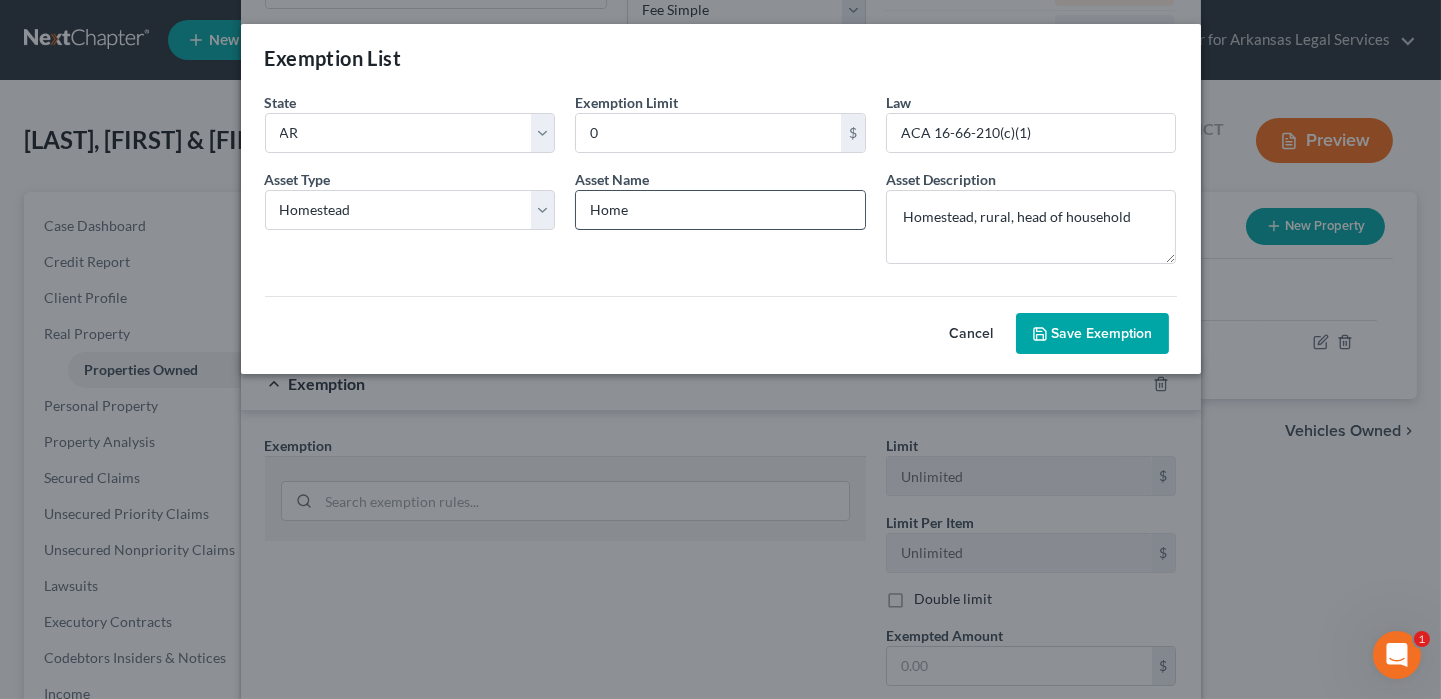 select on "3" 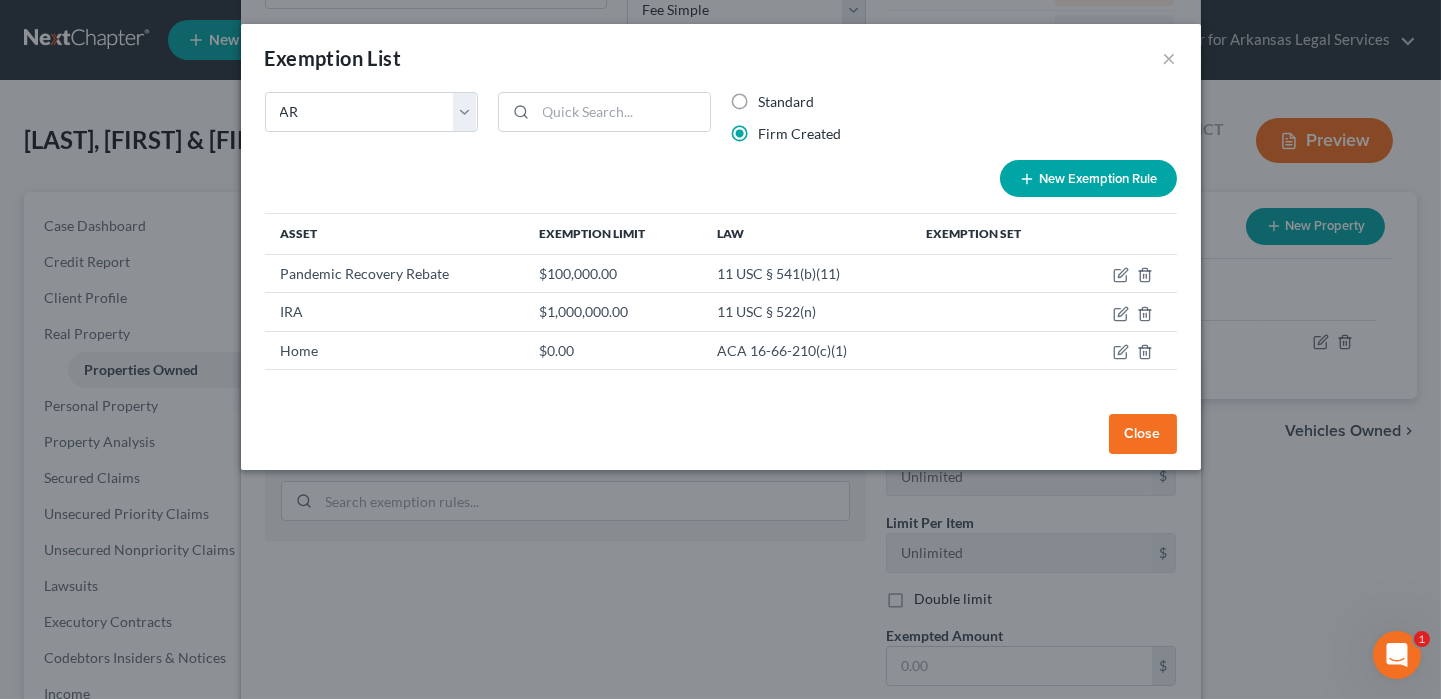 click on "Close" at bounding box center [1143, 434] 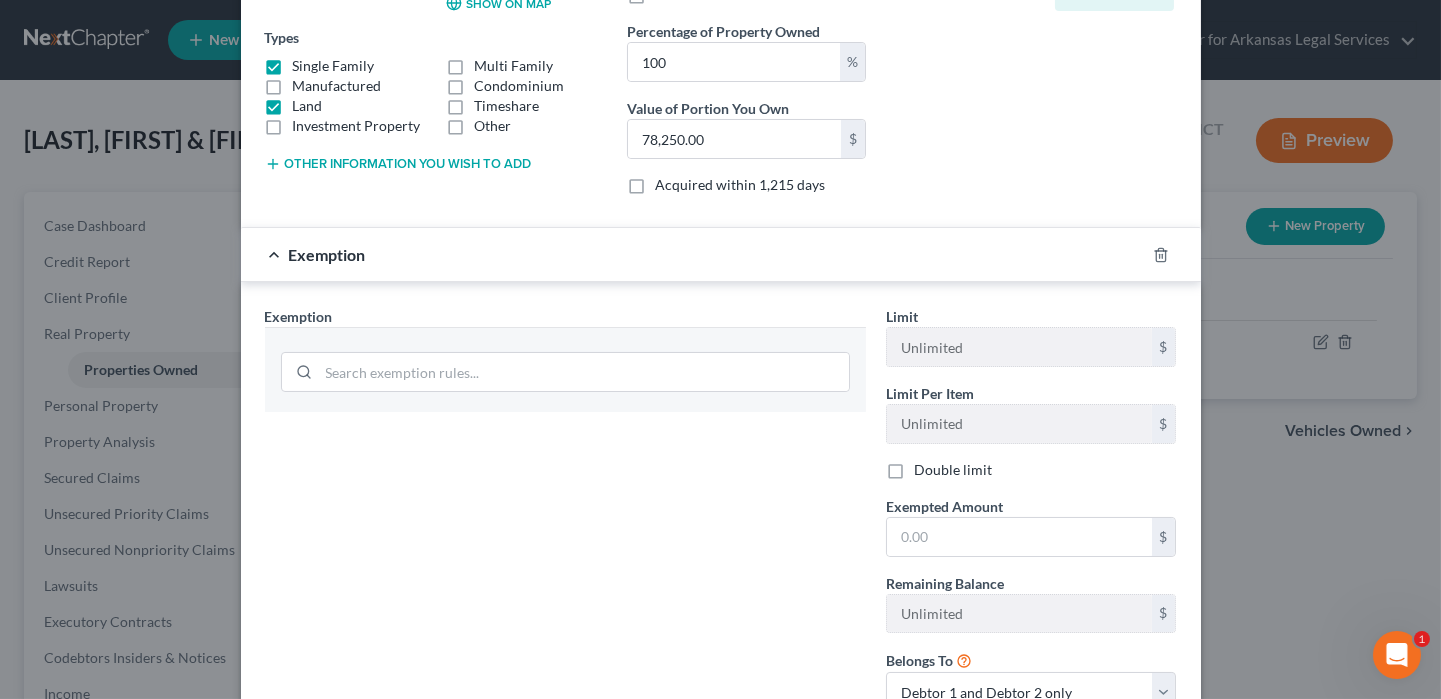 scroll, scrollTop: 400, scrollLeft: 0, axis: vertical 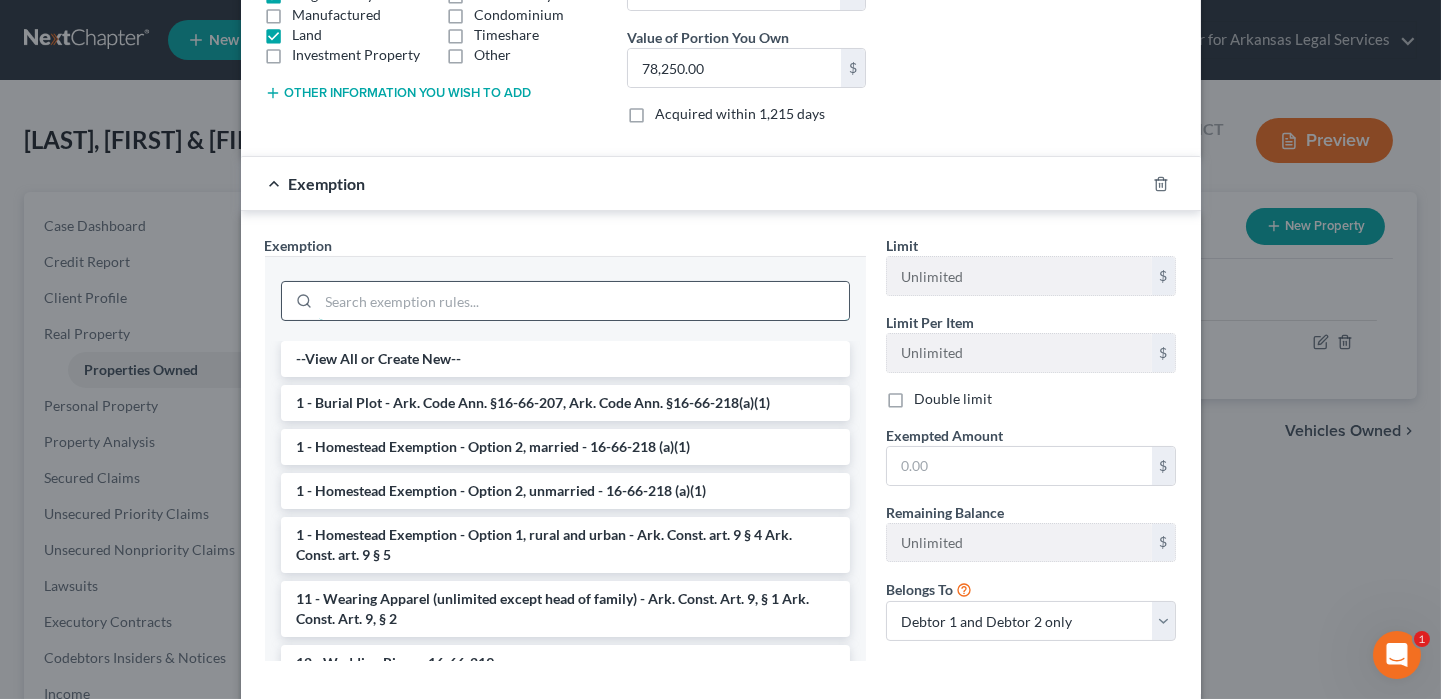 click at bounding box center [584, 301] 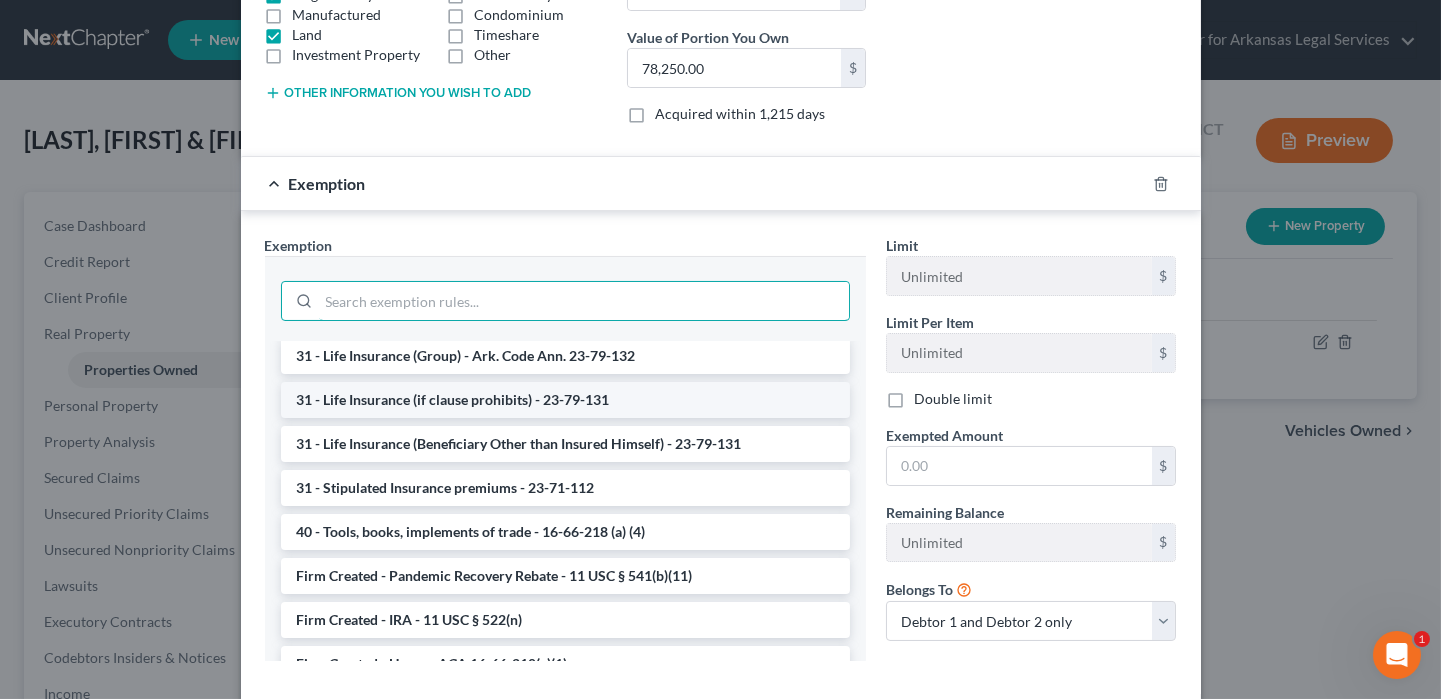 scroll, scrollTop: 2222, scrollLeft: 0, axis: vertical 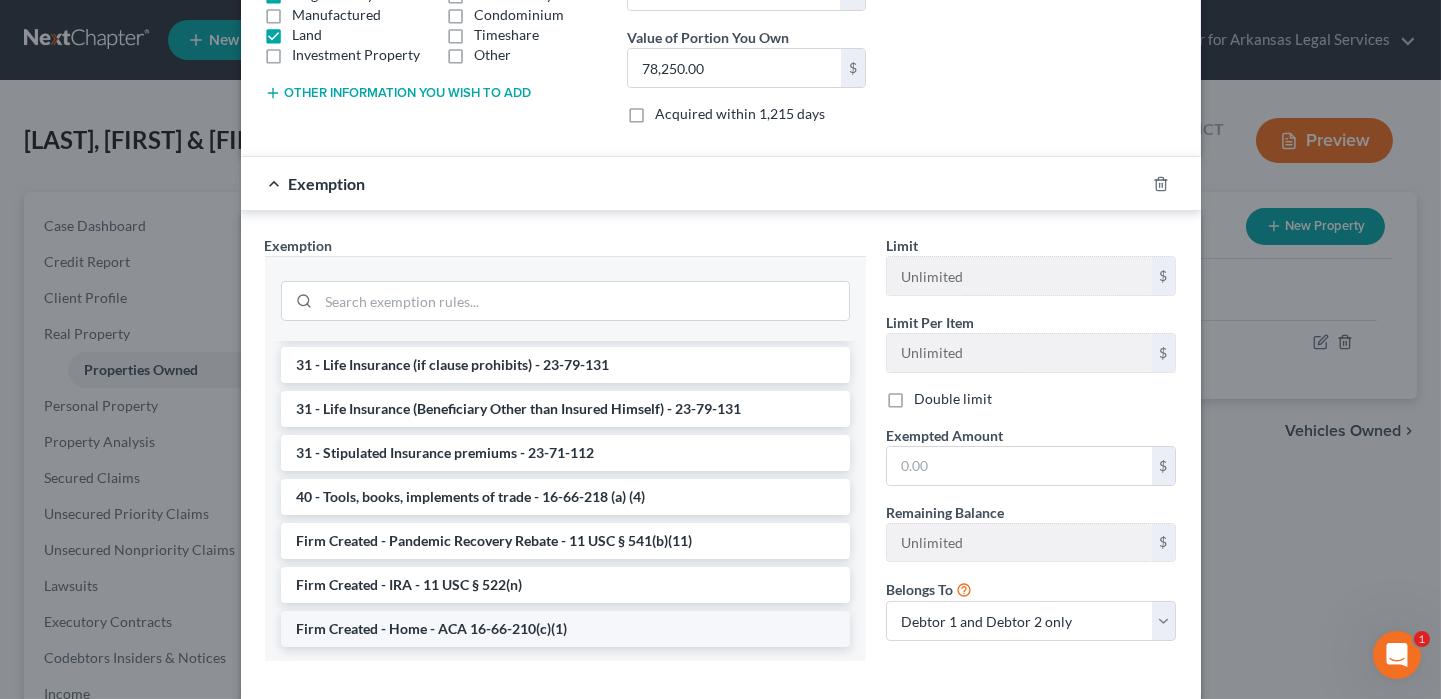 click on "Firm Created - Home - ACA 16-66-210(c)(1)" at bounding box center [565, 629] 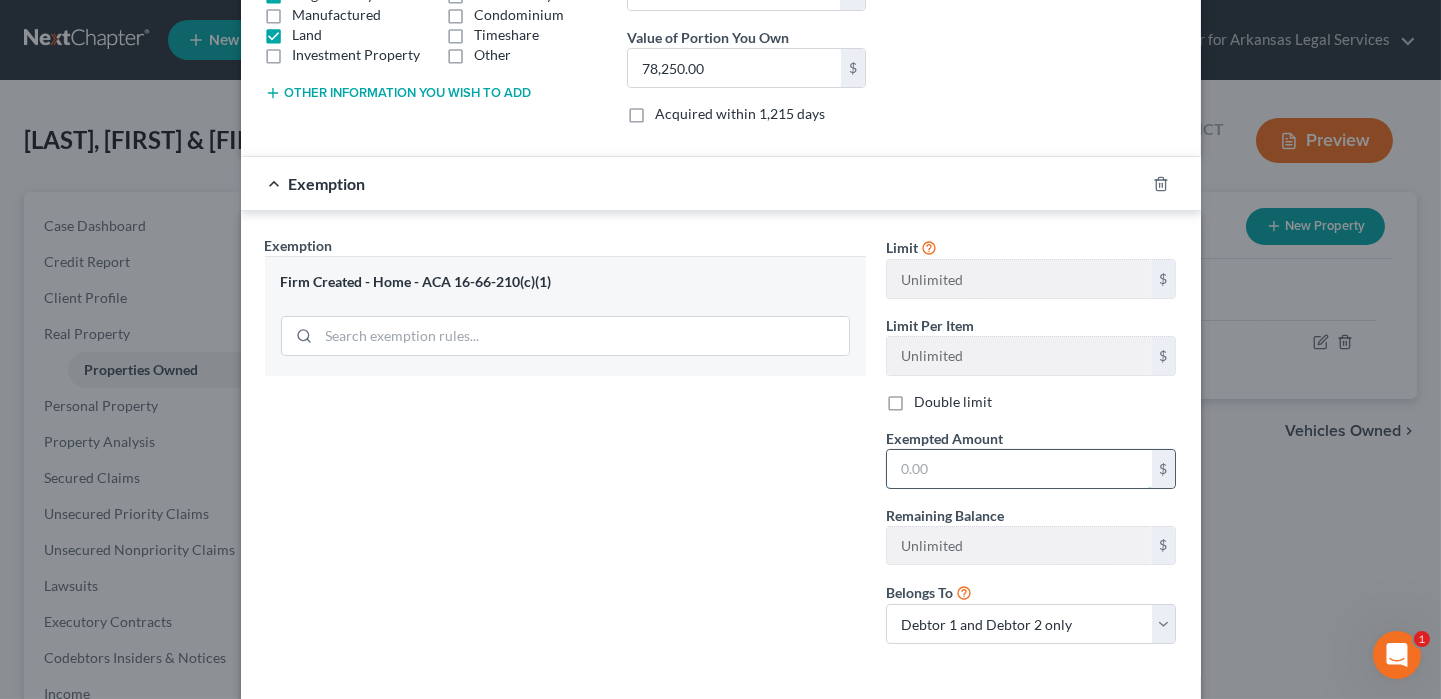 click at bounding box center (1019, 469) 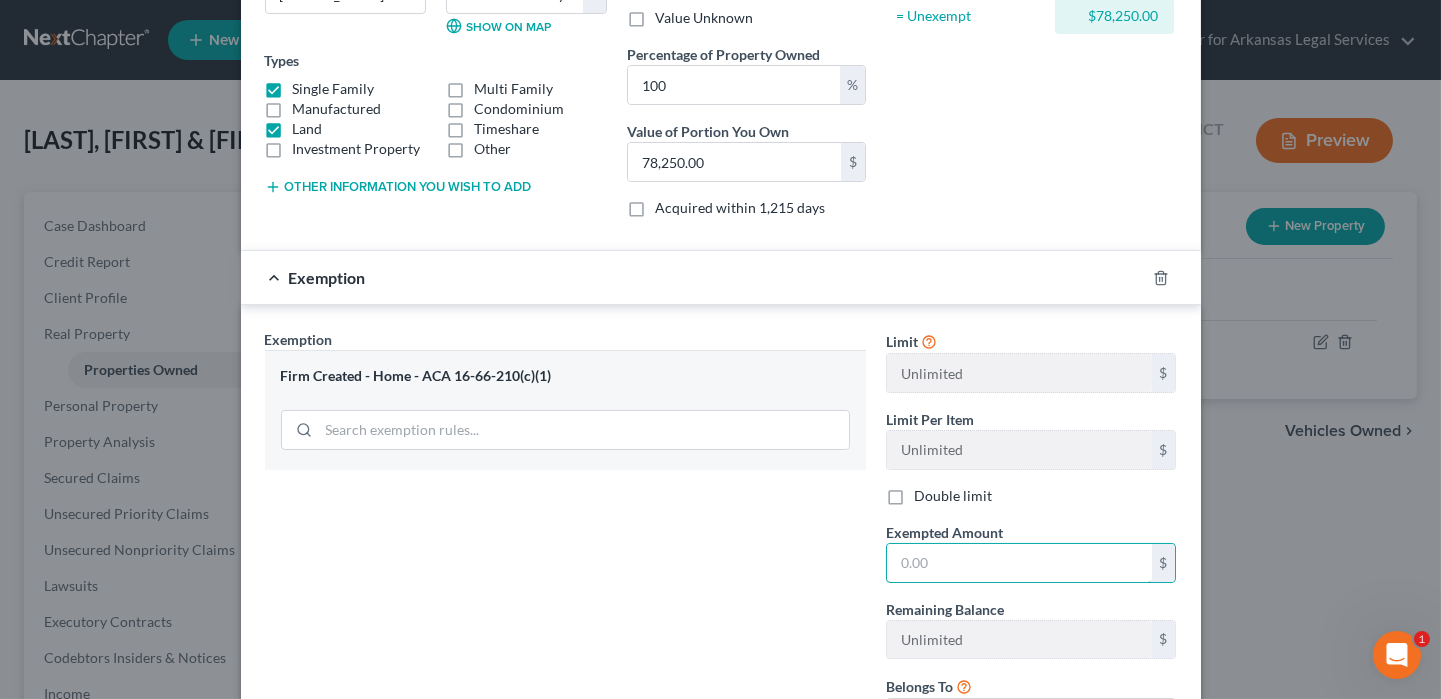 scroll, scrollTop: 200, scrollLeft: 0, axis: vertical 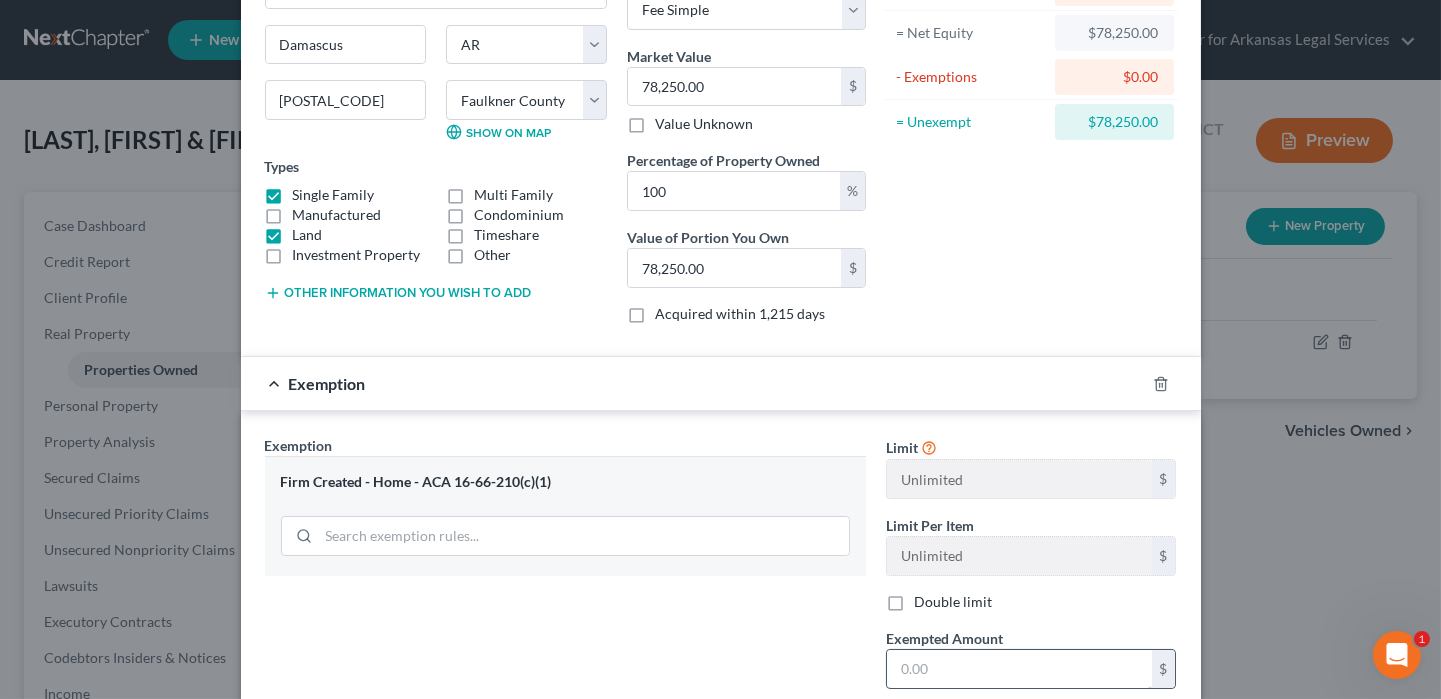 click at bounding box center [1019, 669] 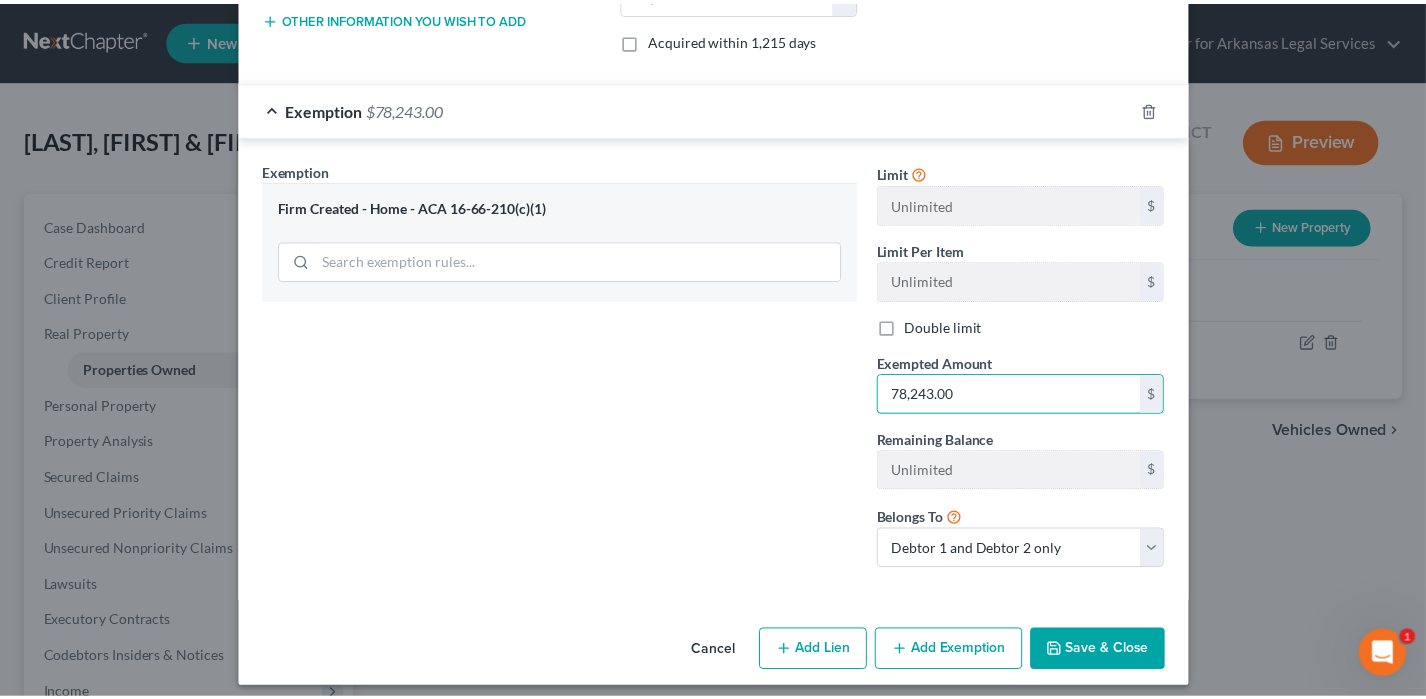 scroll, scrollTop: 482, scrollLeft: 0, axis: vertical 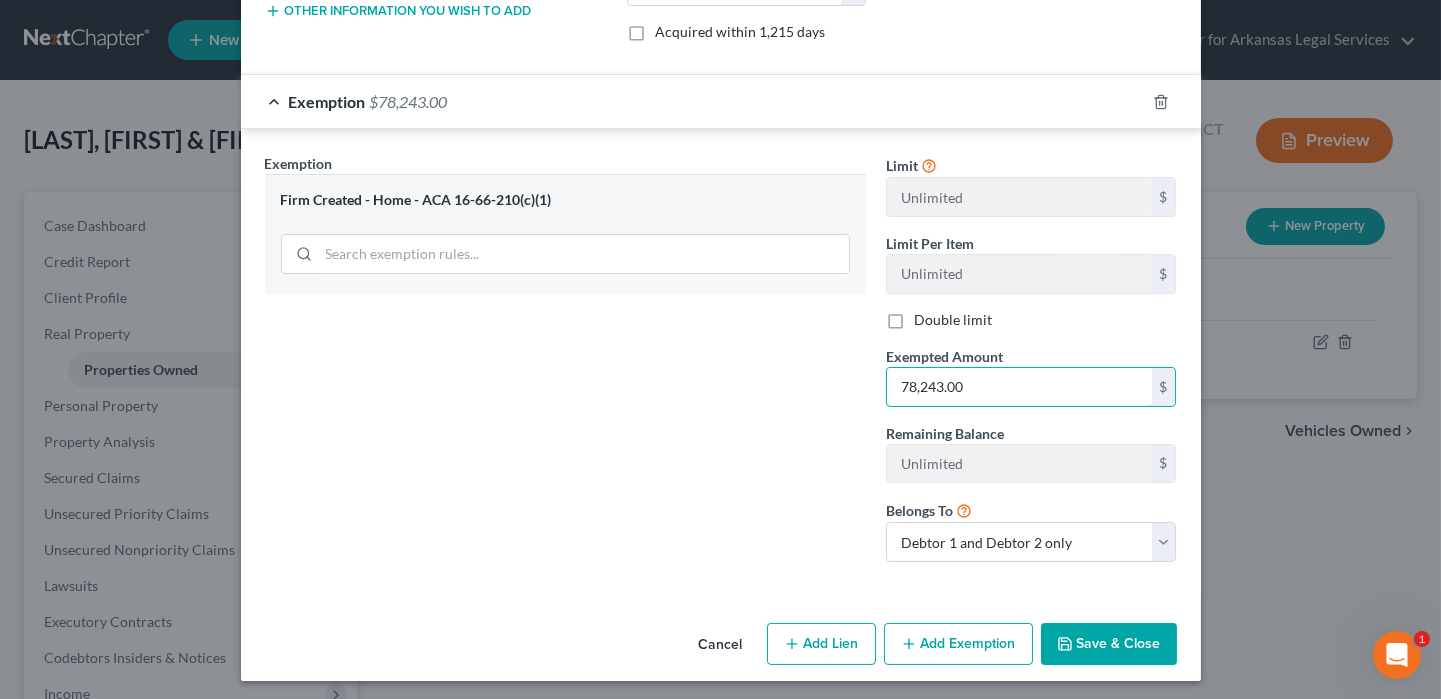 type on "78,243.00" 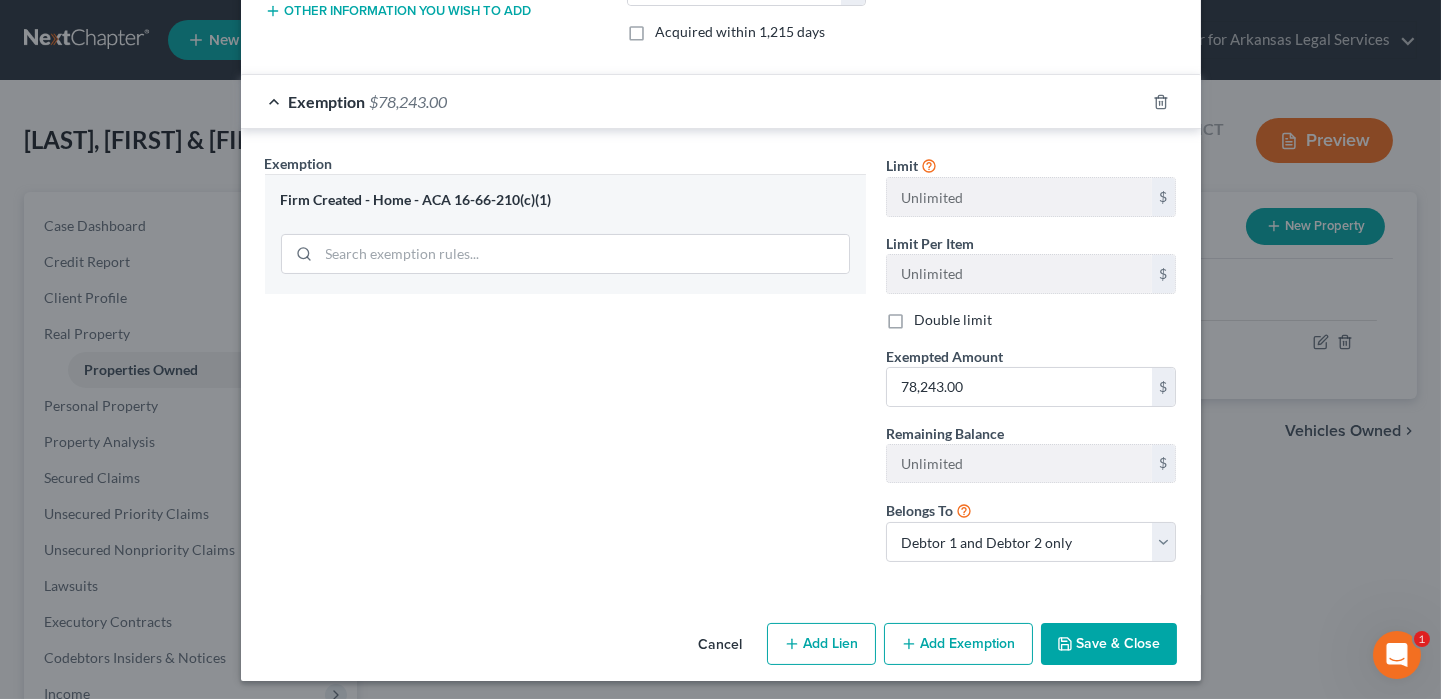click on "Save & Close" at bounding box center (1109, 644) 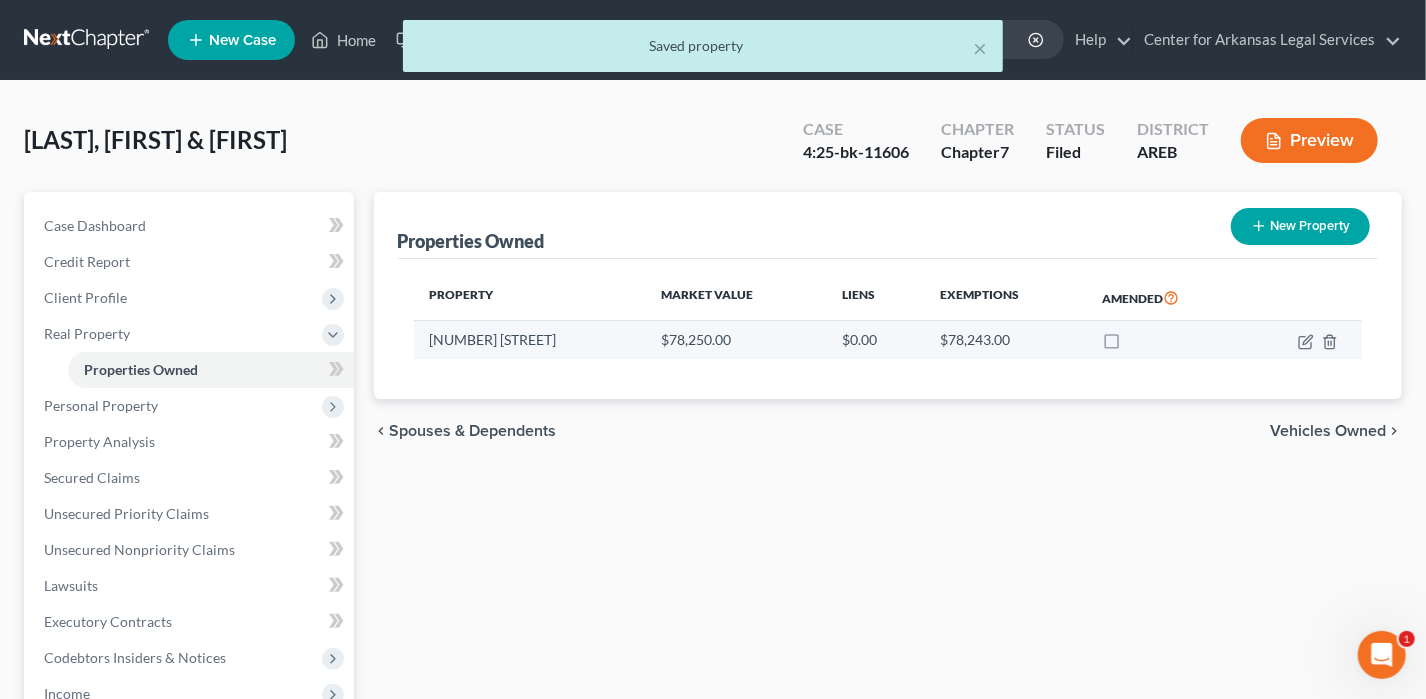 click at bounding box center [1130, 345] 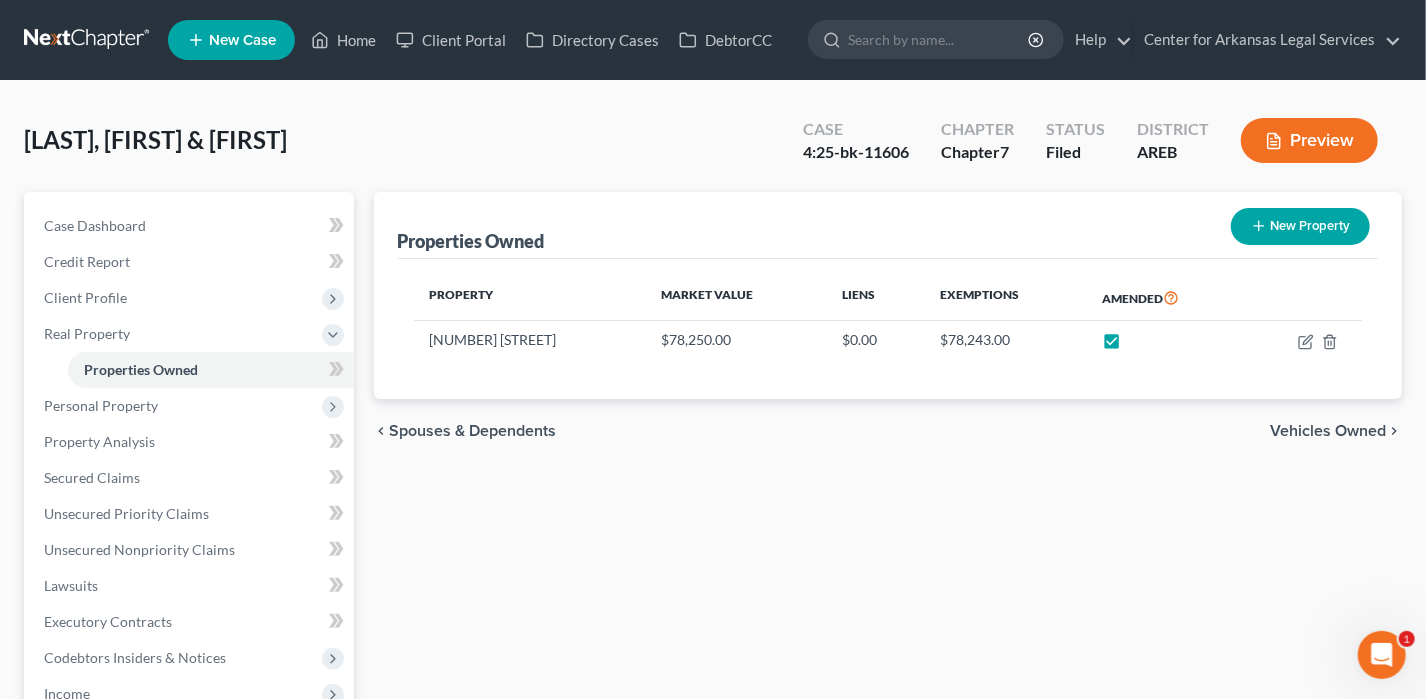 scroll, scrollTop: 396, scrollLeft: 0, axis: vertical 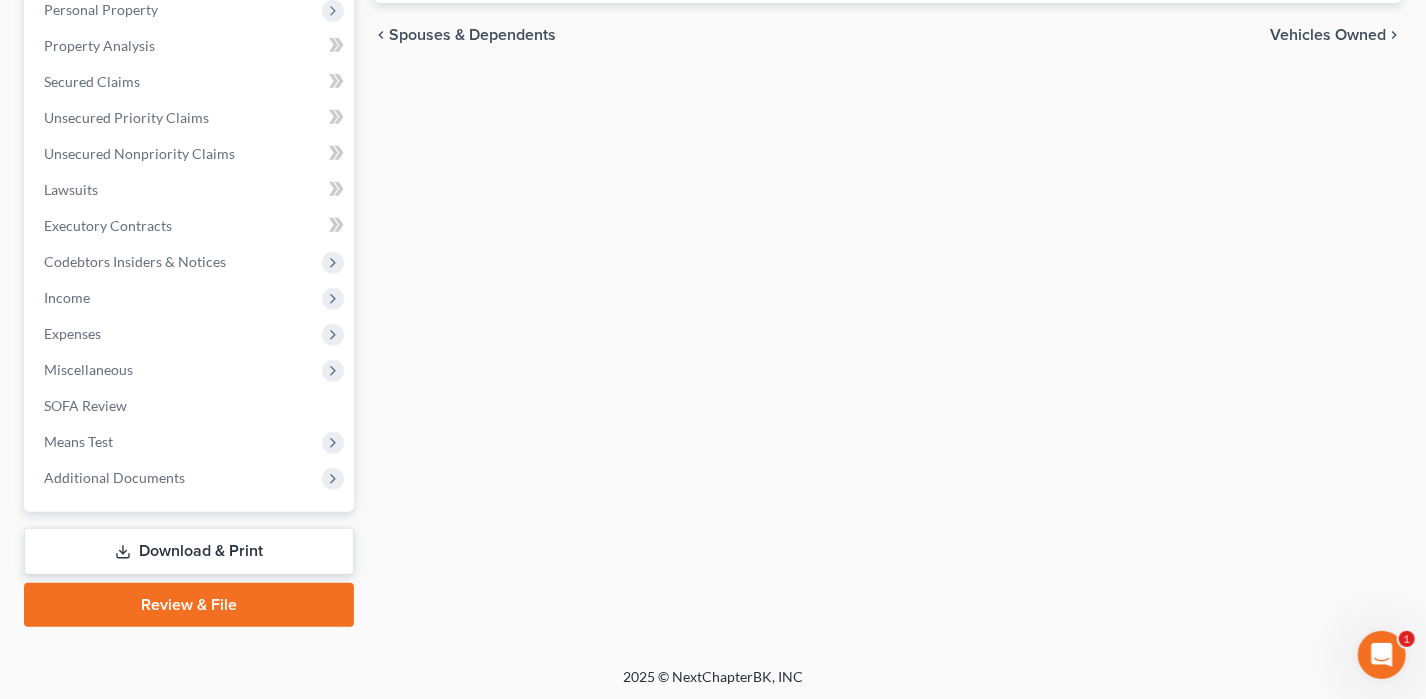click on "Download & Print" at bounding box center [189, 551] 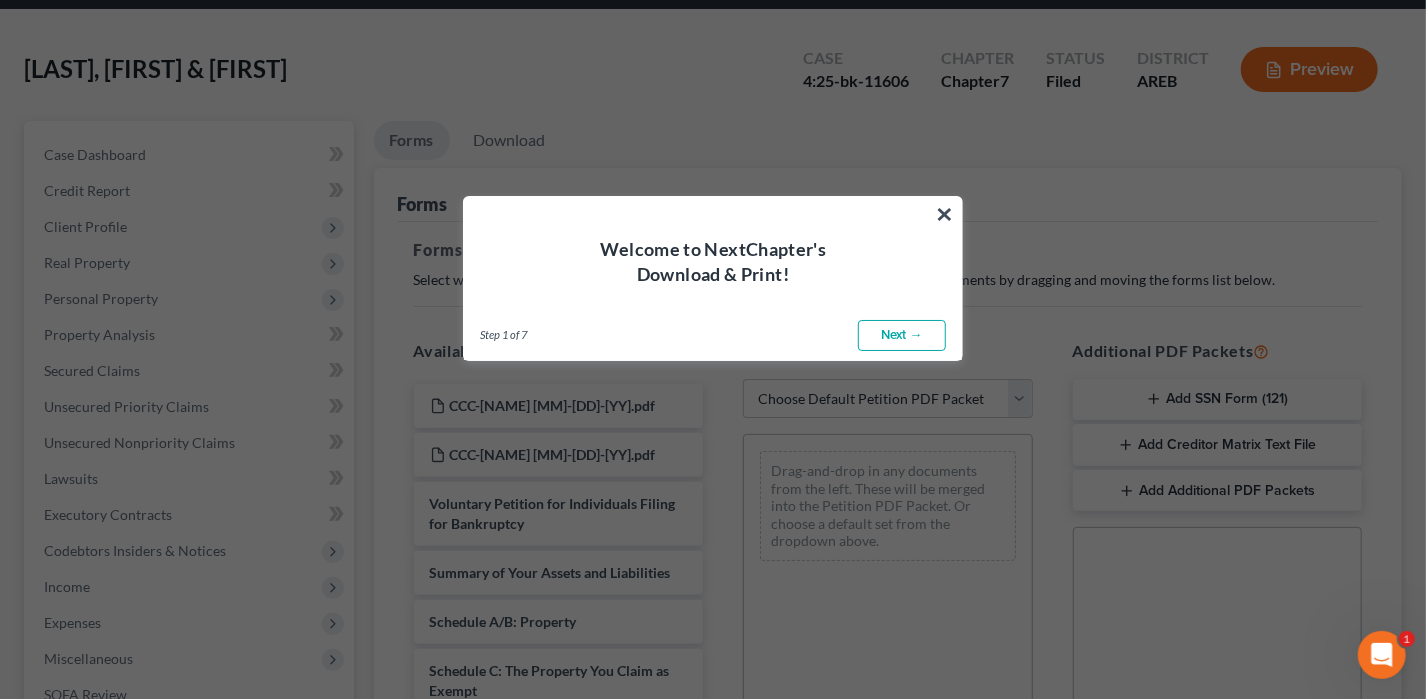 scroll, scrollTop: 0, scrollLeft: 0, axis: both 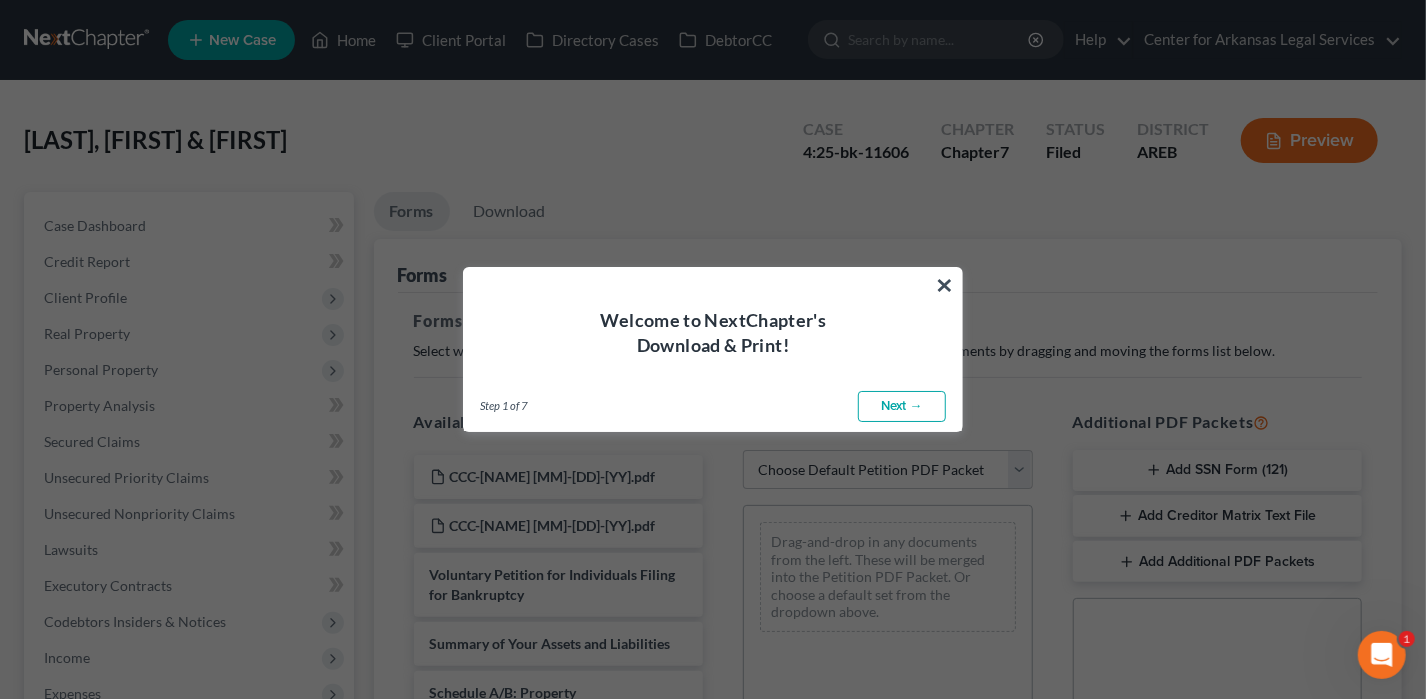 click on "Next →" at bounding box center (902, 407) 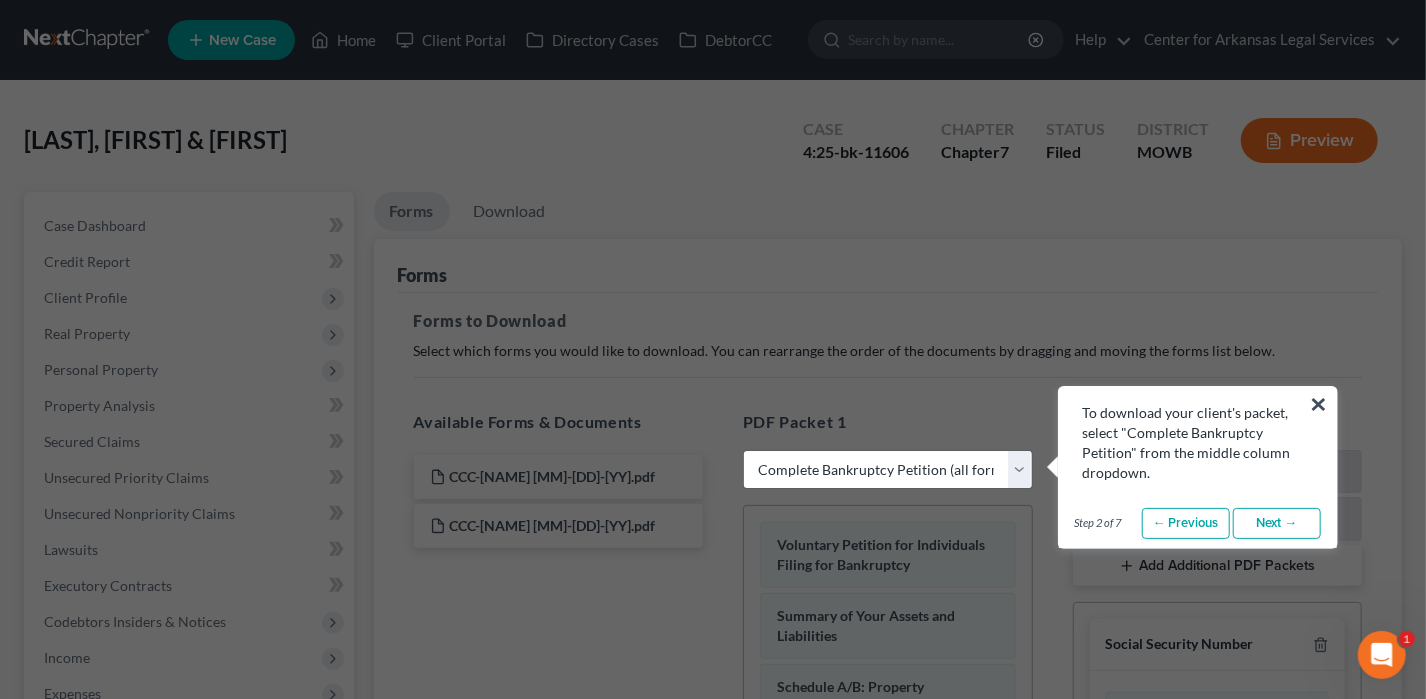 click on "Next →" at bounding box center [1277, 524] 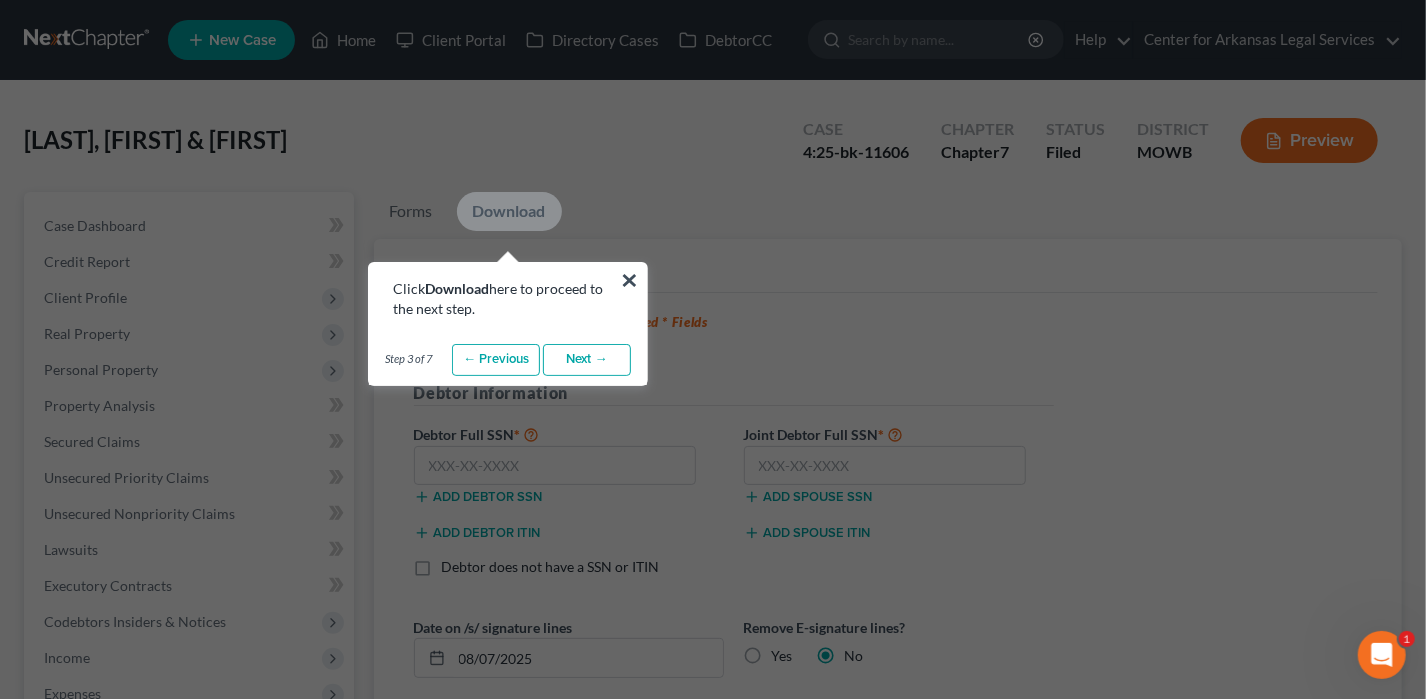 click on "Next →" at bounding box center (587, 360) 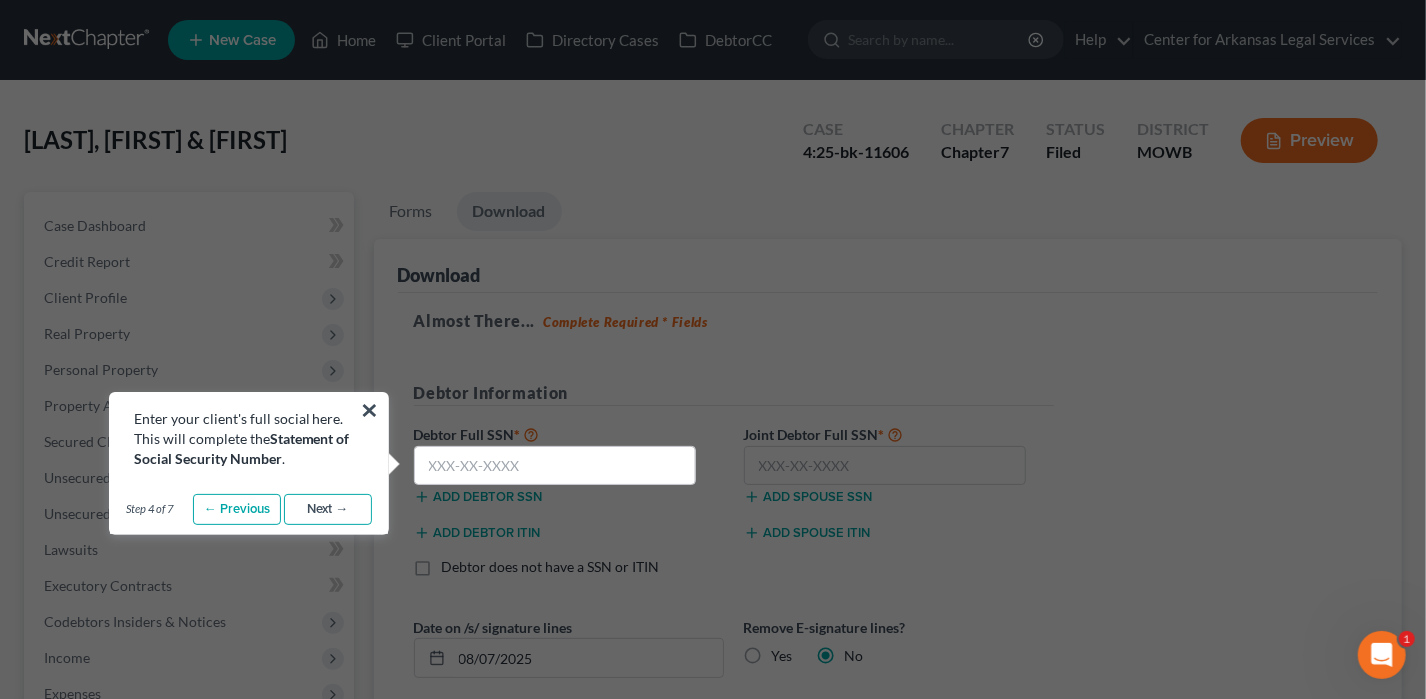 click on "Next →" at bounding box center (328, 510) 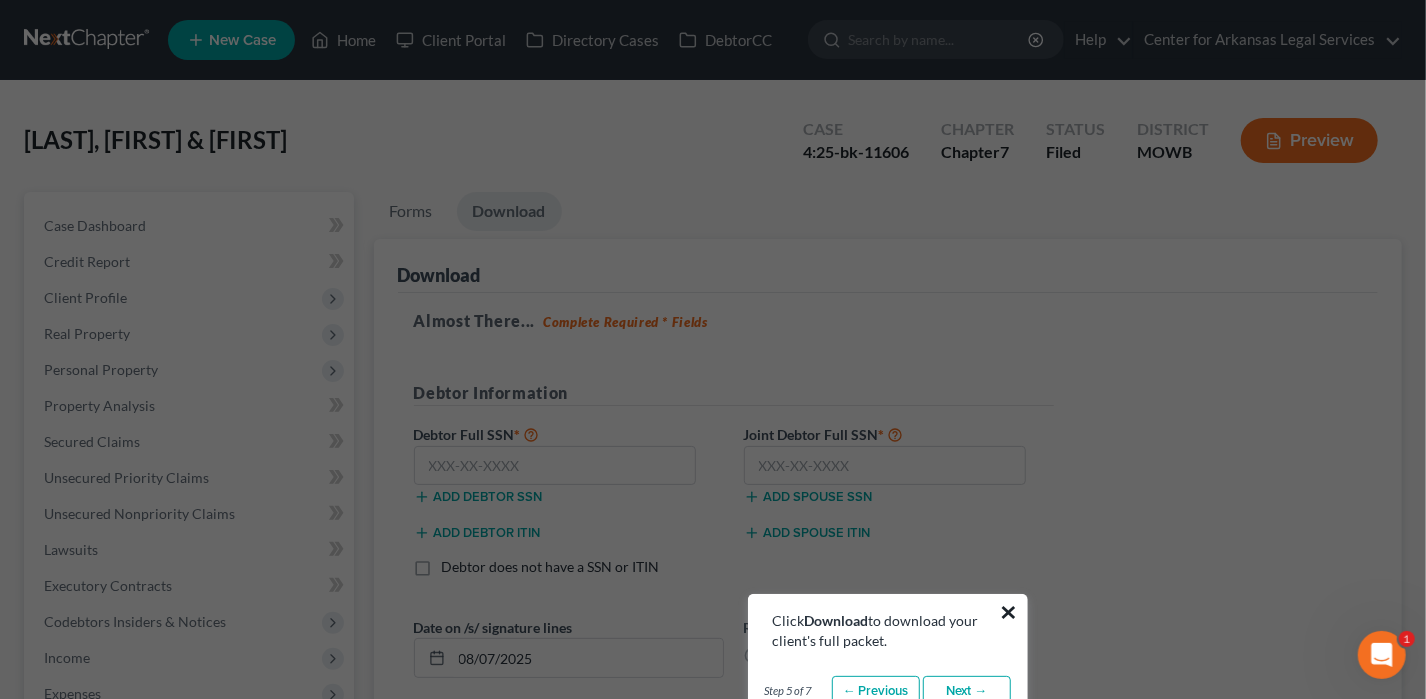 click on "×" at bounding box center (1009, 612) 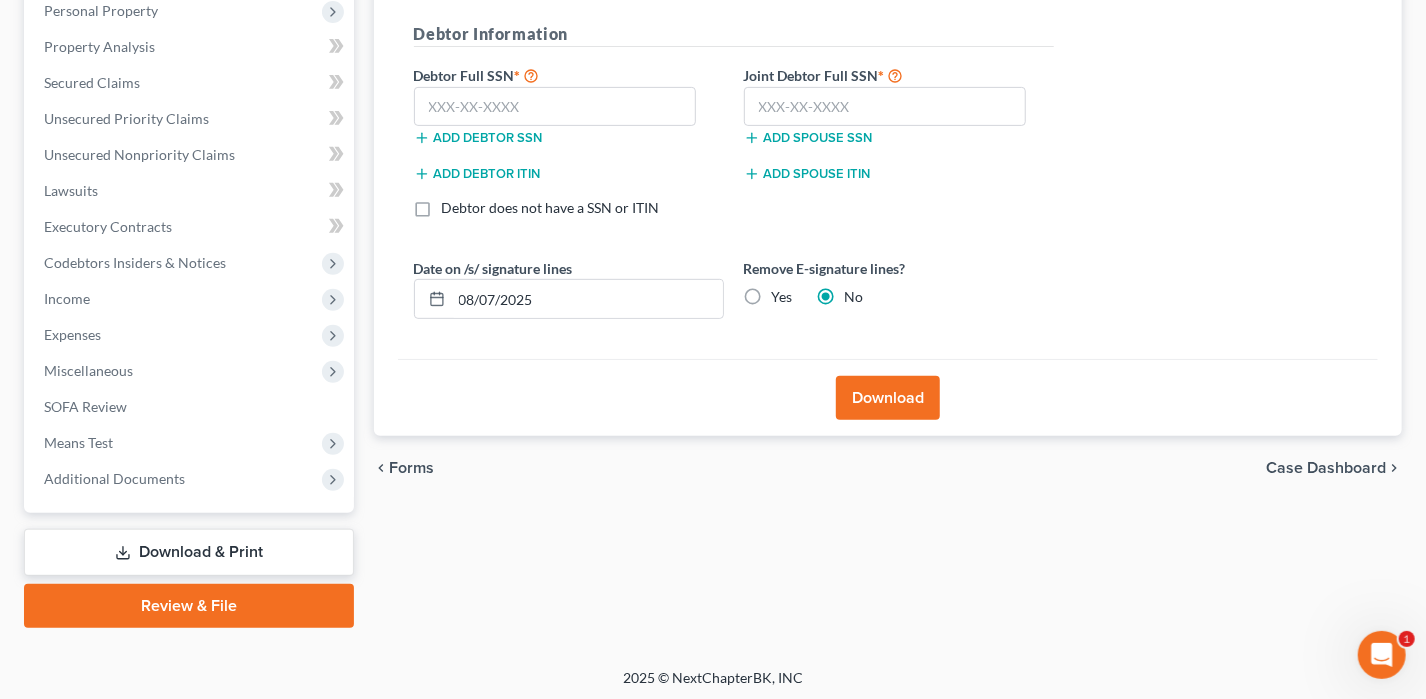 scroll, scrollTop: 360, scrollLeft: 0, axis: vertical 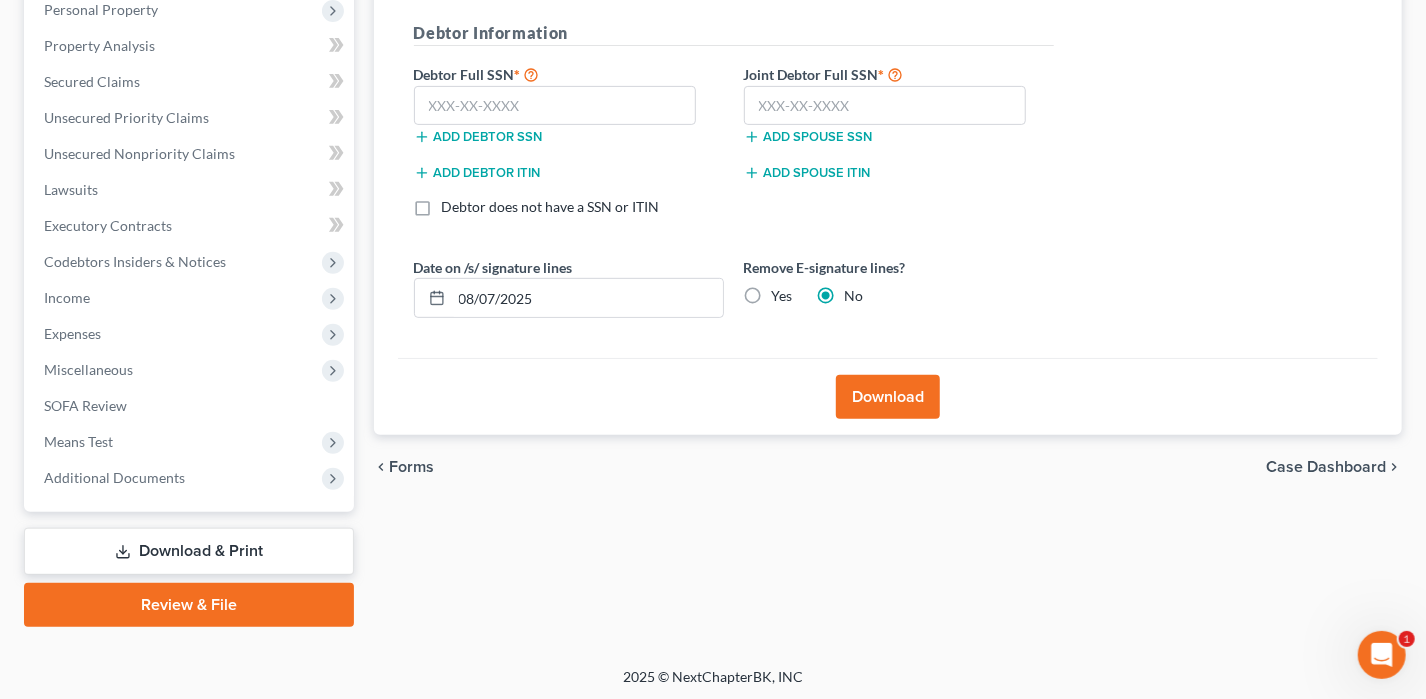 click on "Download & Print" at bounding box center [189, 551] 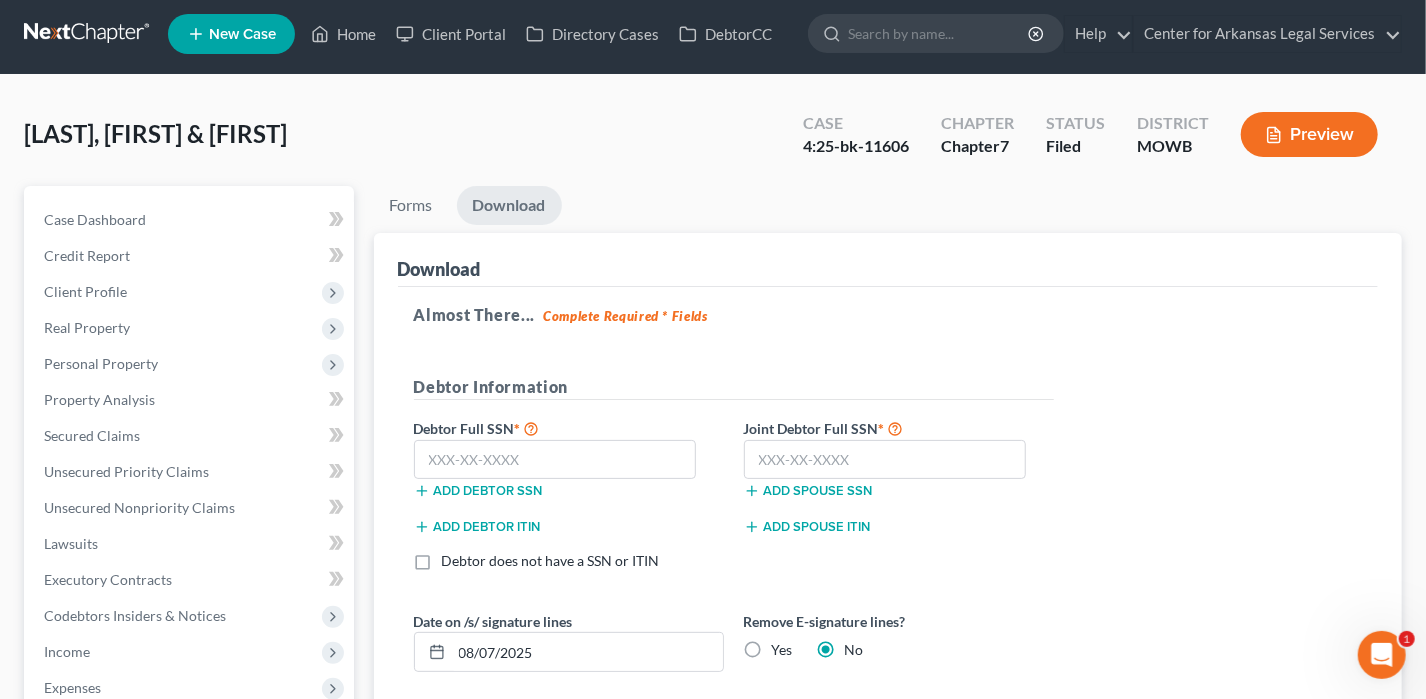 scroll, scrollTop: 0, scrollLeft: 0, axis: both 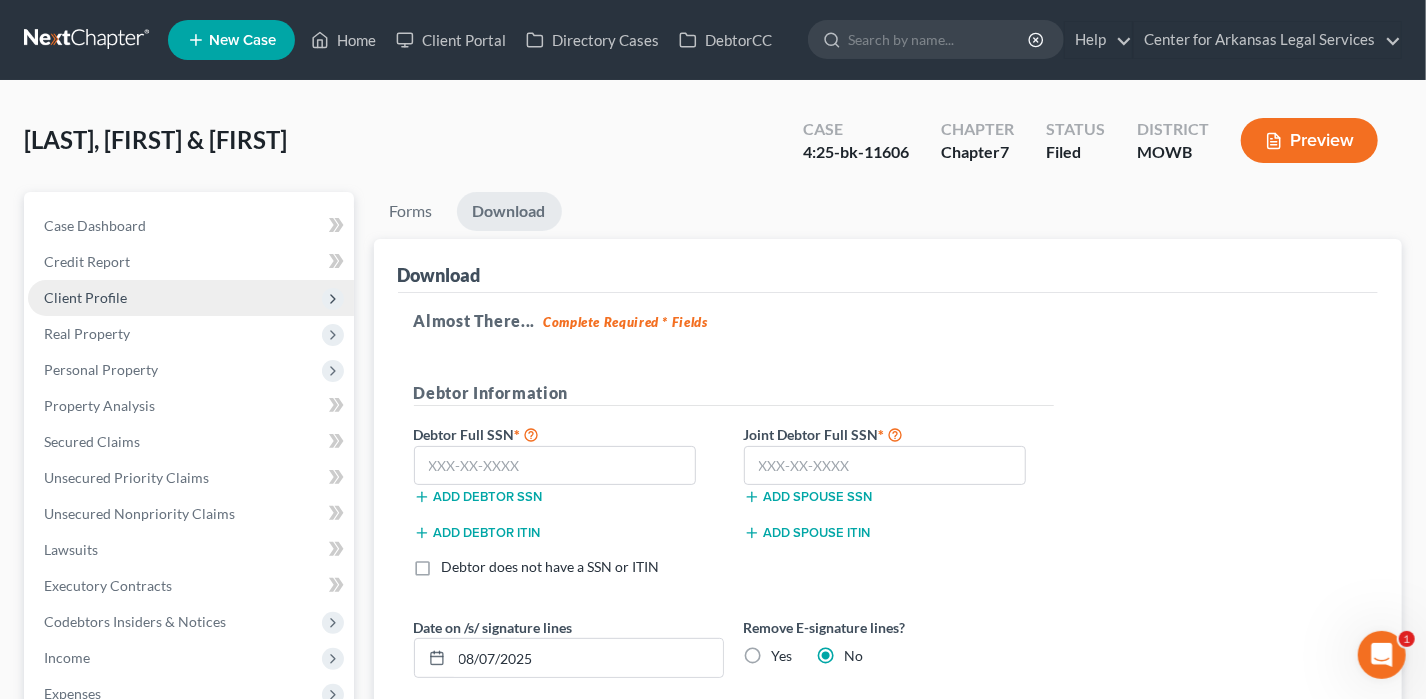 click on "Client Profile" at bounding box center (85, 297) 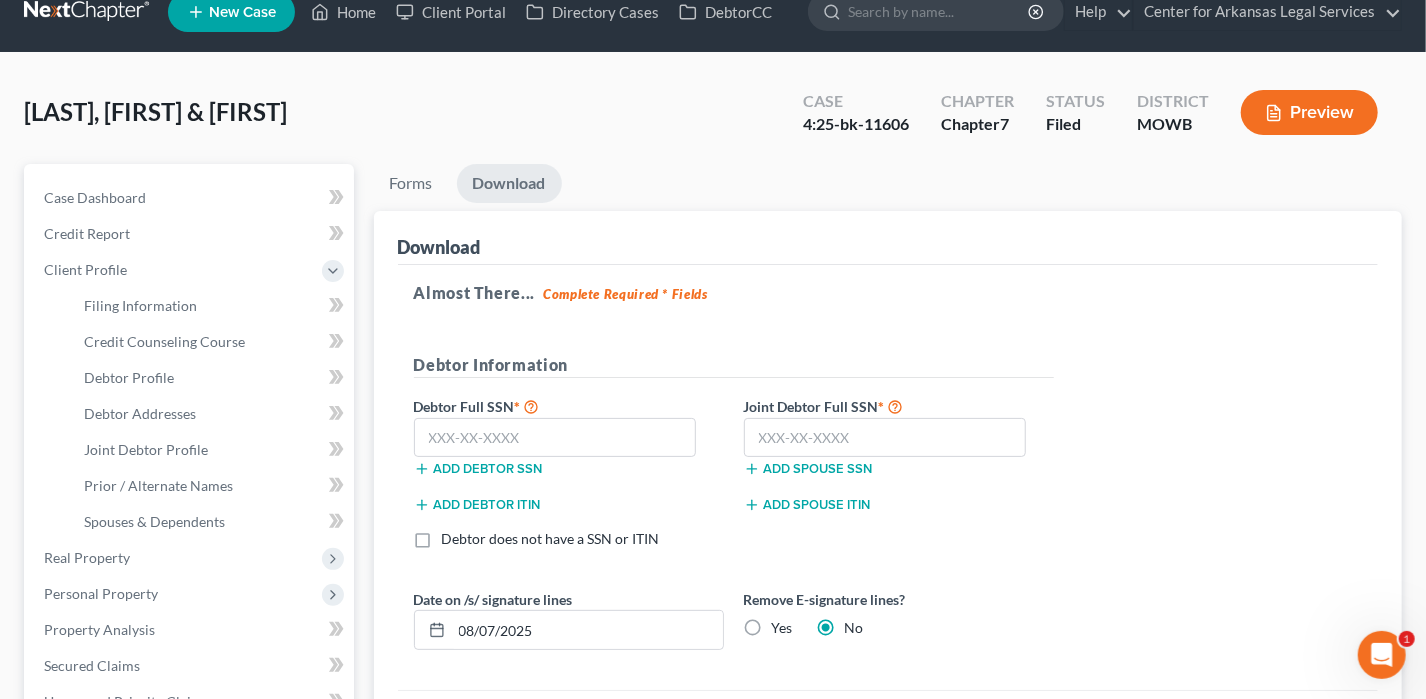 scroll, scrollTop: 500, scrollLeft: 0, axis: vertical 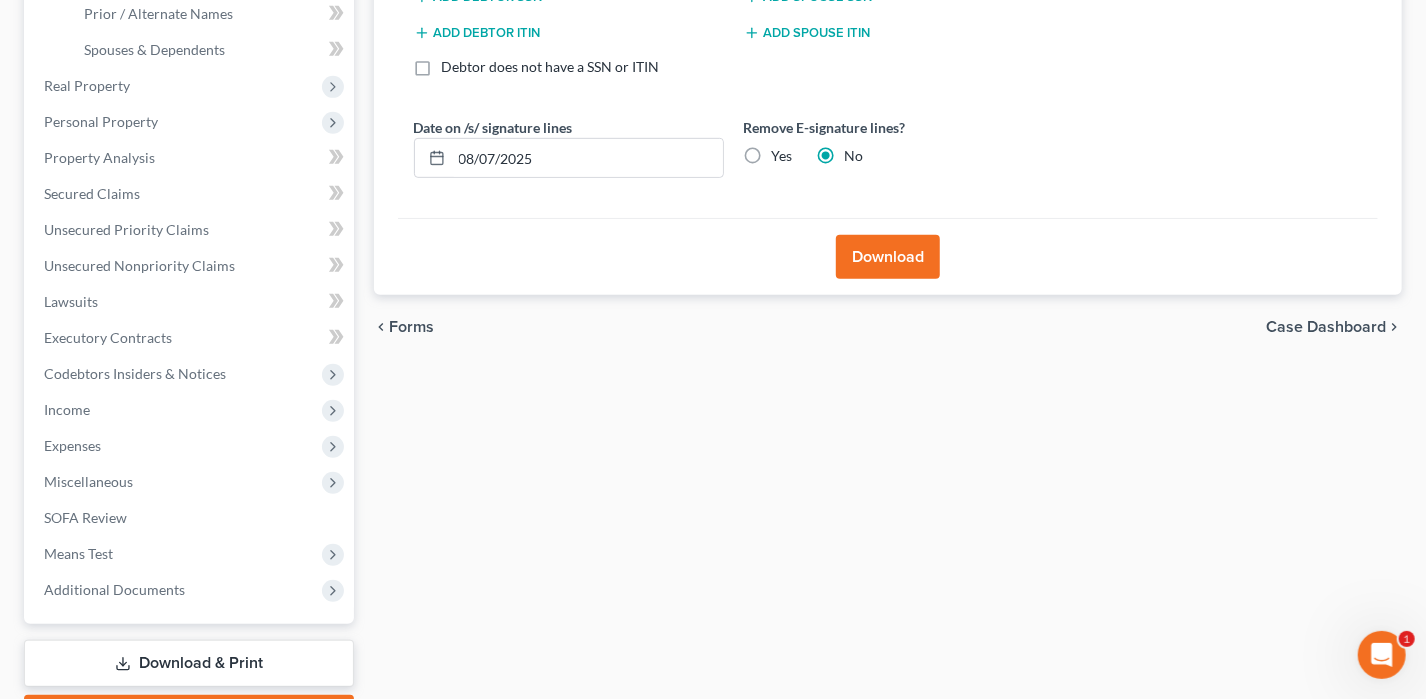 click on "Download & Print" at bounding box center (189, 663) 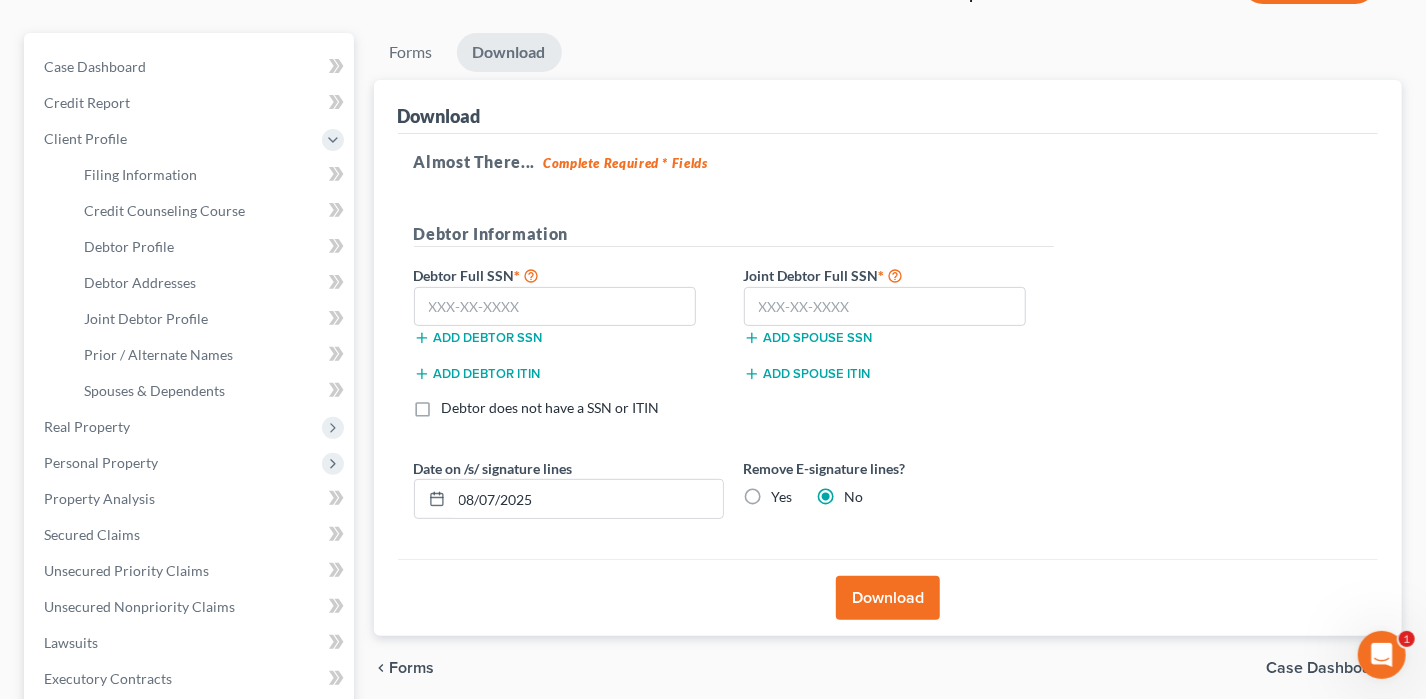 scroll, scrollTop: 0, scrollLeft: 0, axis: both 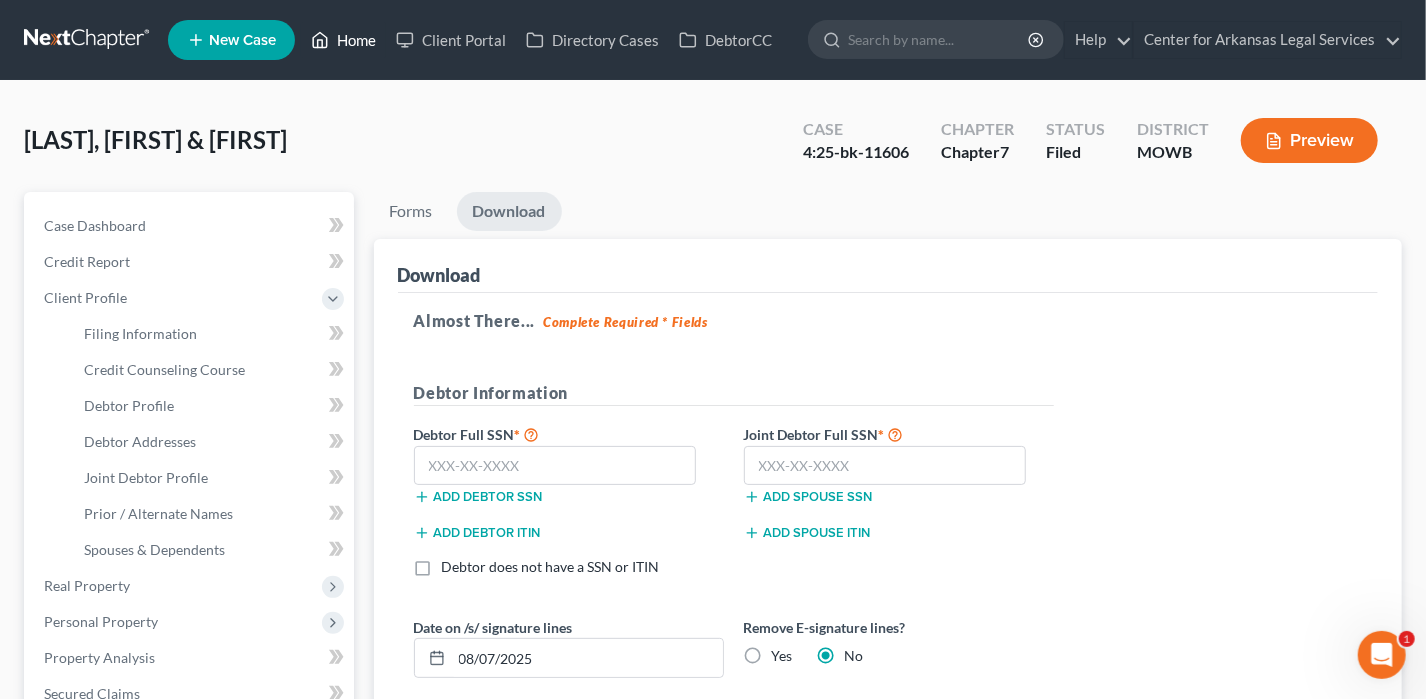 click on "Home" at bounding box center (343, 40) 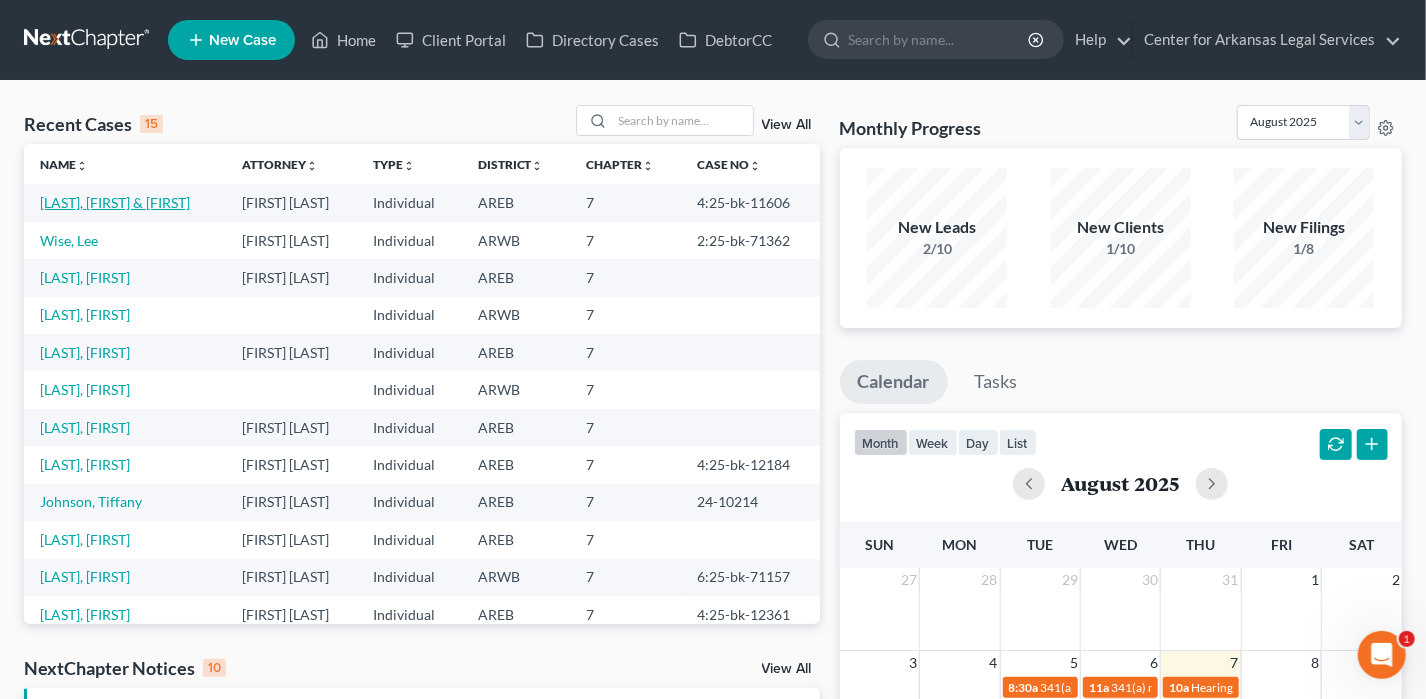 click on "[LAST], [FIRST] & [FIRST]" at bounding box center [115, 202] 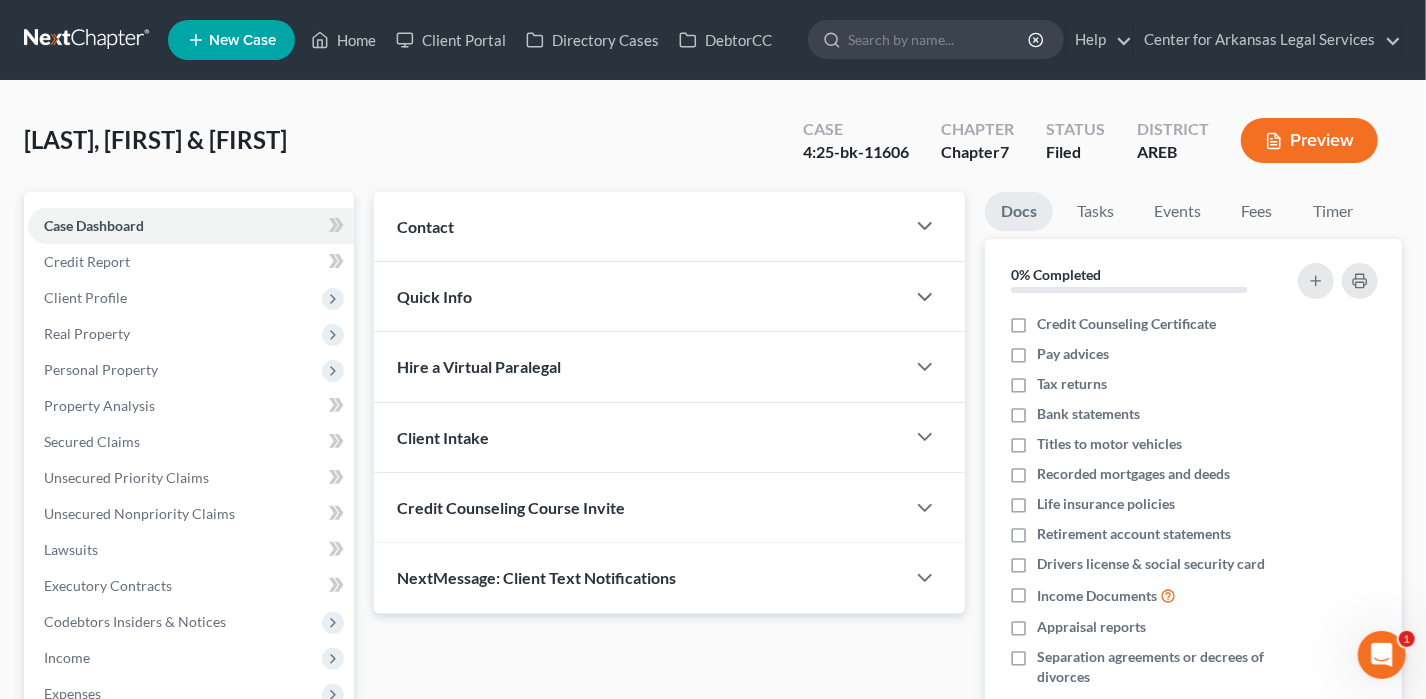 click on "Case Dashboard
Payments
Invoices
Payments
Payments
Credit Report
Client Profile
Home" at bounding box center [189, 532] 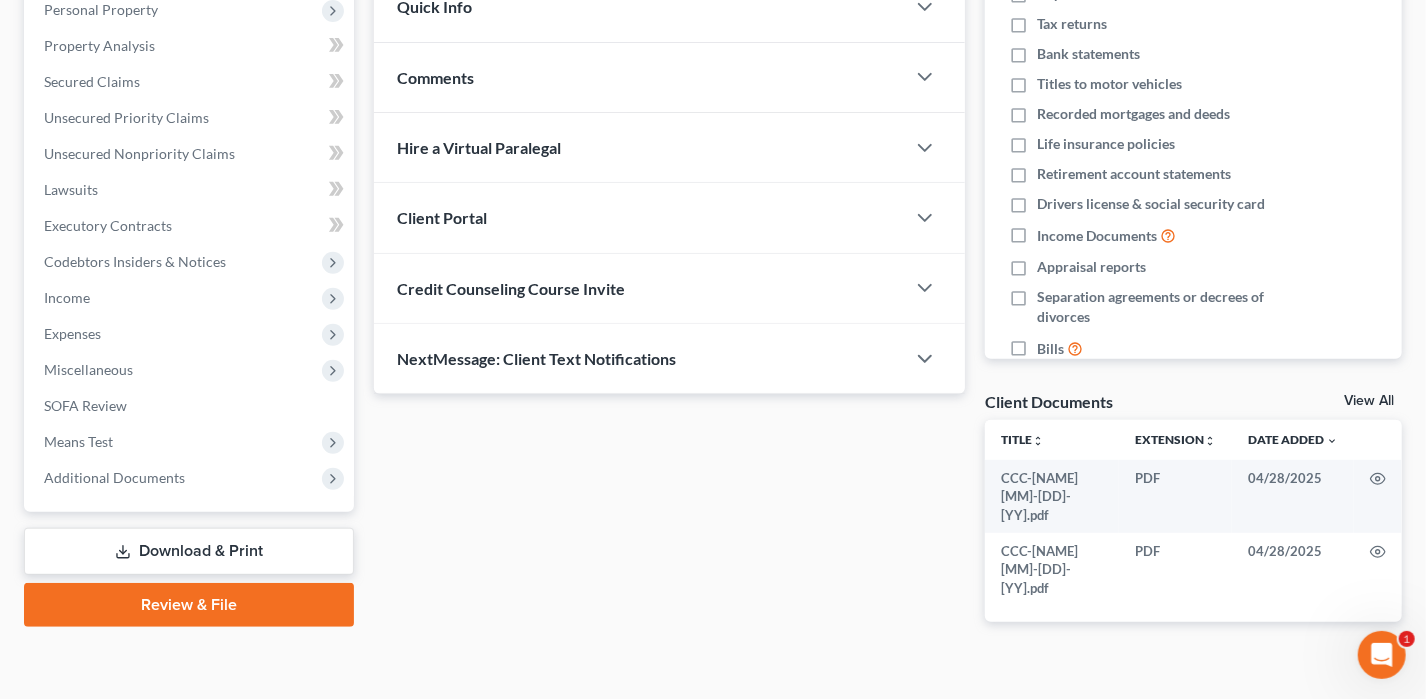 click on "Download & Print" at bounding box center (189, 551) 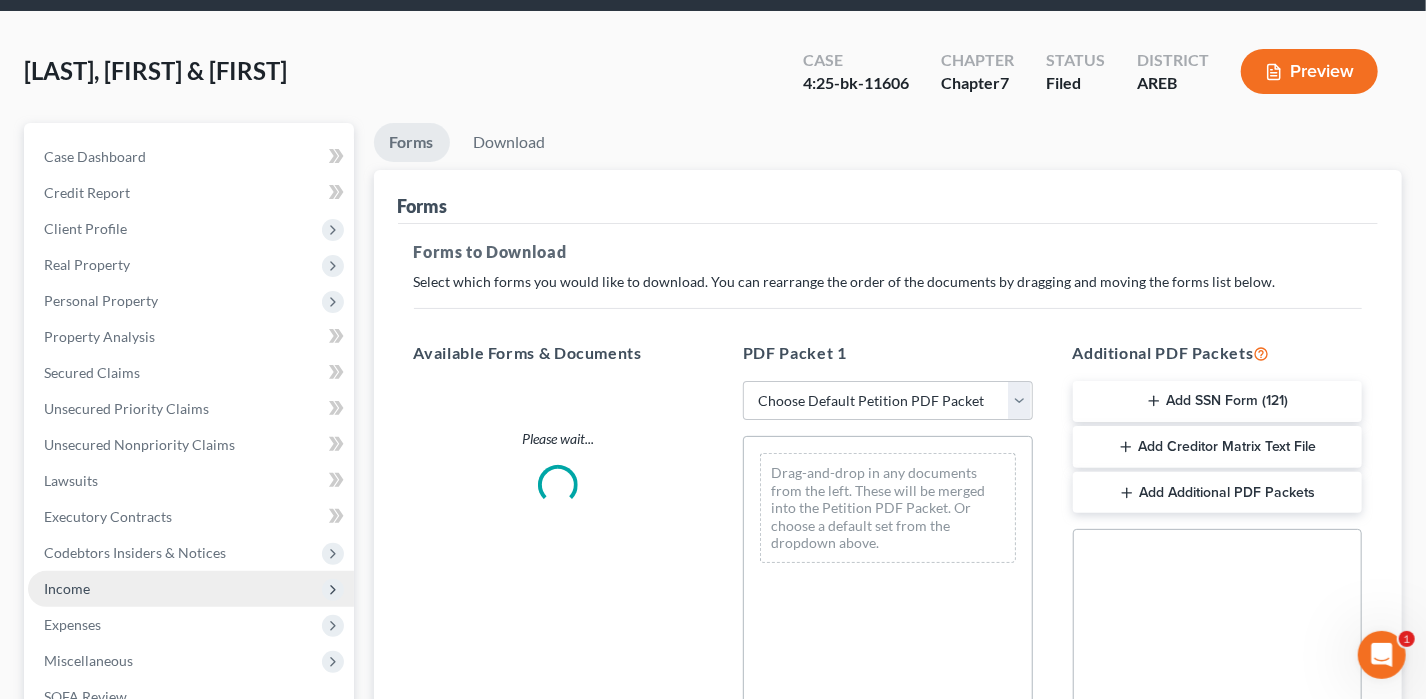 scroll, scrollTop: 0, scrollLeft: 0, axis: both 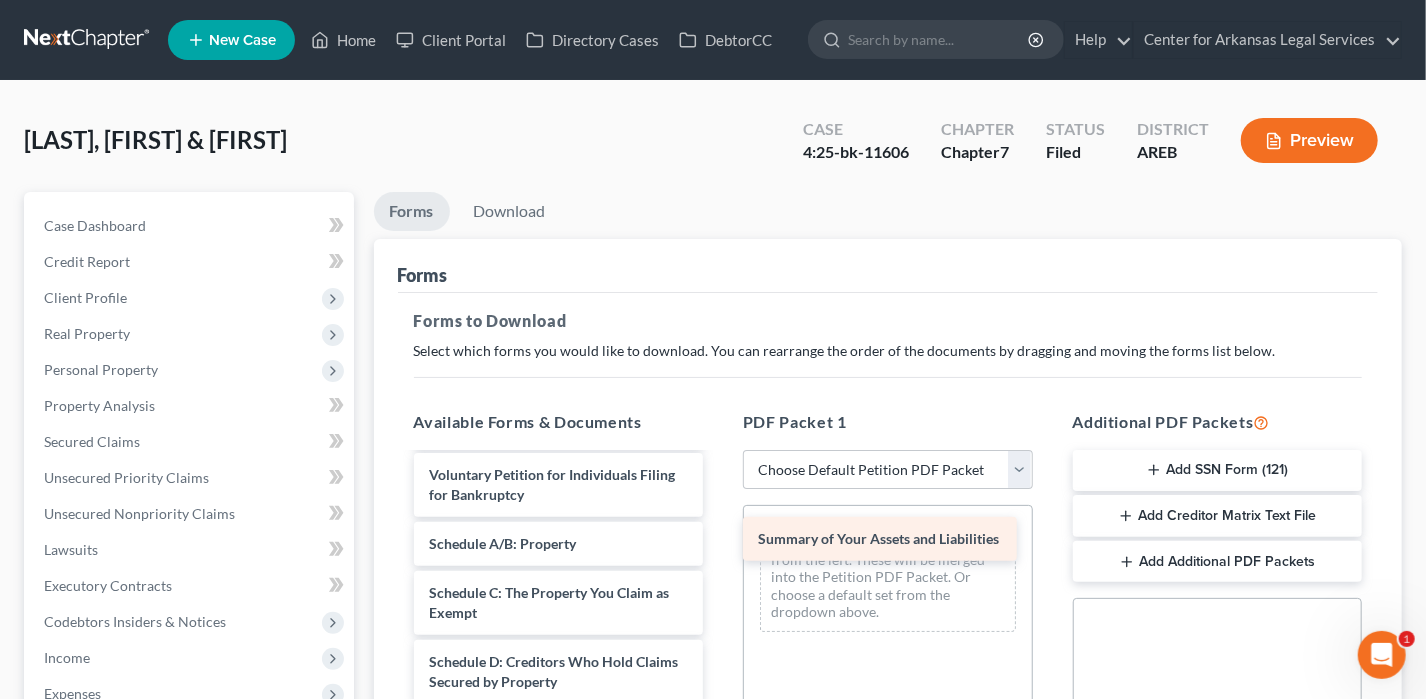 drag, startPoint x: 589, startPoint y: 538, endPoint x: 915, endPoint y: 541, distance: 326.0138 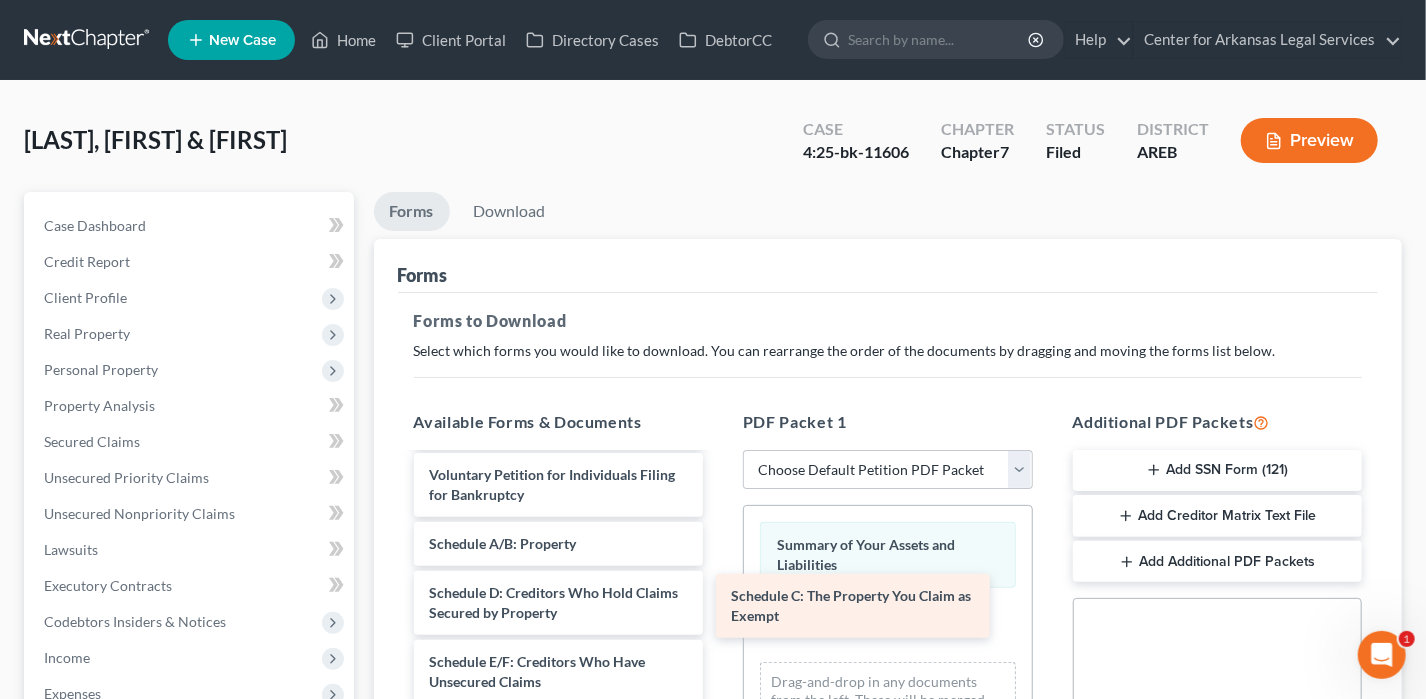 drag, startPoint x: 576, startPoint y: 610, endPoint x: 878, endPoint y: 615, distance: 302.04138 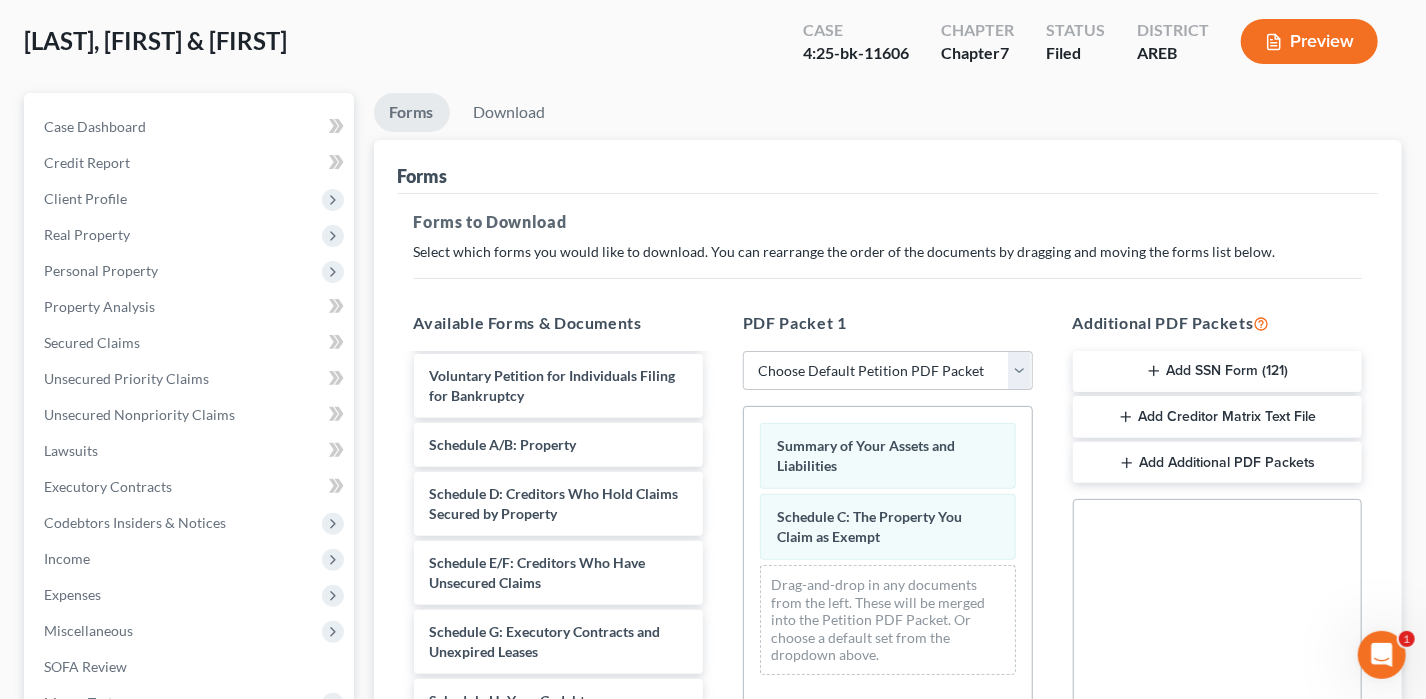 scroll, scrollTop: 300, scrollLeft: 0, axis: vertical 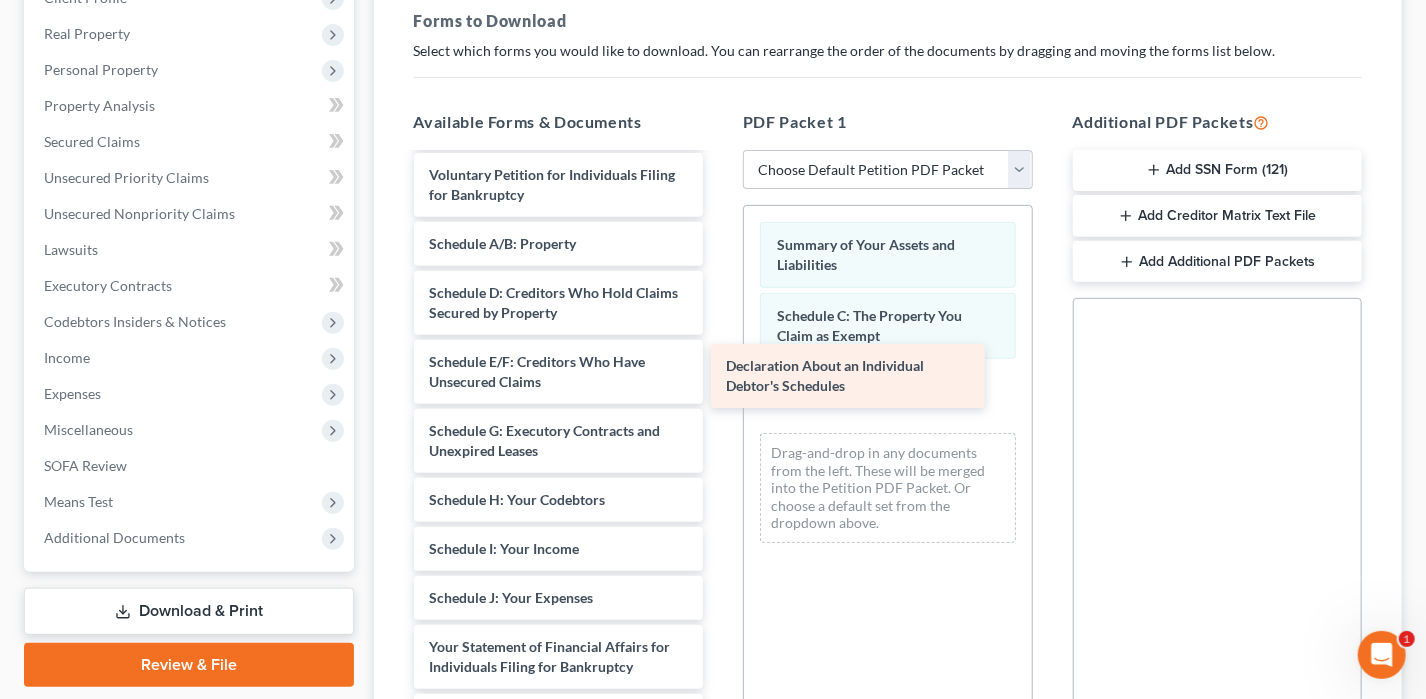 drag, startPoint x: 582, startPoint y: 644, endPoint x: 879, endPoint y: 364, distance: 408.17764 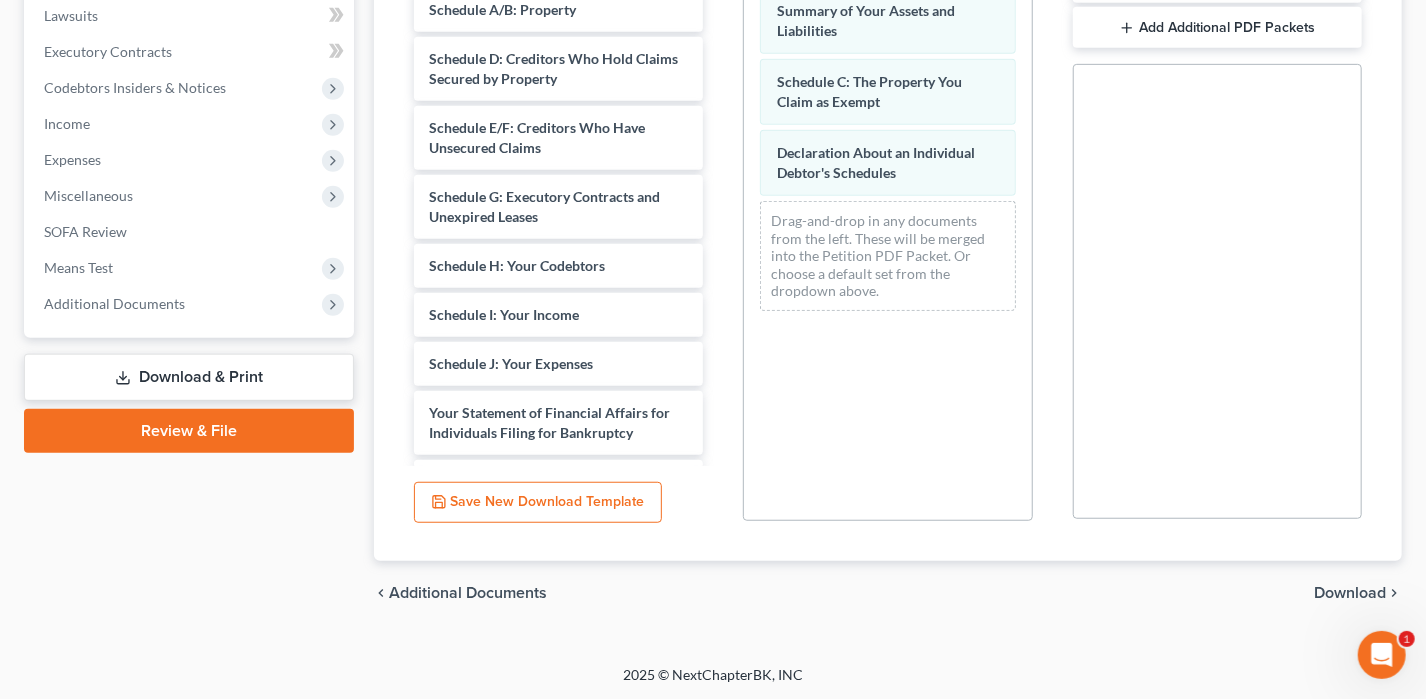 click on "Download" at bounding box center (1350, 593) 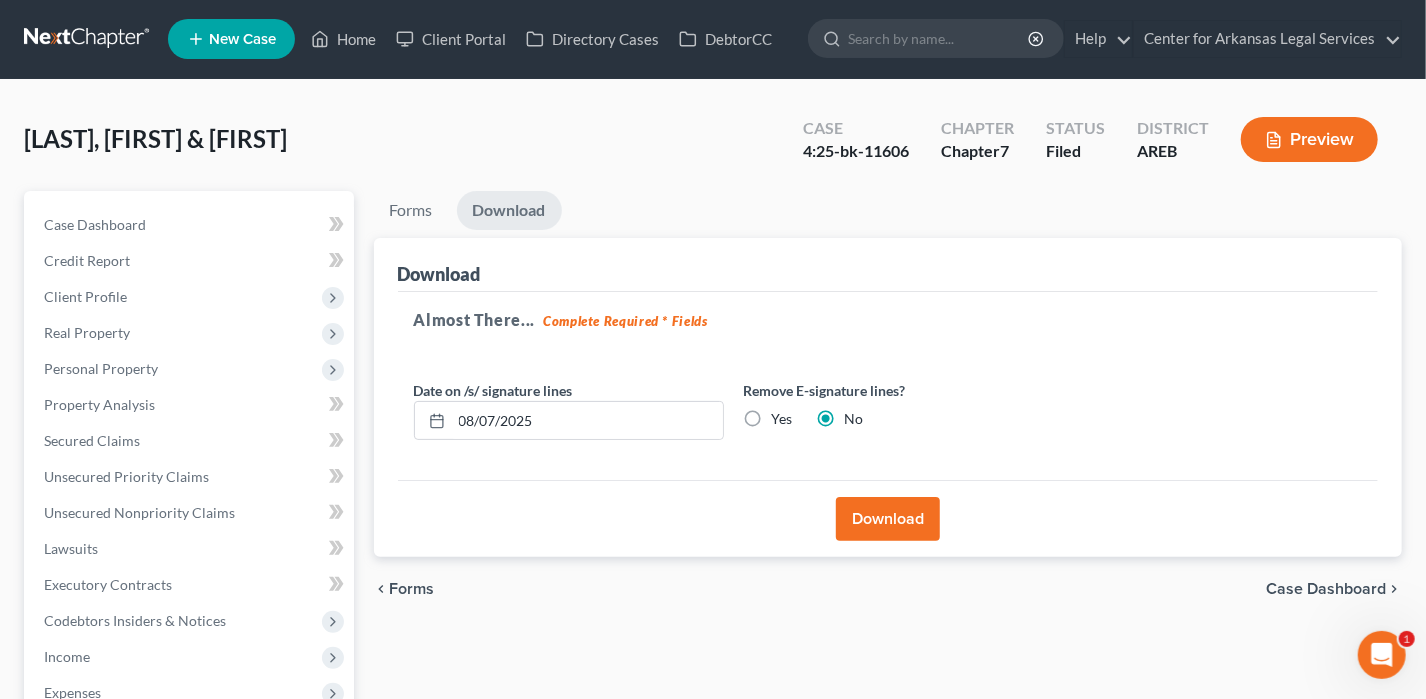 scroll, scrollTop: 0, scrollLeft: 0, axis: both 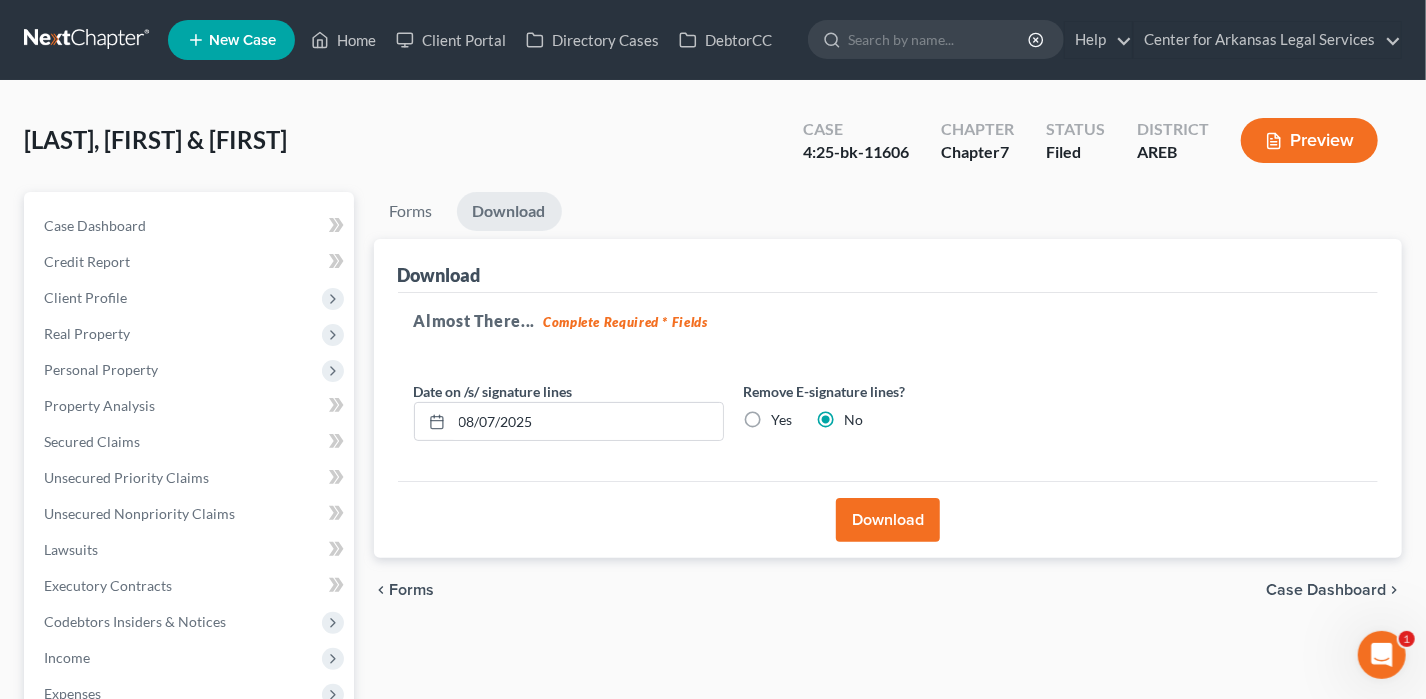 click on "Download" at bounding box center (888, 520) 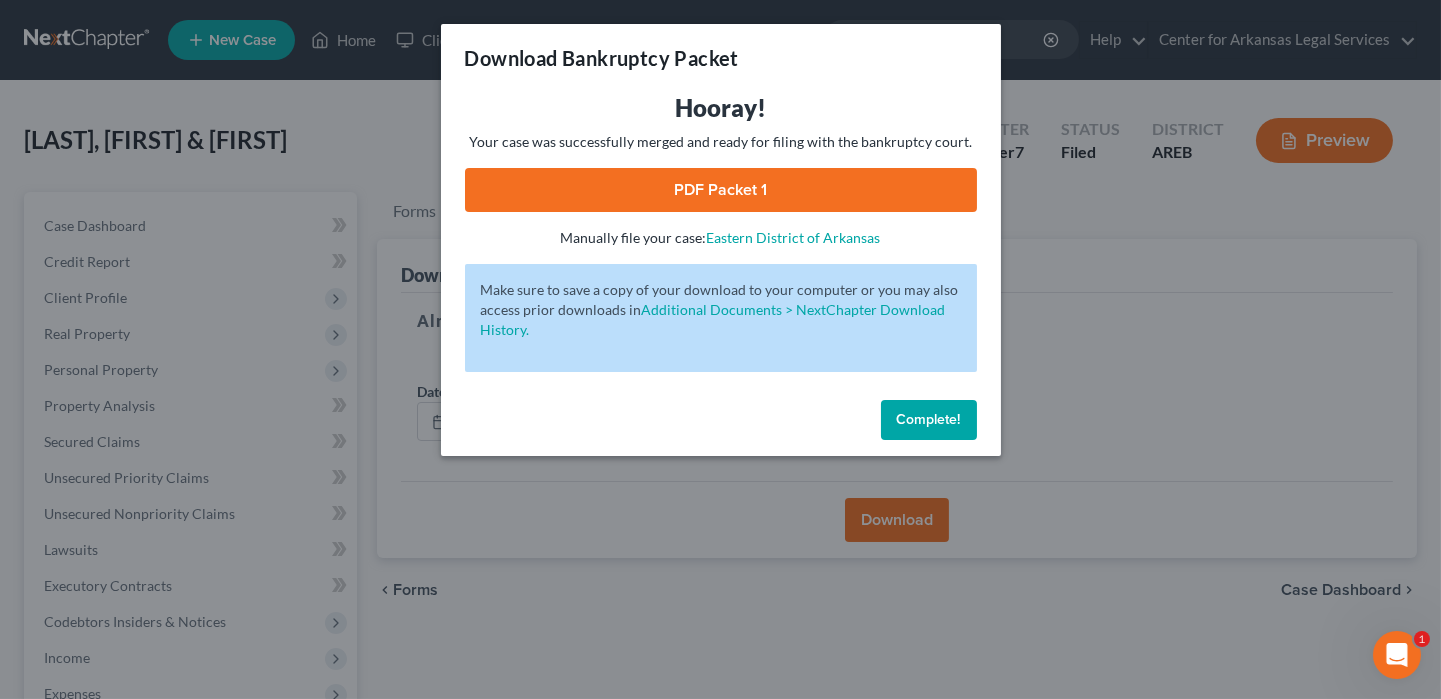 click on "PDF Packet 1" at bounding box center [721, 190] 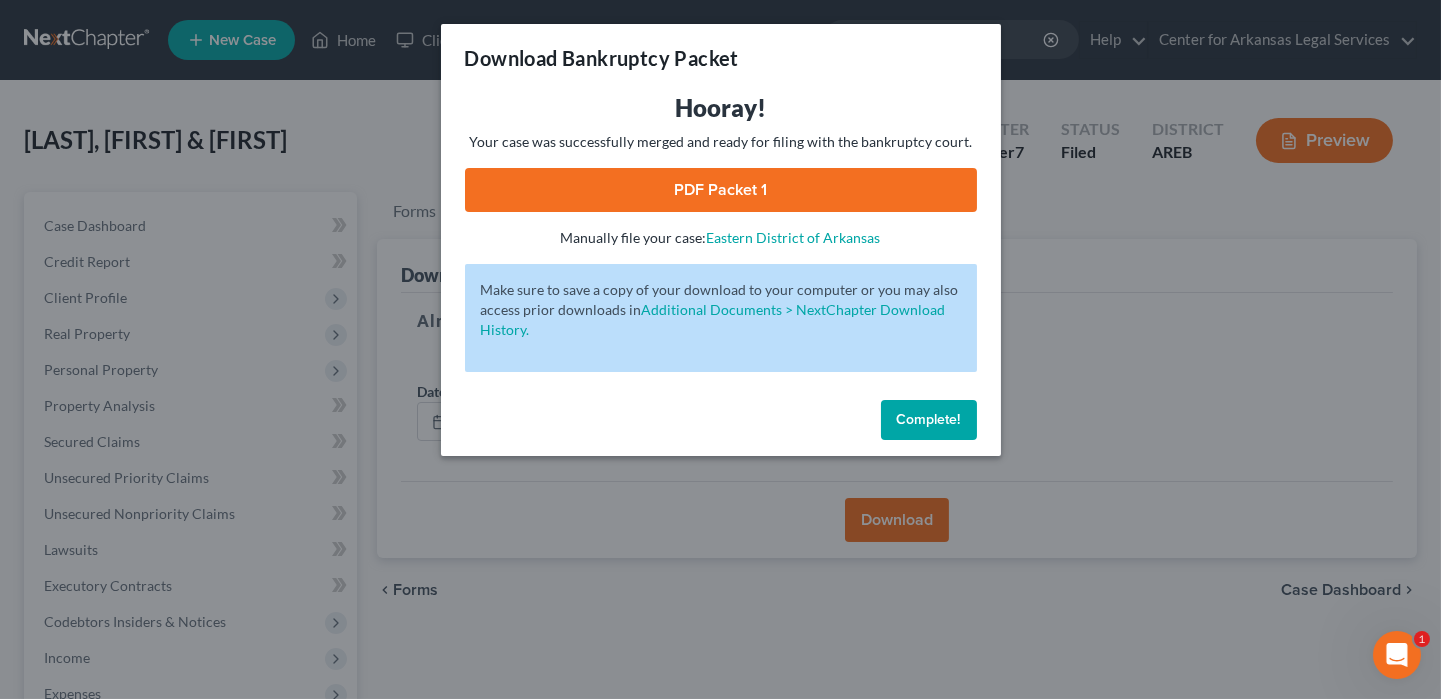click on "Complete!" at bounding box center (929, 419) 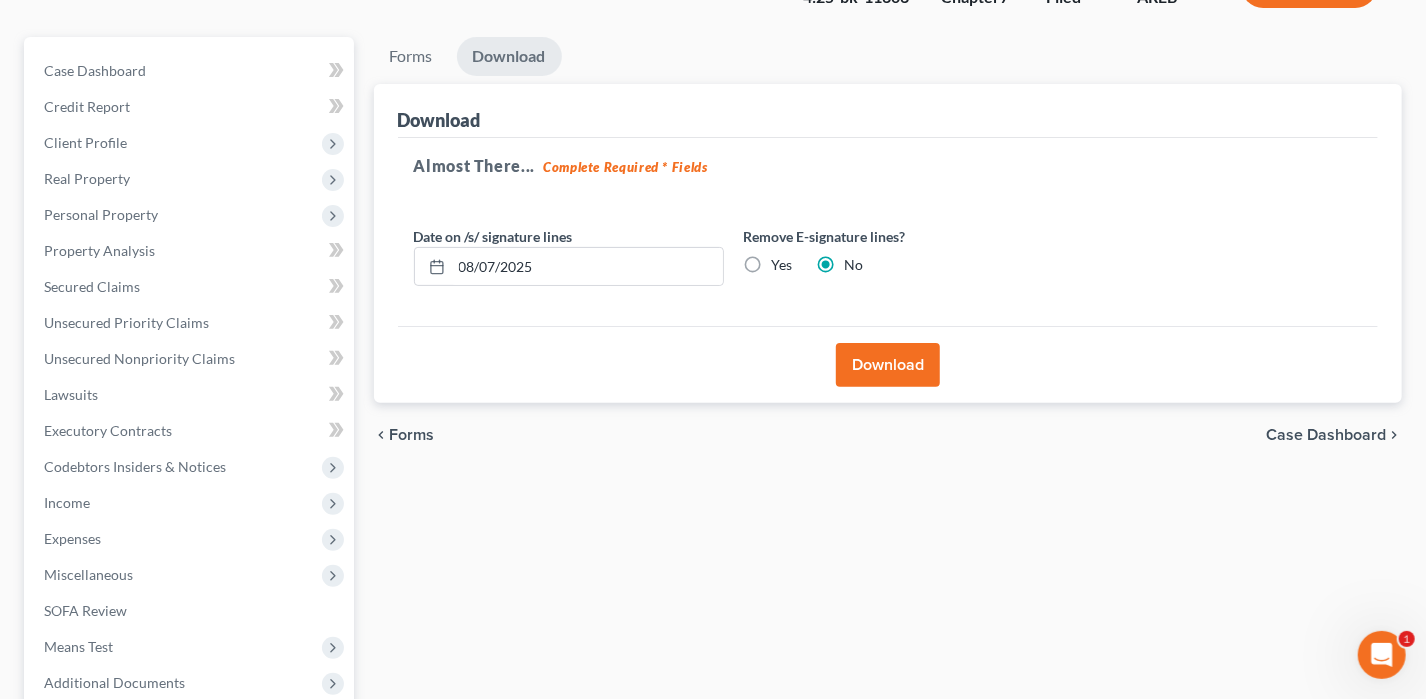 scroll, scrollTop: 360, scrollLeft: 0, axis: vertical 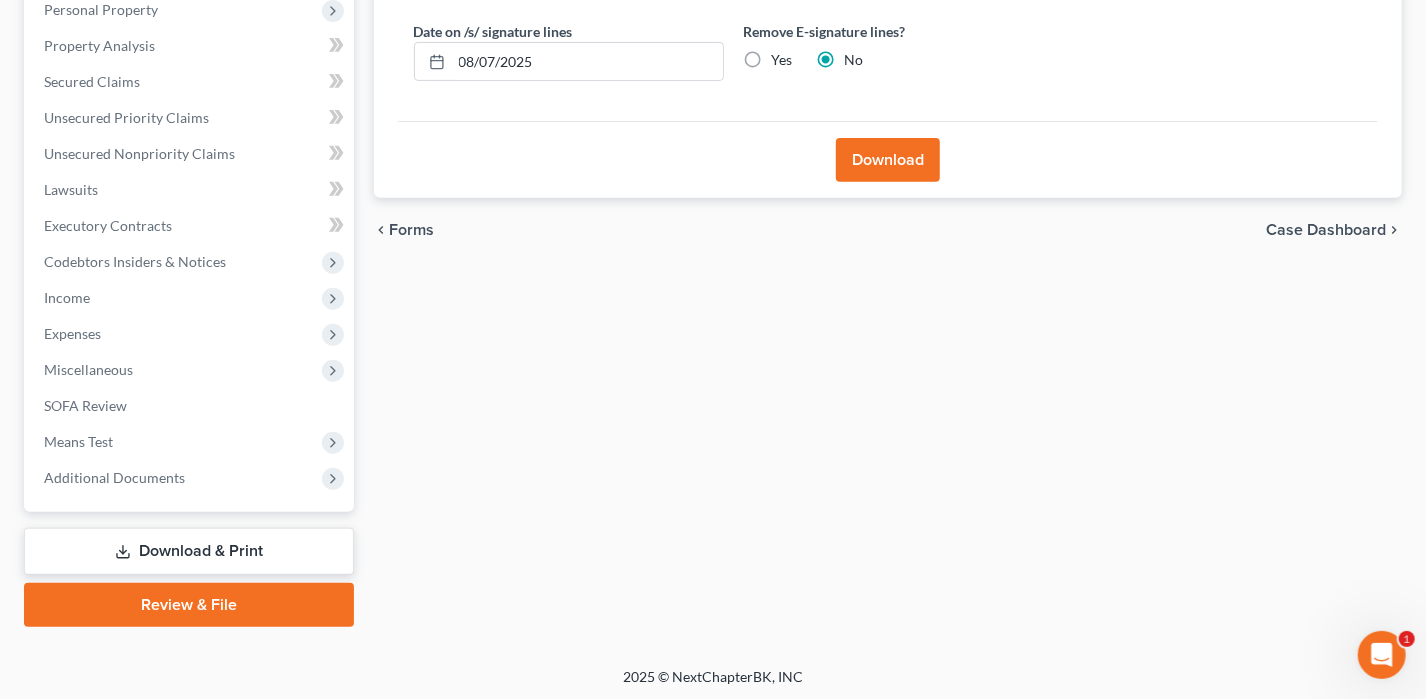 click on "Download & Print" at bounding box center [189, 551] 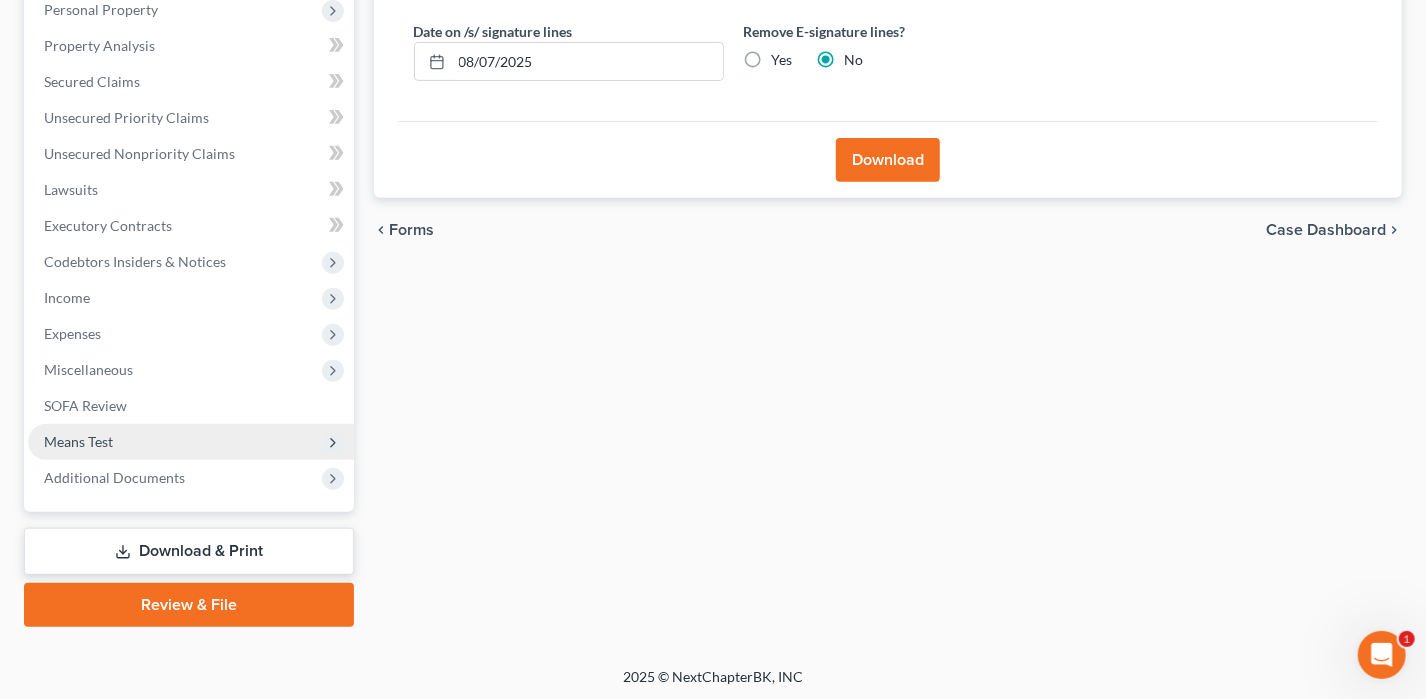 click on "Means Test" at bounding box center (191, 442) 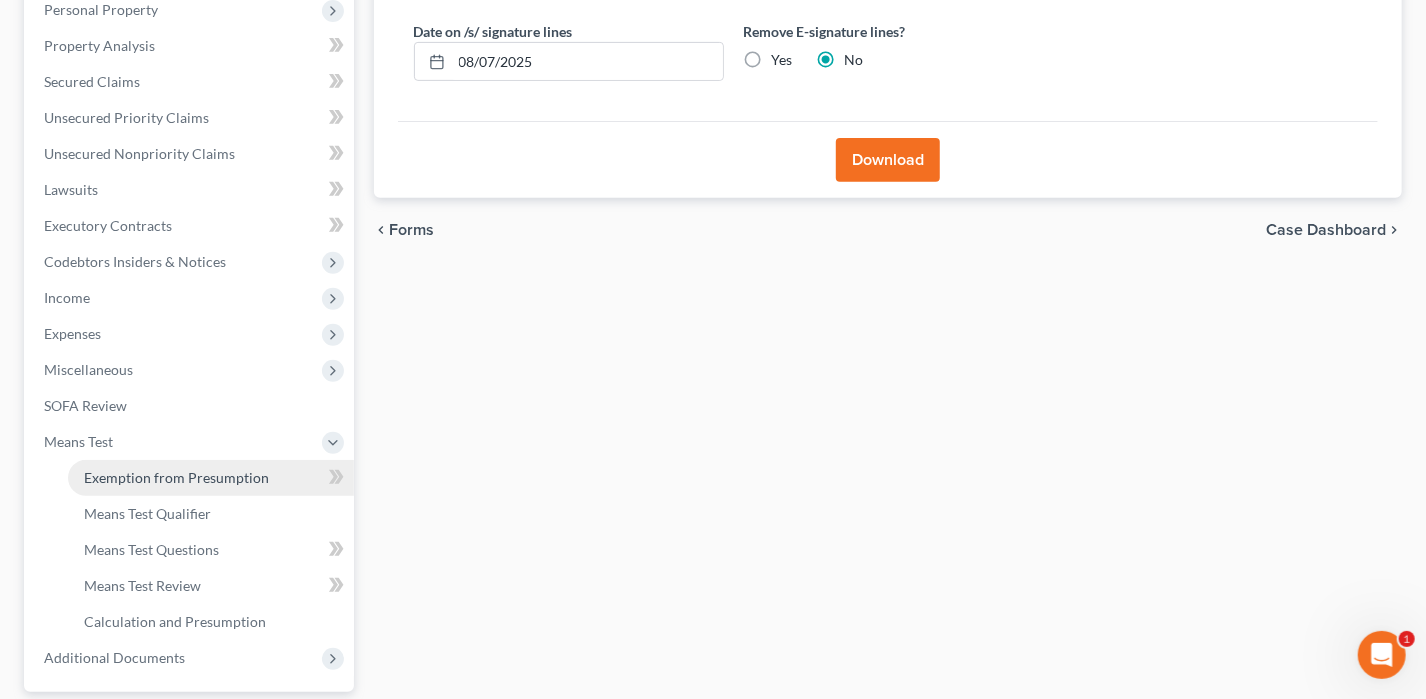 scroll, scrollTop: 541, scrollLeft: 0, axis: vertical 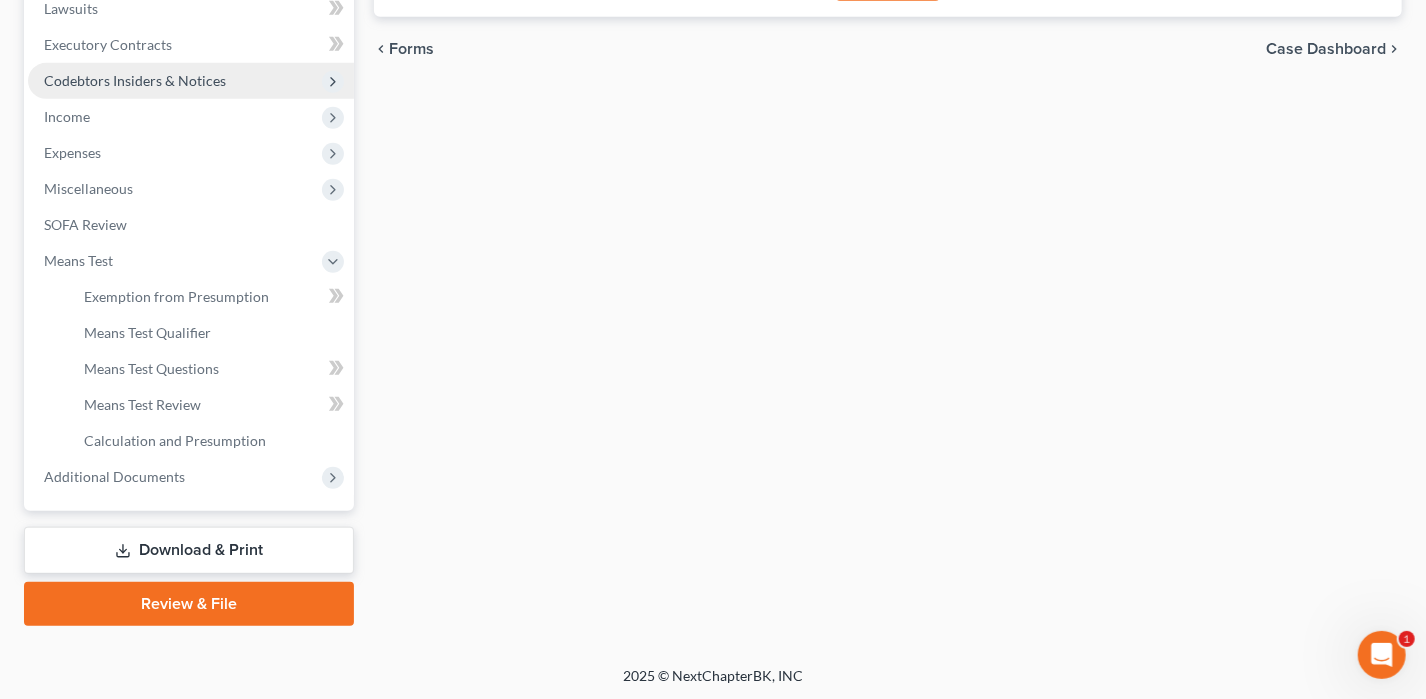 click on "Codebtors Insiders & Notices" at bounding box center [191, 81] 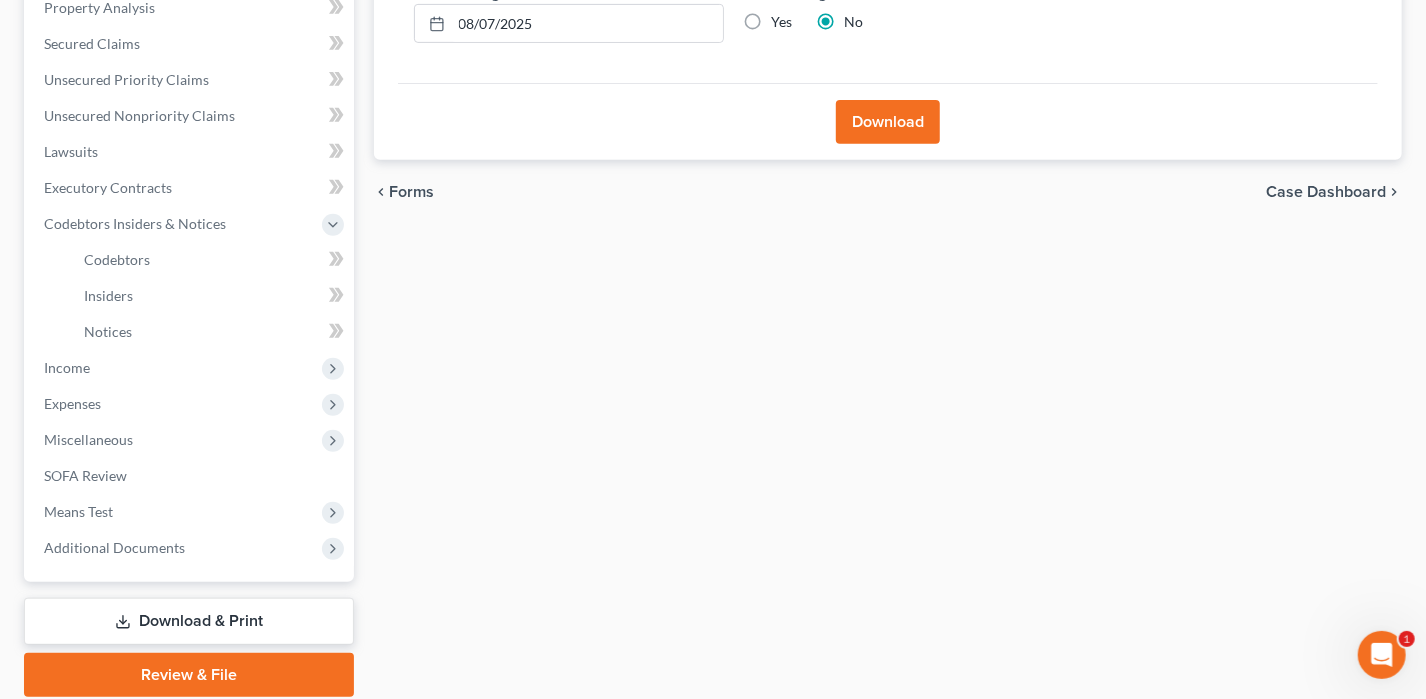 scroll, scrollTop: 368, scrollLeft: 0, axis: vertical 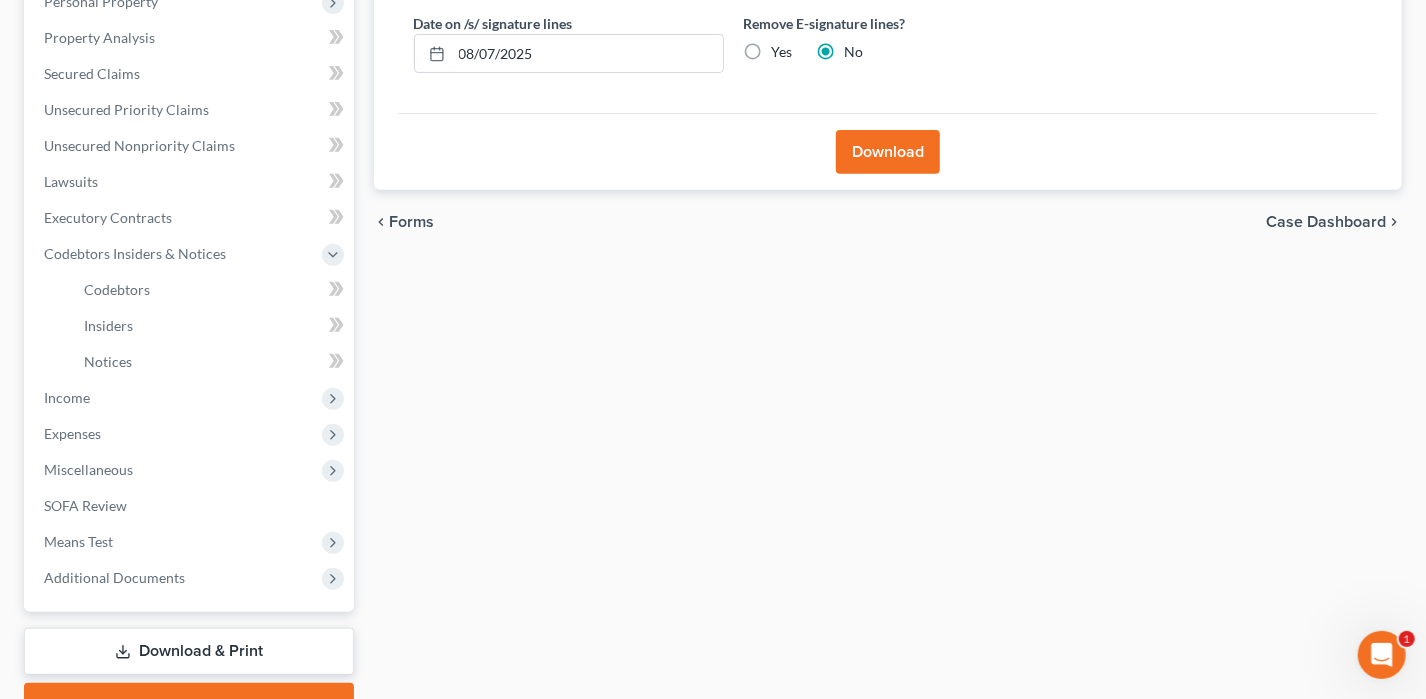 click on "chevron_left   Forms Case Dashboard   chevron_right" at bounding box center (888, 222) 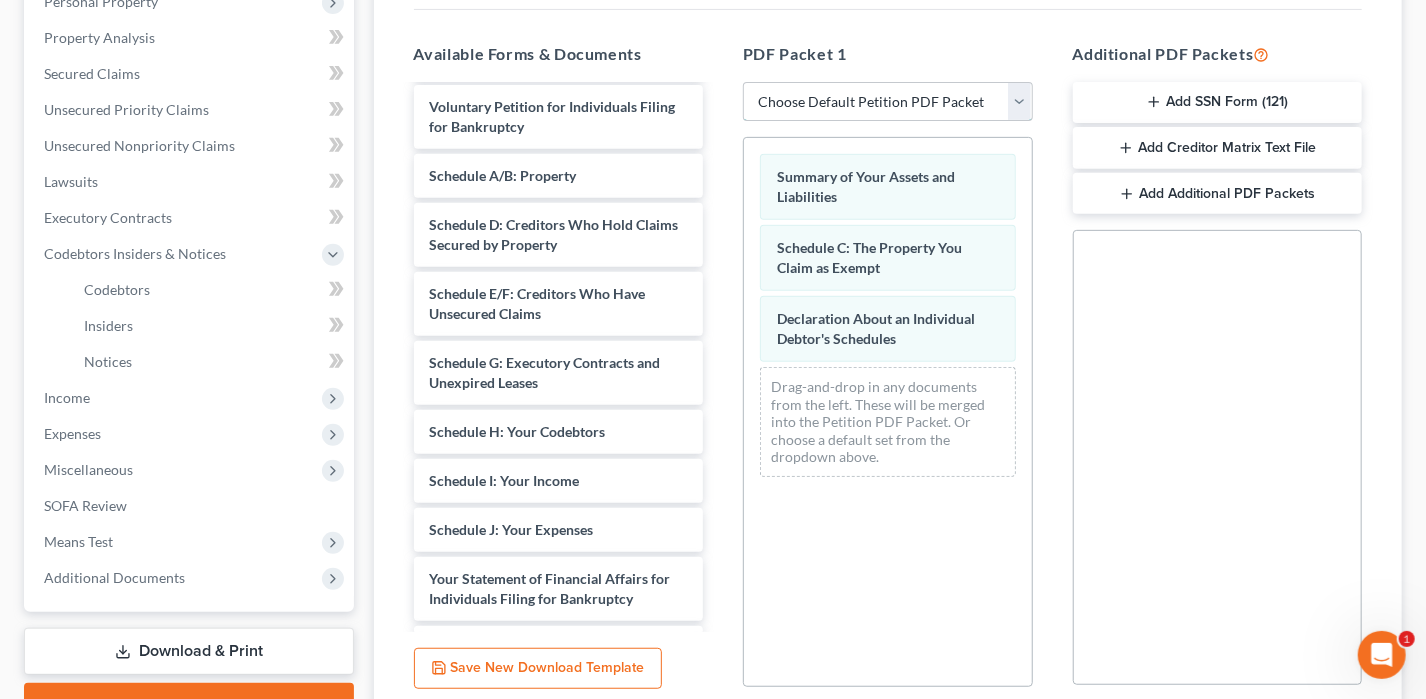 click on "Choose Default Petition PDF Packet Complete Bankruptcy Petition (all forms and schedules) Emergency Filing Forms (Petition and Creditor List Only) Amended Forms Signature Pages Only complete ch 7 file DC - chapter 7 template 202007.21 amend non prior unsec creditors" at bounding box center (888, 102) 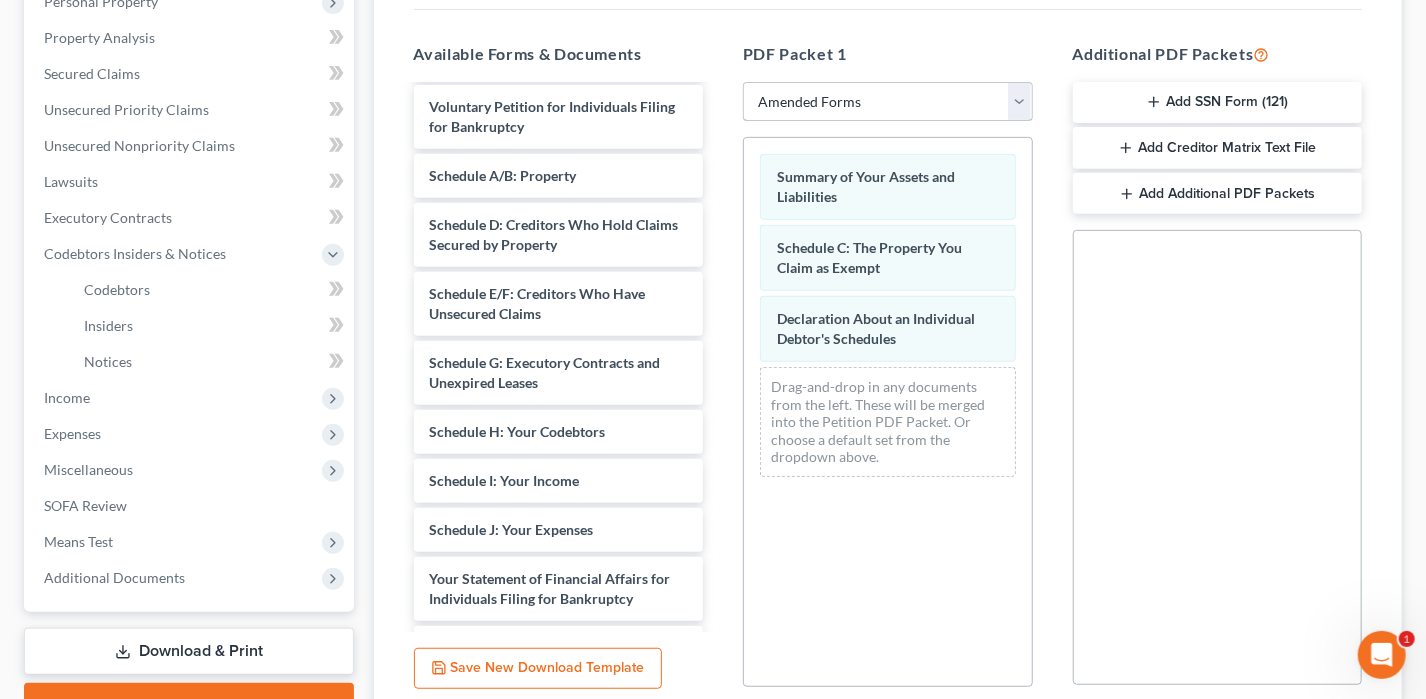 click on "Choose Default Petition PDF Packet Complete Bankruptcy Petition (all forms and schedules) Emergency Filing Forms (Petition and Creditor List Only) Amended Forms Signature Pages Only complete ch 7 file DC - chapter 7 template 202007.21 amend non prior unsec creditors" at bounding box center [888, 102] 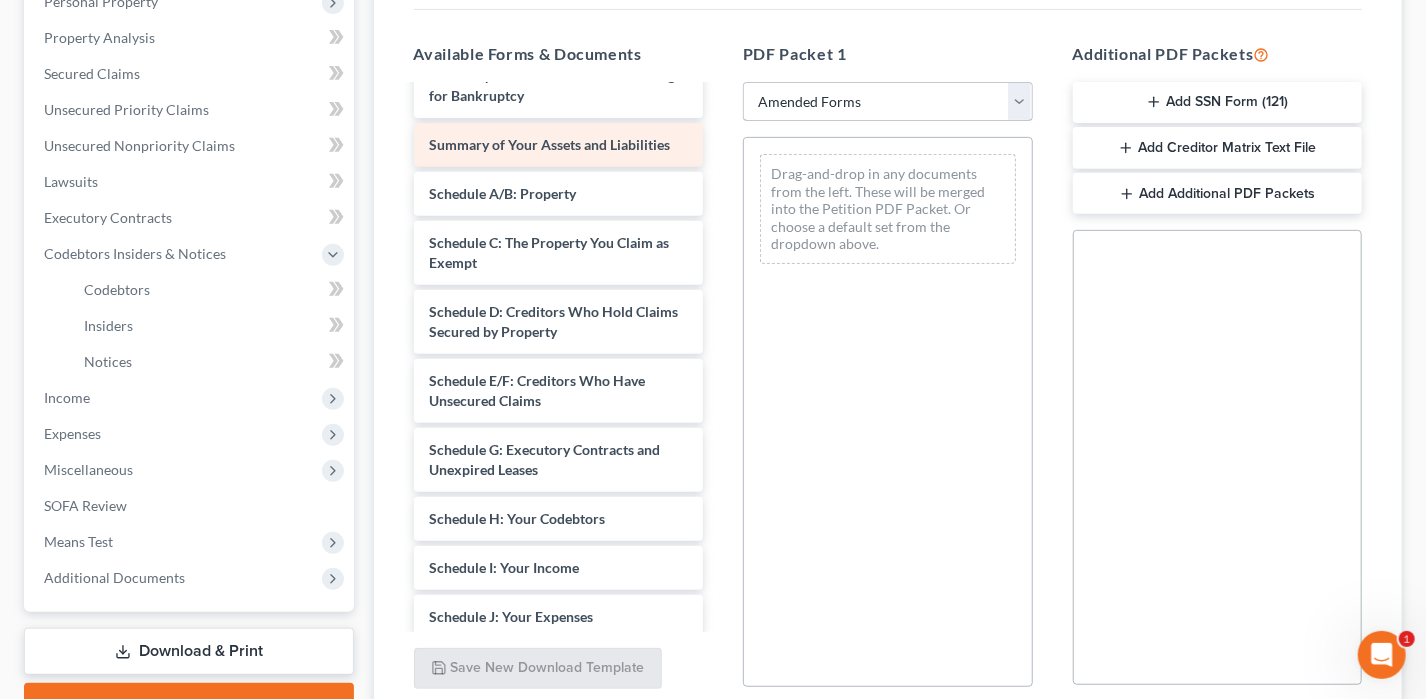 scroll, scrollTop: 0, scrollLeft: 0, axis: both 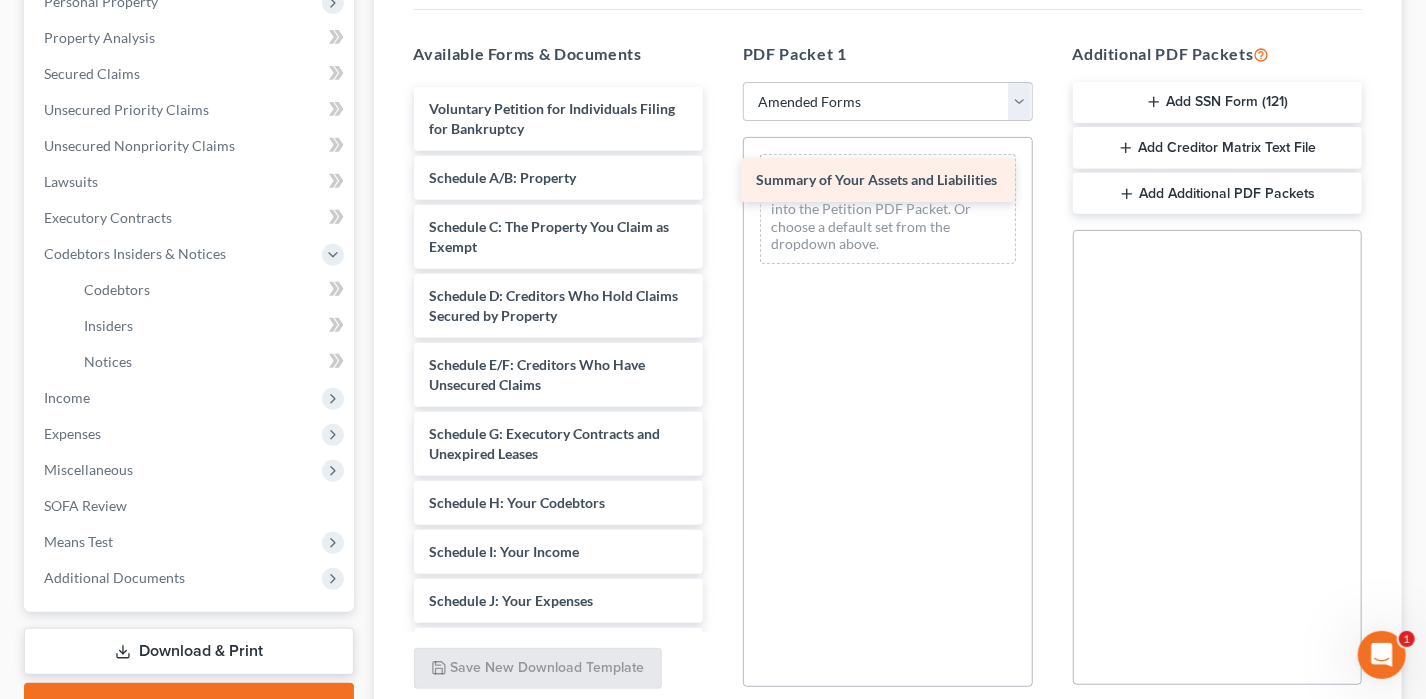 drag, startPoint x: 586, startPoint y: 167, endPoint x: 909, endPoint y: 170, distance: 323.01395 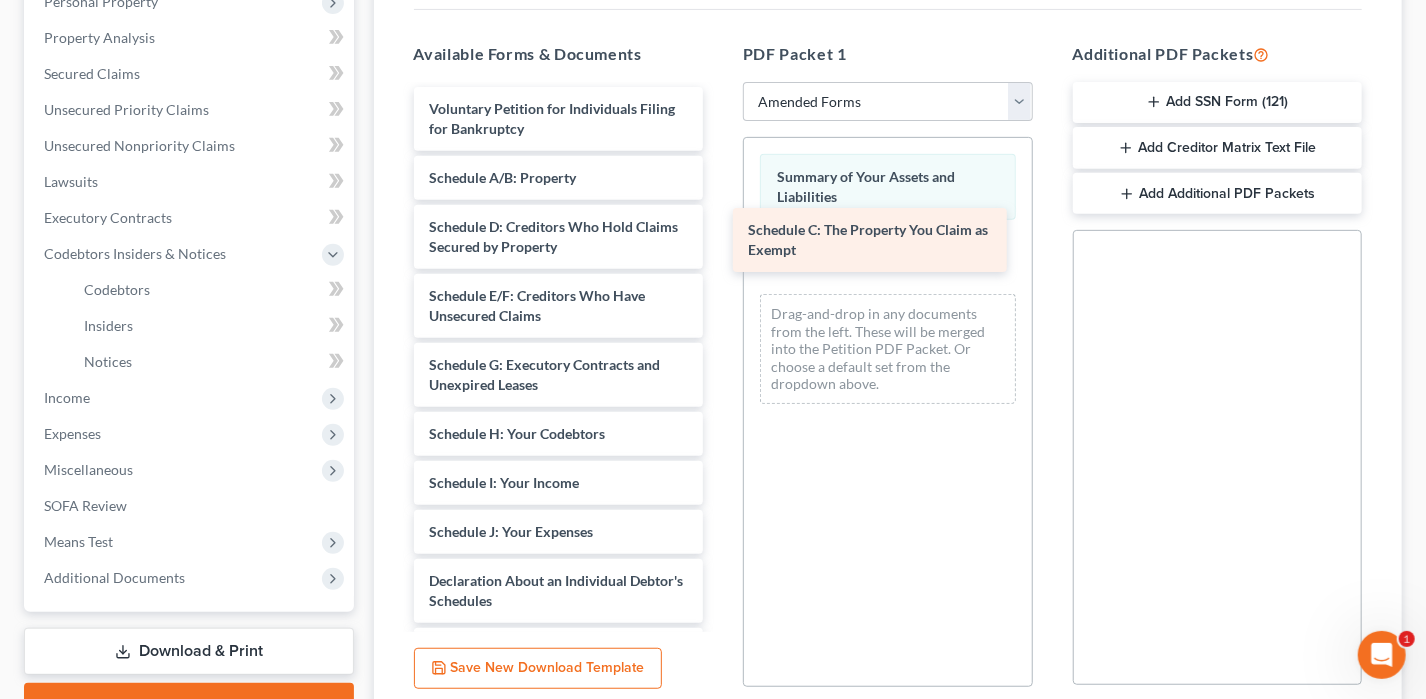 drag, startPoint x: 644, startPoint y: 215, endPoint x: 961, endPoint y: 221, distance: 317.05676 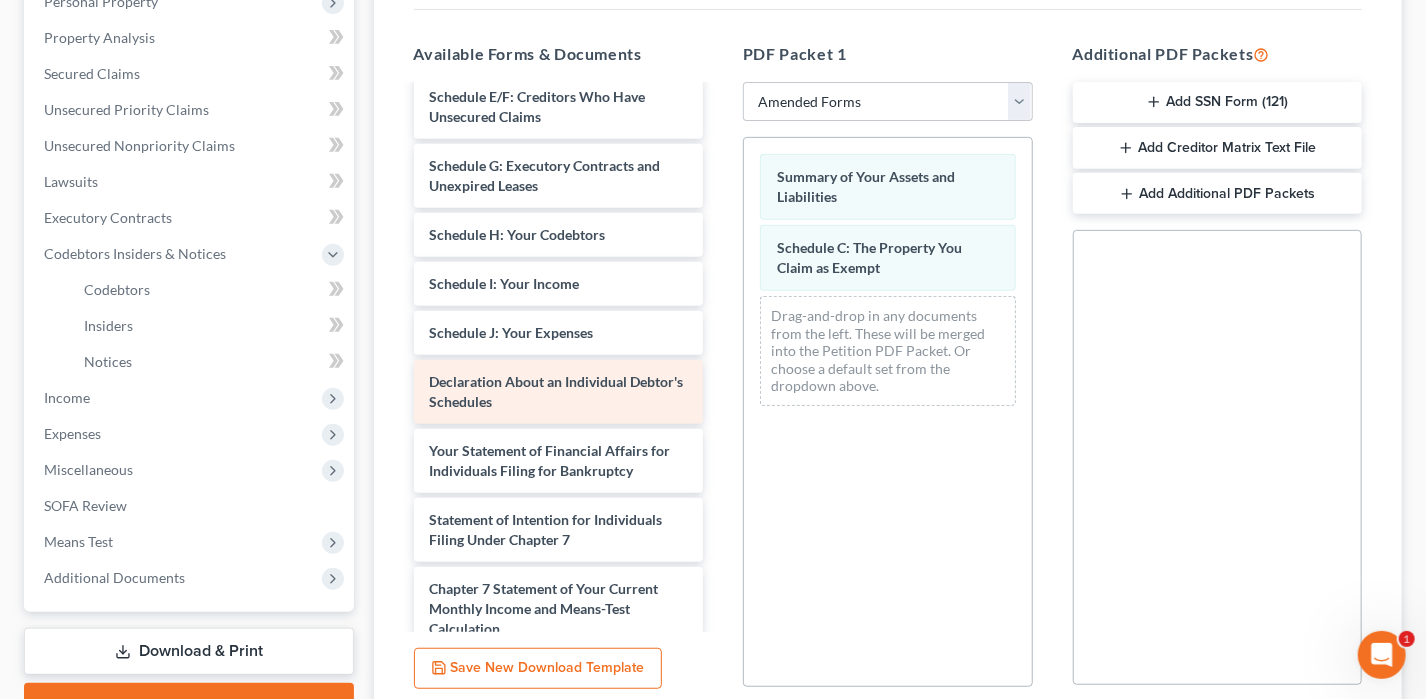 scroll, scrollTop: 200, scrollLeft: 0, axis: vertical 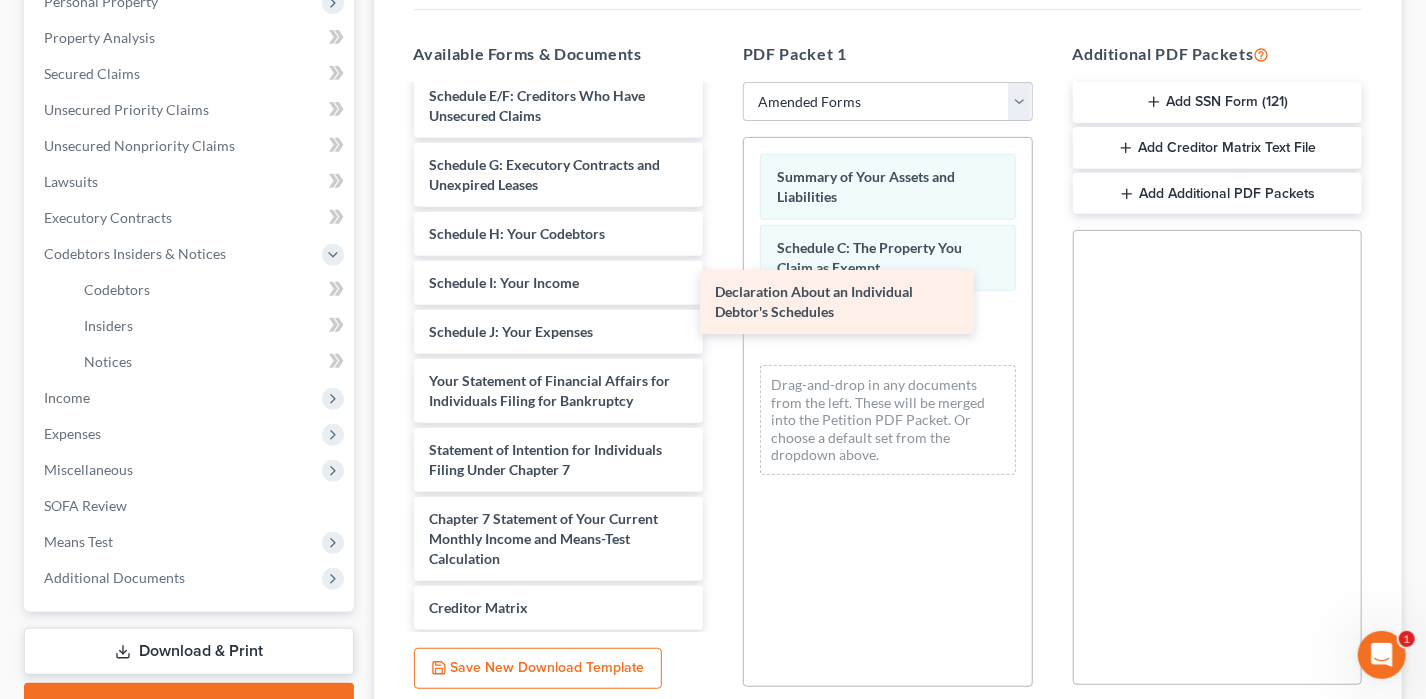 drag, startPoint x: 610, startPoint y: 384, endPoint x: 890, endPoint y: 303, distance: 291.4807 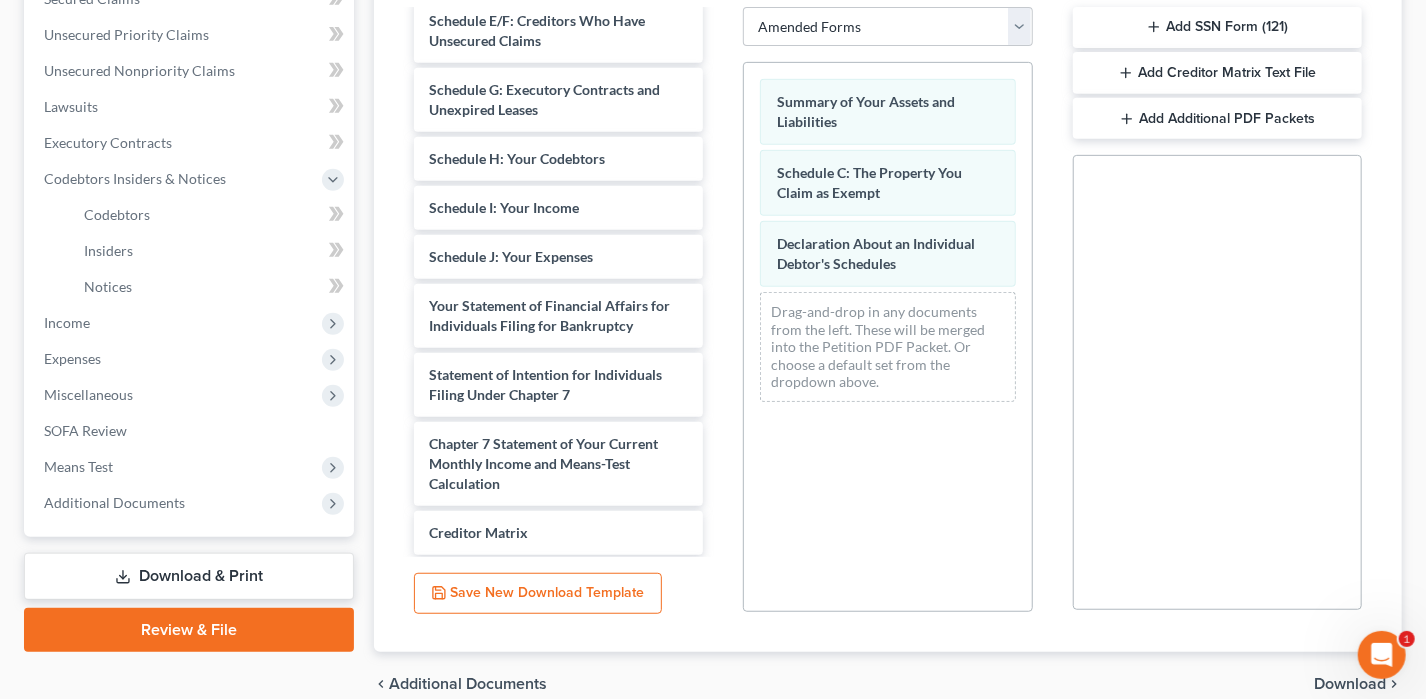 scroll, scrollTop: 534, scrollLeft: 0, axis: vertical 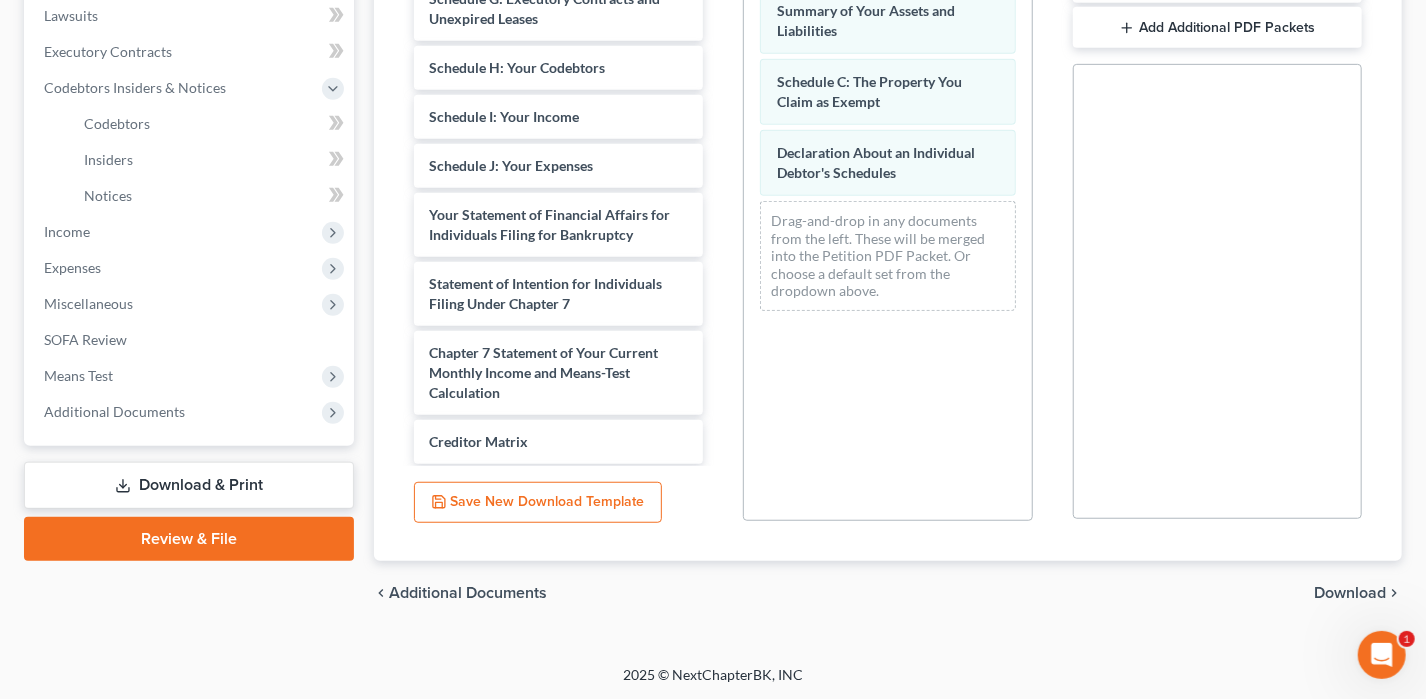 click on "Download" at bounding box center [1350, 593] 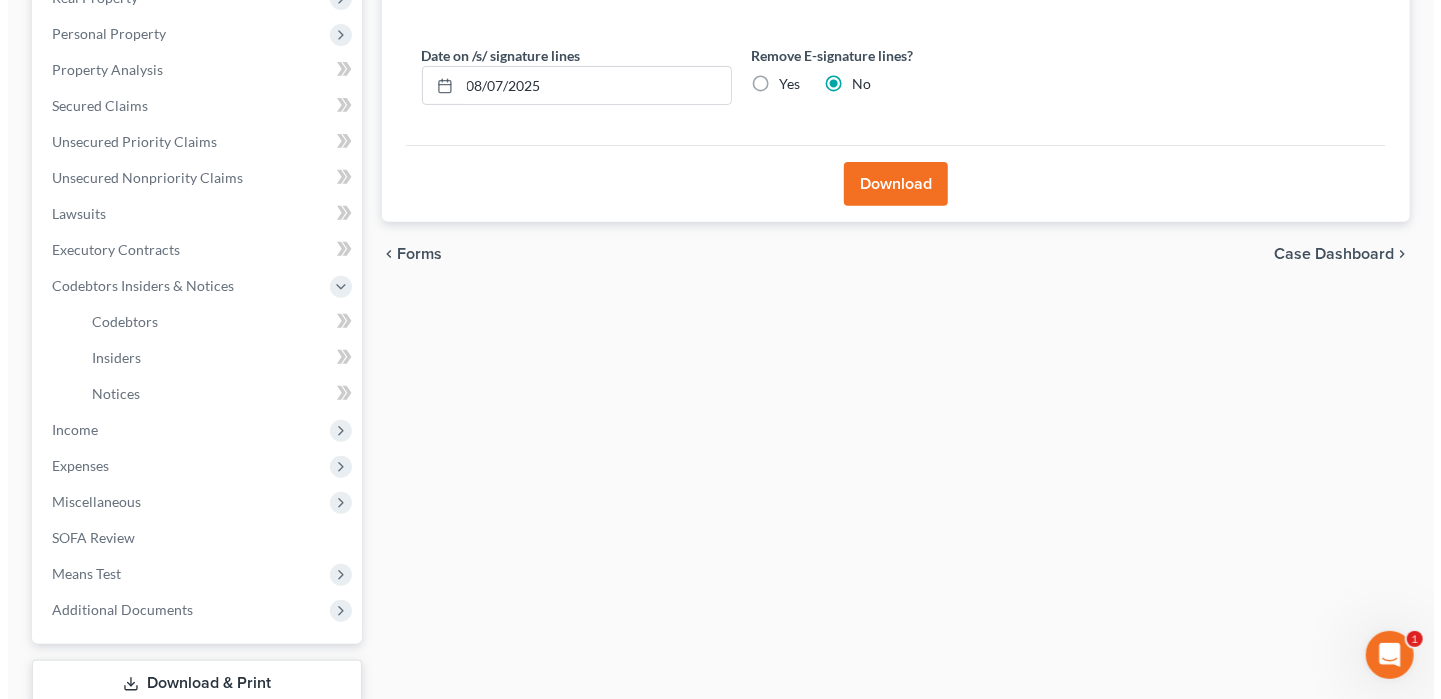 scroll, scrollTop: 268, scrollLeft: 0, axis: vertical 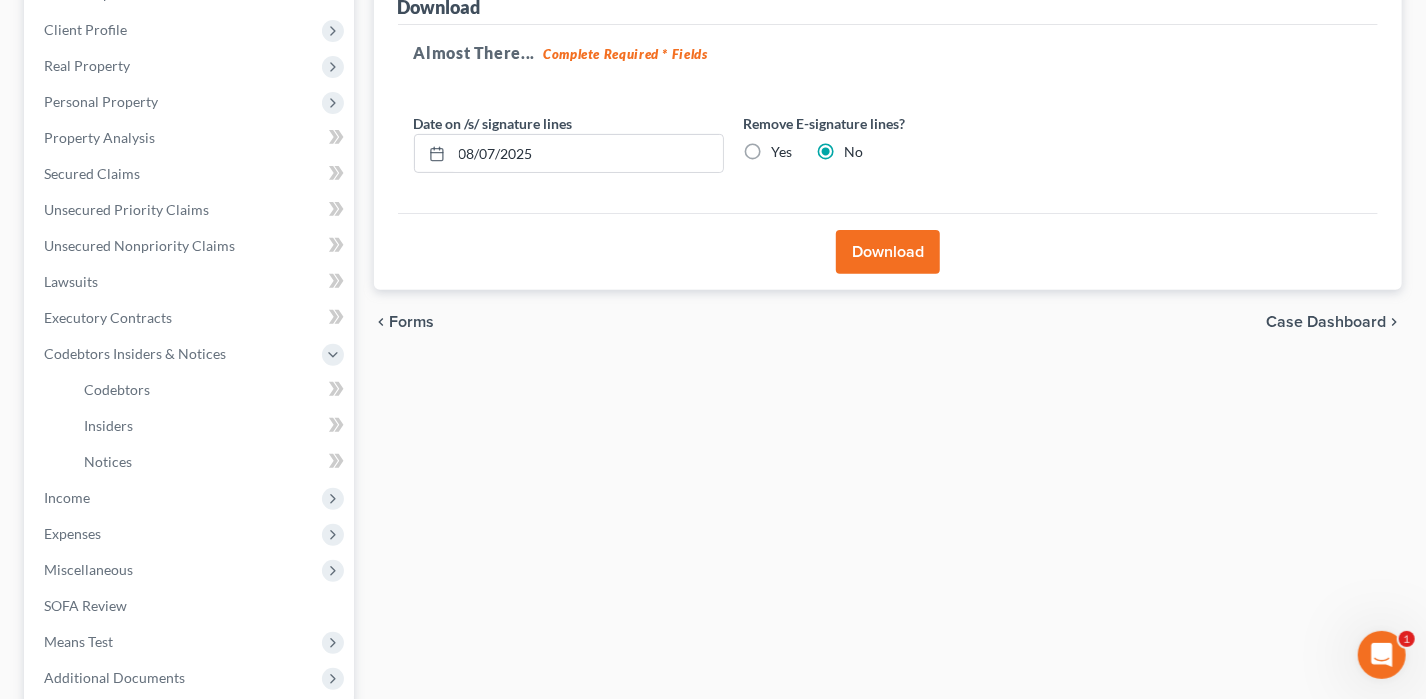 click on "Download" at bounding box center (888, 252) 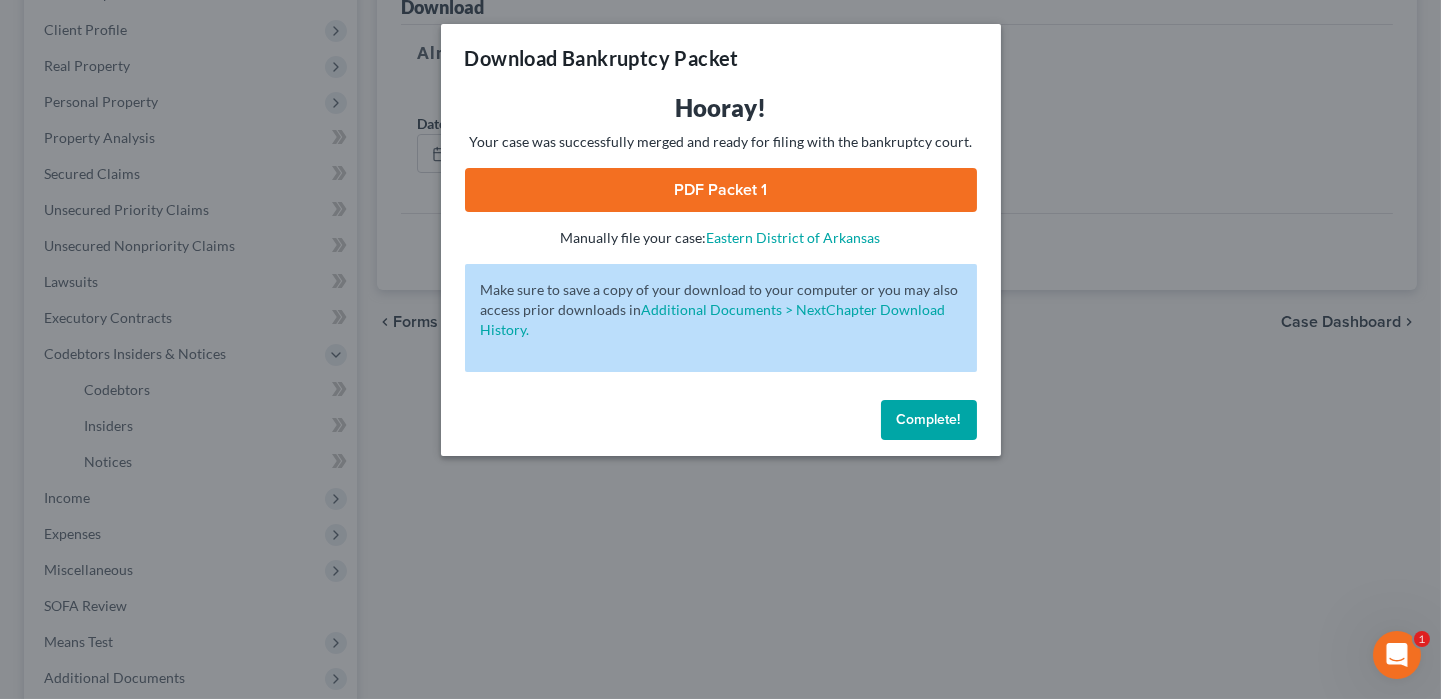 click on "PDF Packet 1" at bounding box center (721, 190) 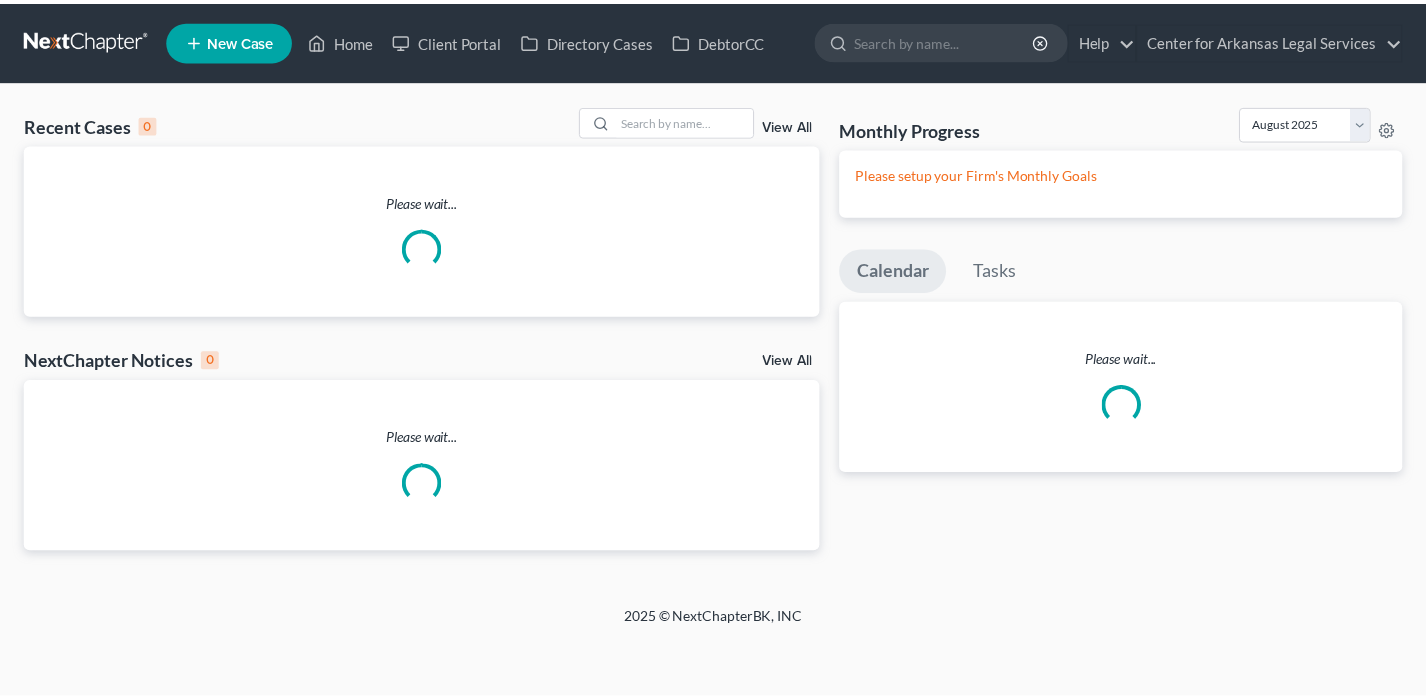 scroll, scrollTop: 0, scrollLeft: 0, axis: both 